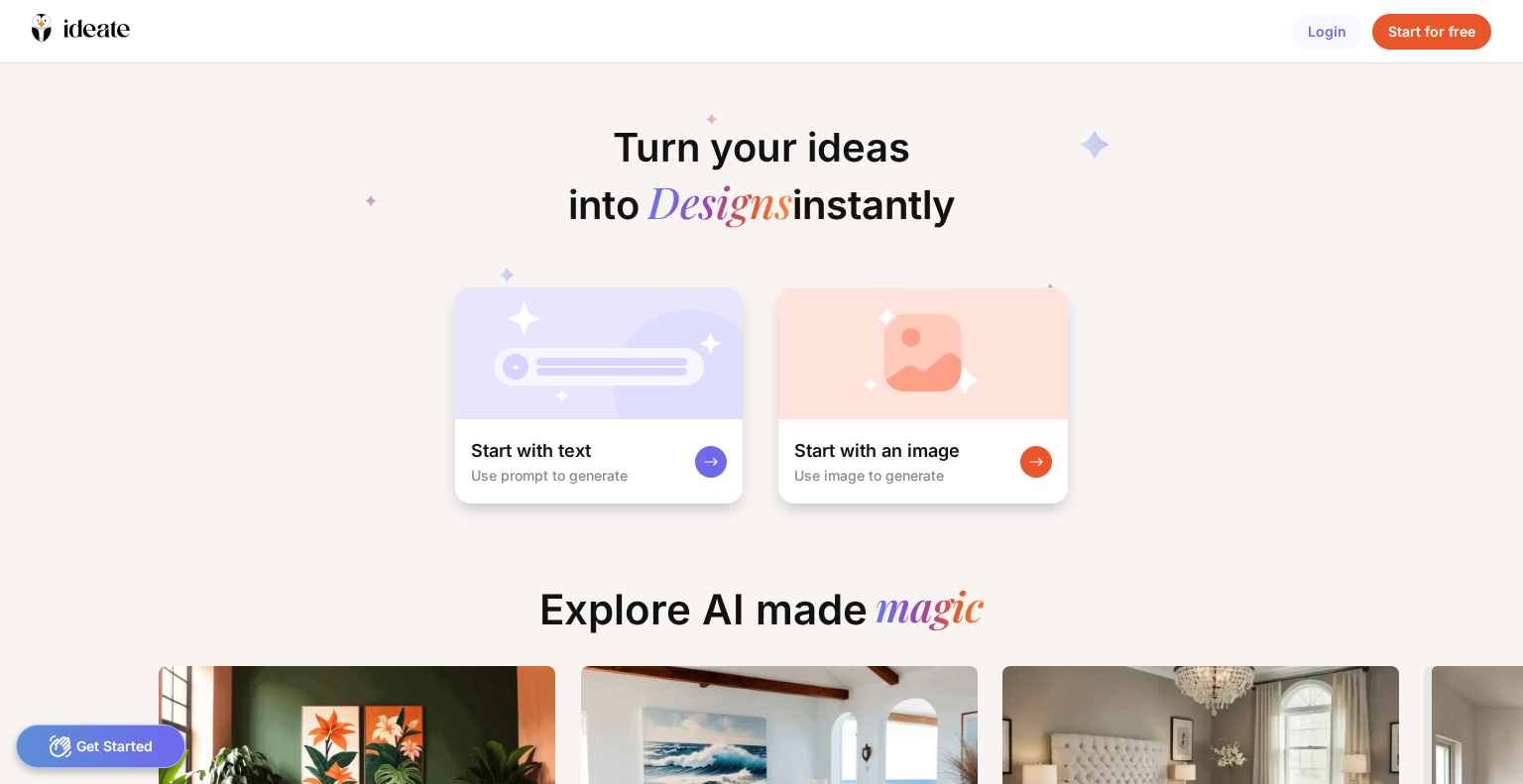 scroll, scrollTop: 0, scrollLeft: 0, axis: both 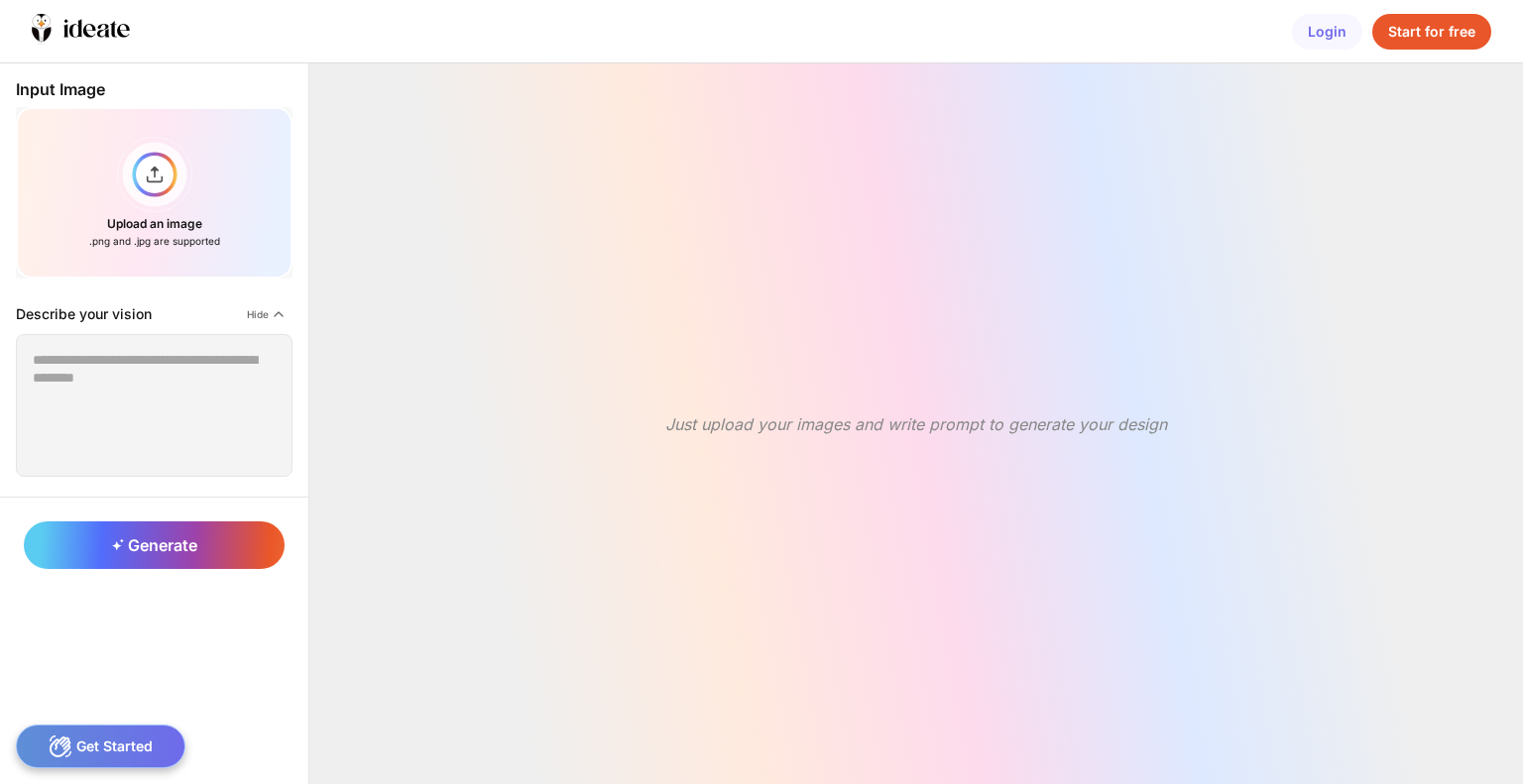 click on "Just upload your images and write prompt to generate your design" at bounding box center (916, 423) 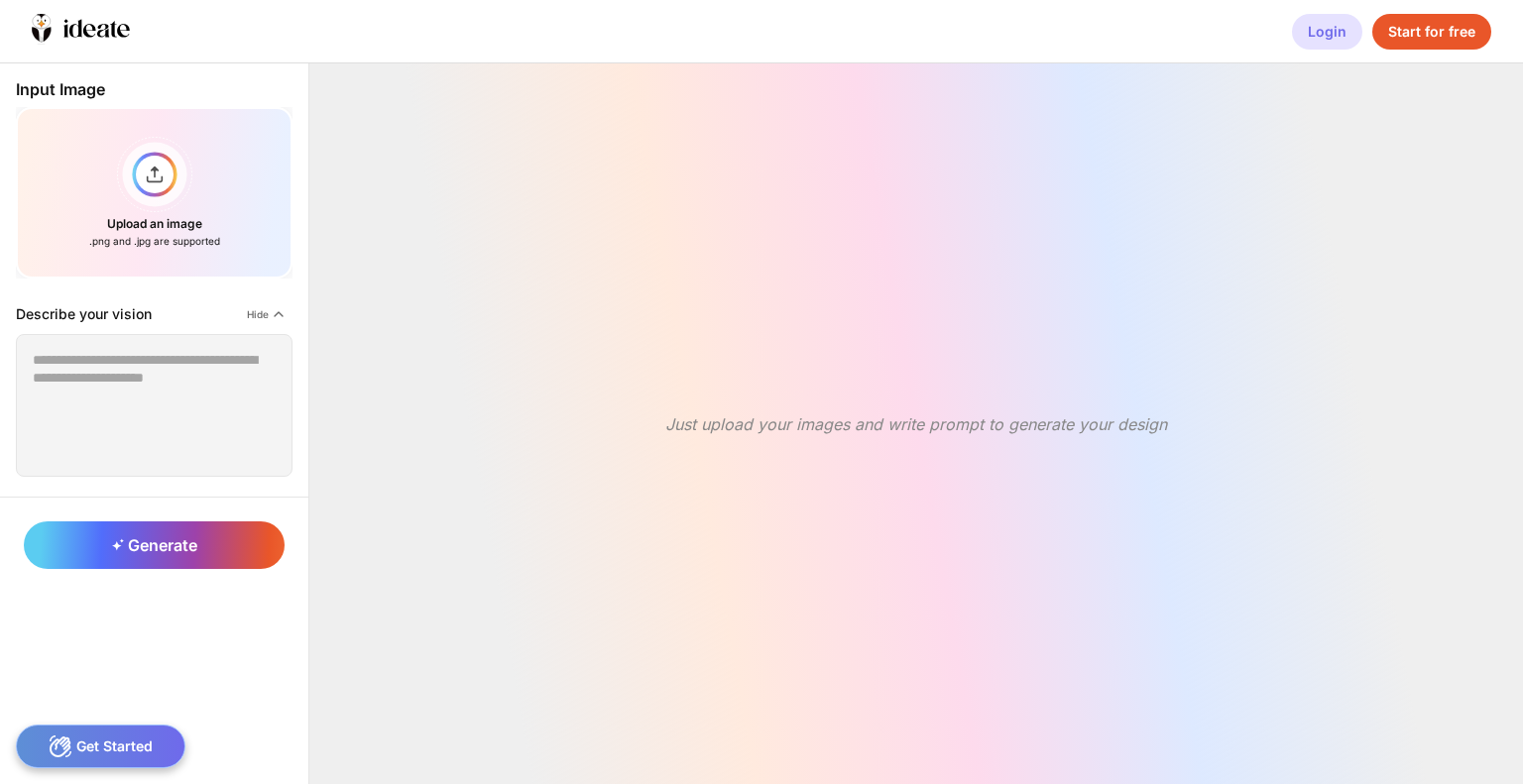 click on "Login" at bounding box center (1327, 32) 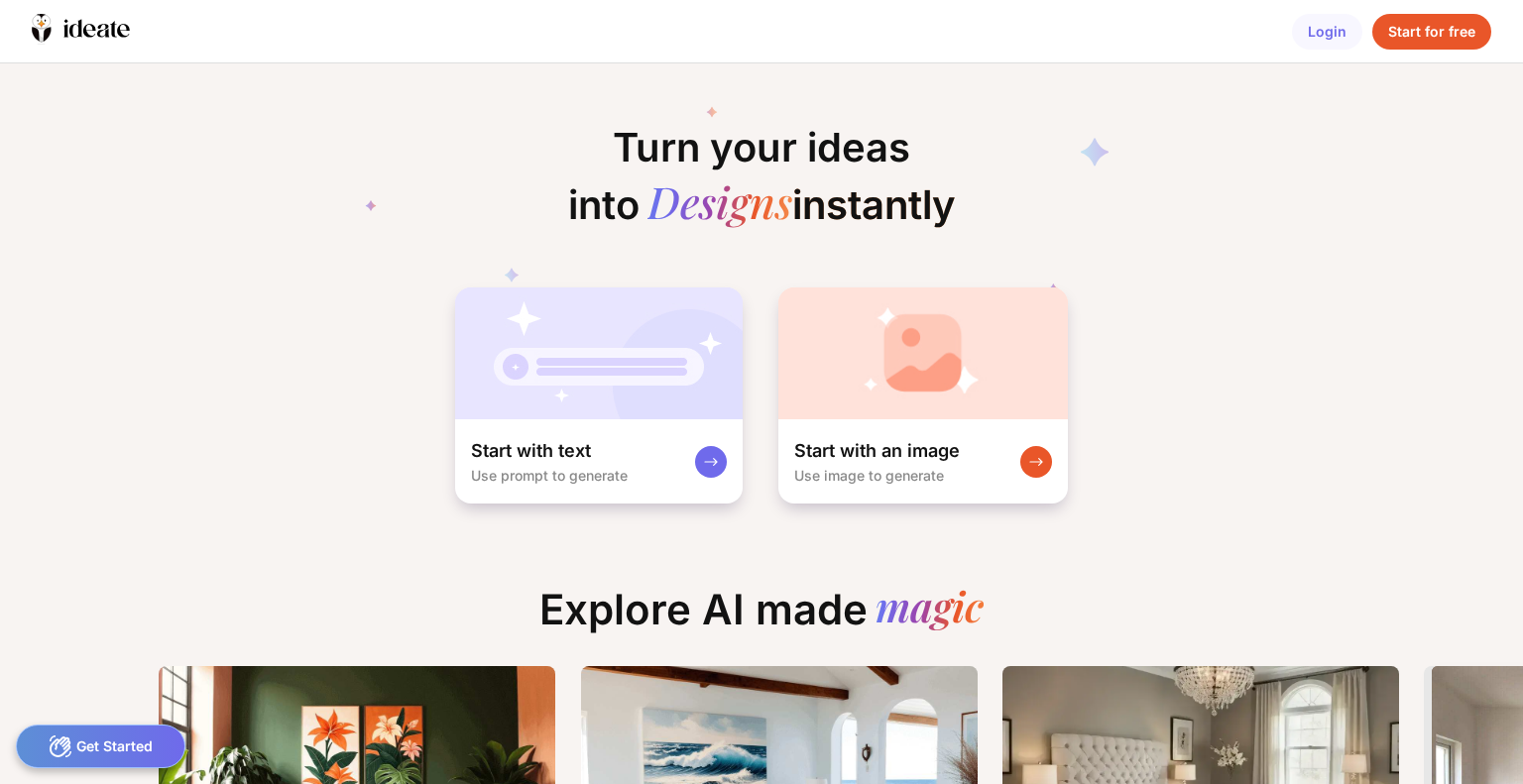 scroll, scrollTop: 0, scrollLeft: 0, axis: both 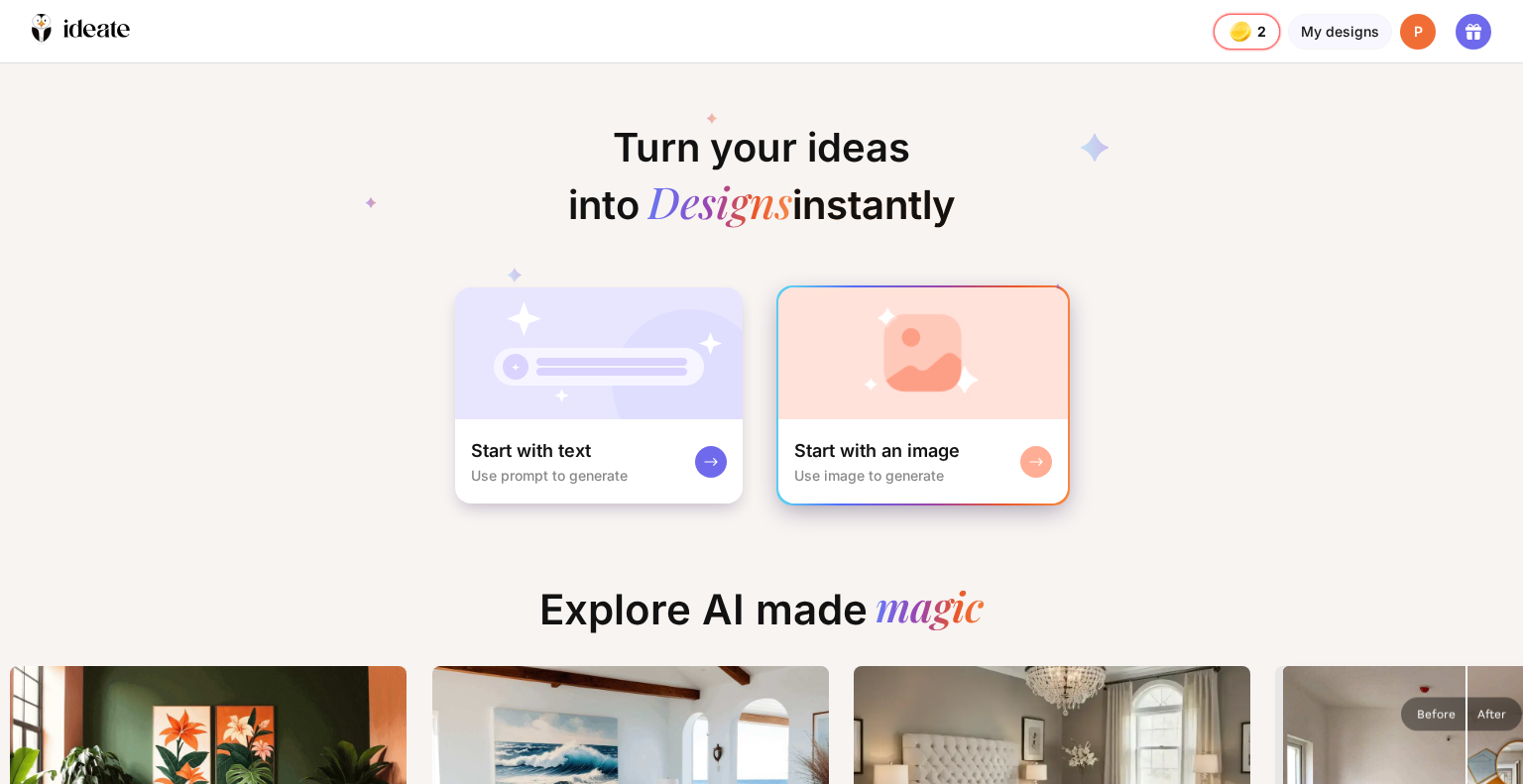 click at bounding box center [923, 353] 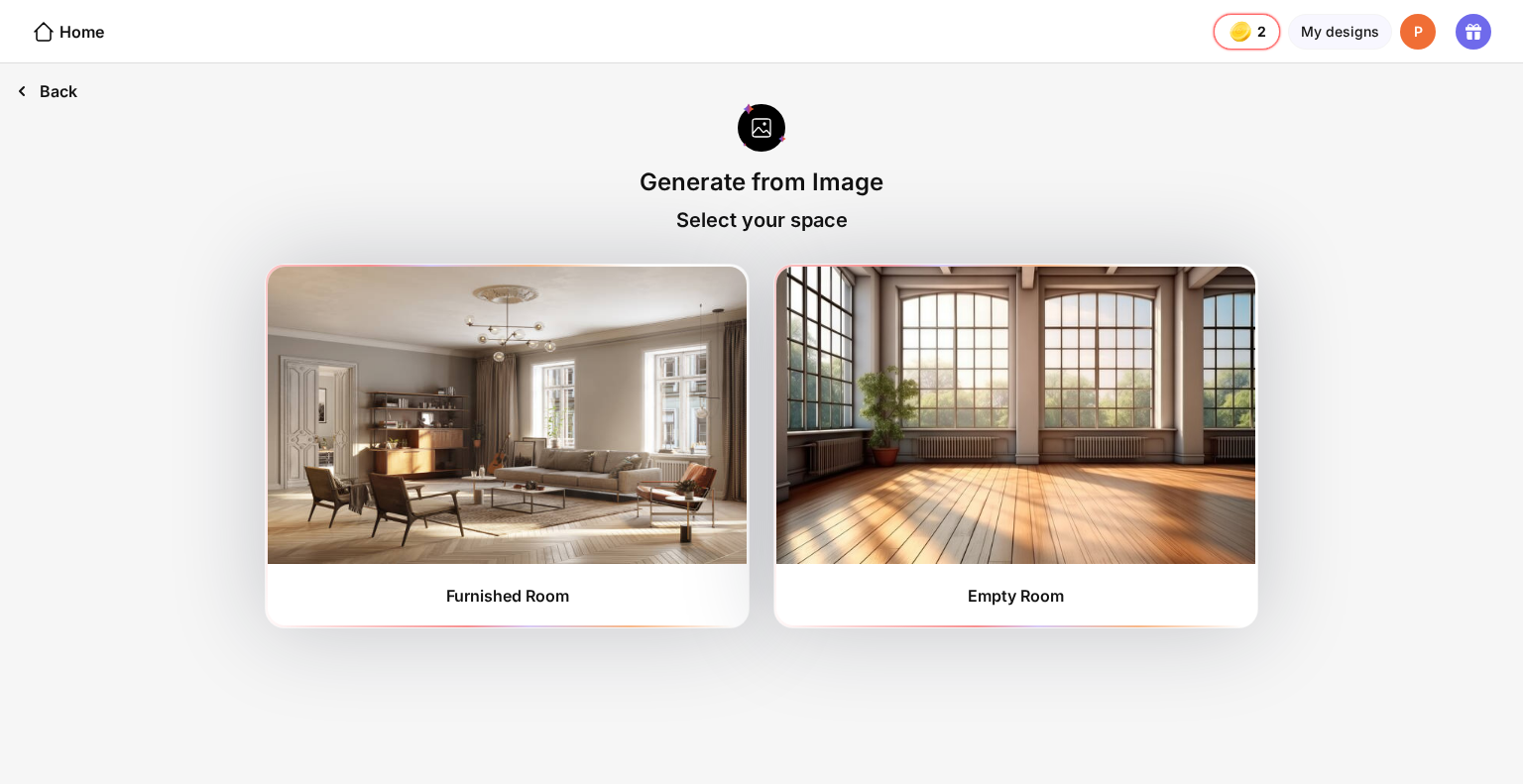 click on "Back" at bounding box center (47, 91) 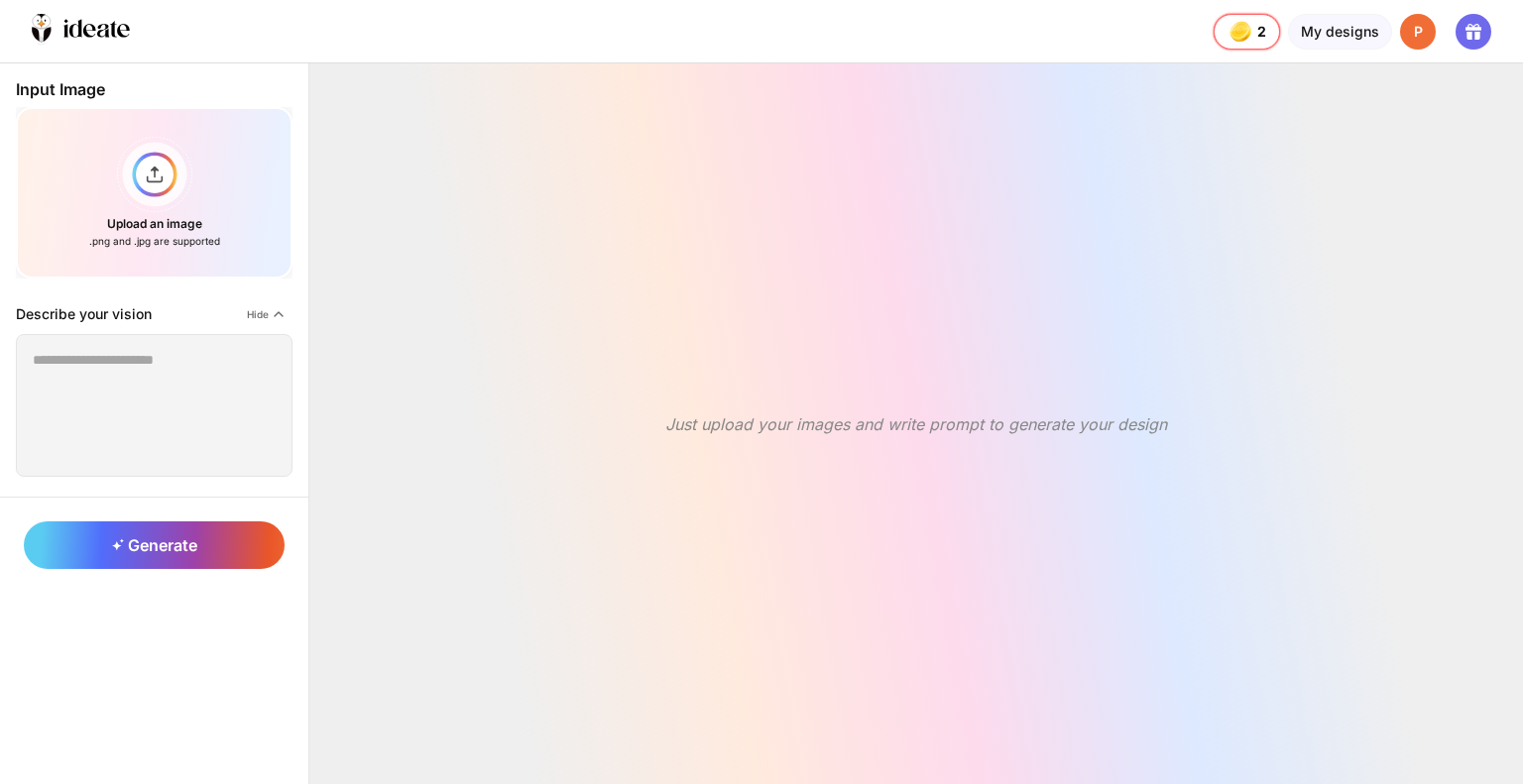 click on "Just upload your images and write prompt to generate your design" at bounding box center [916, 424] 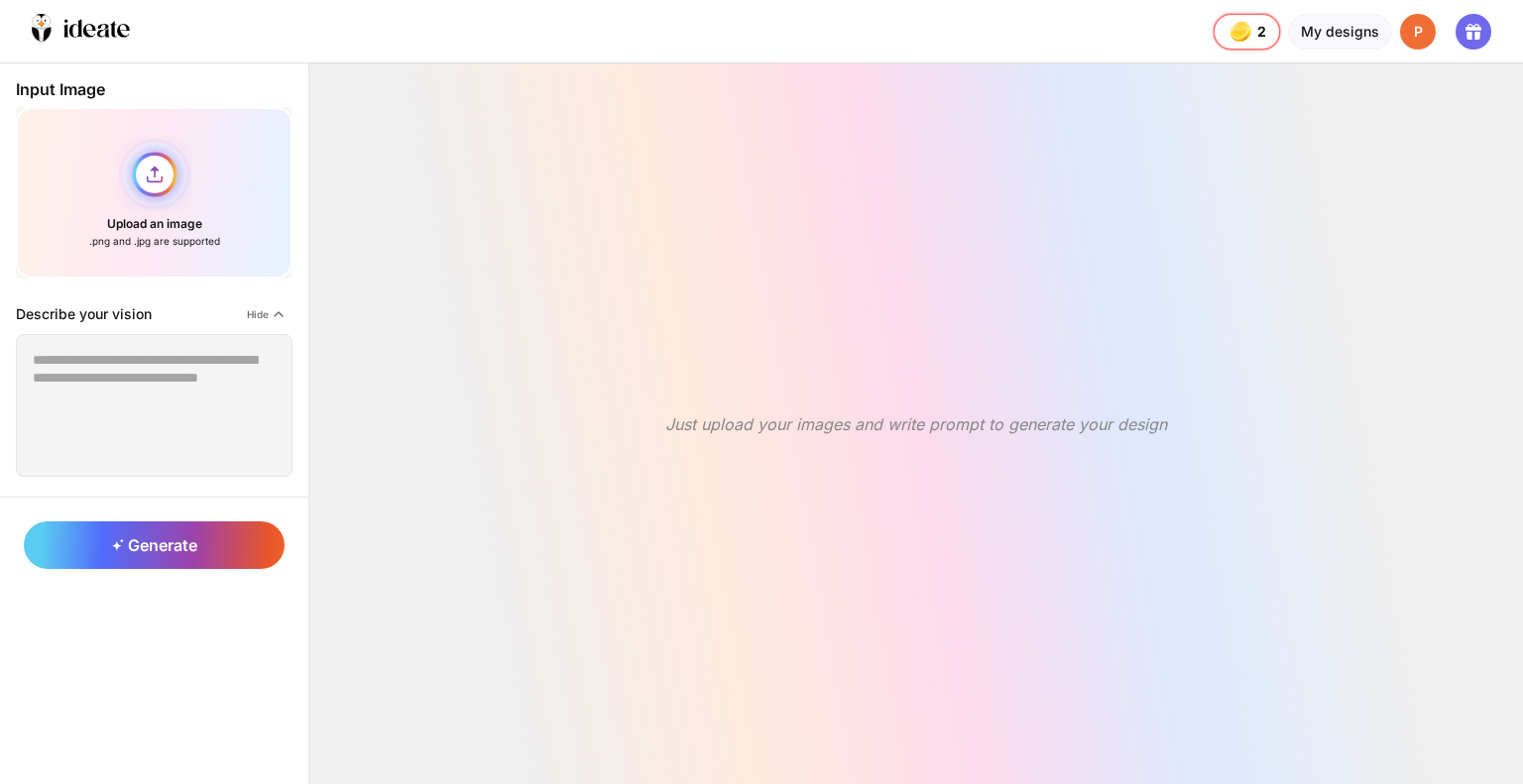 click on "Upload an image .png and .jpg are supported" at bounding box center [154, 192] 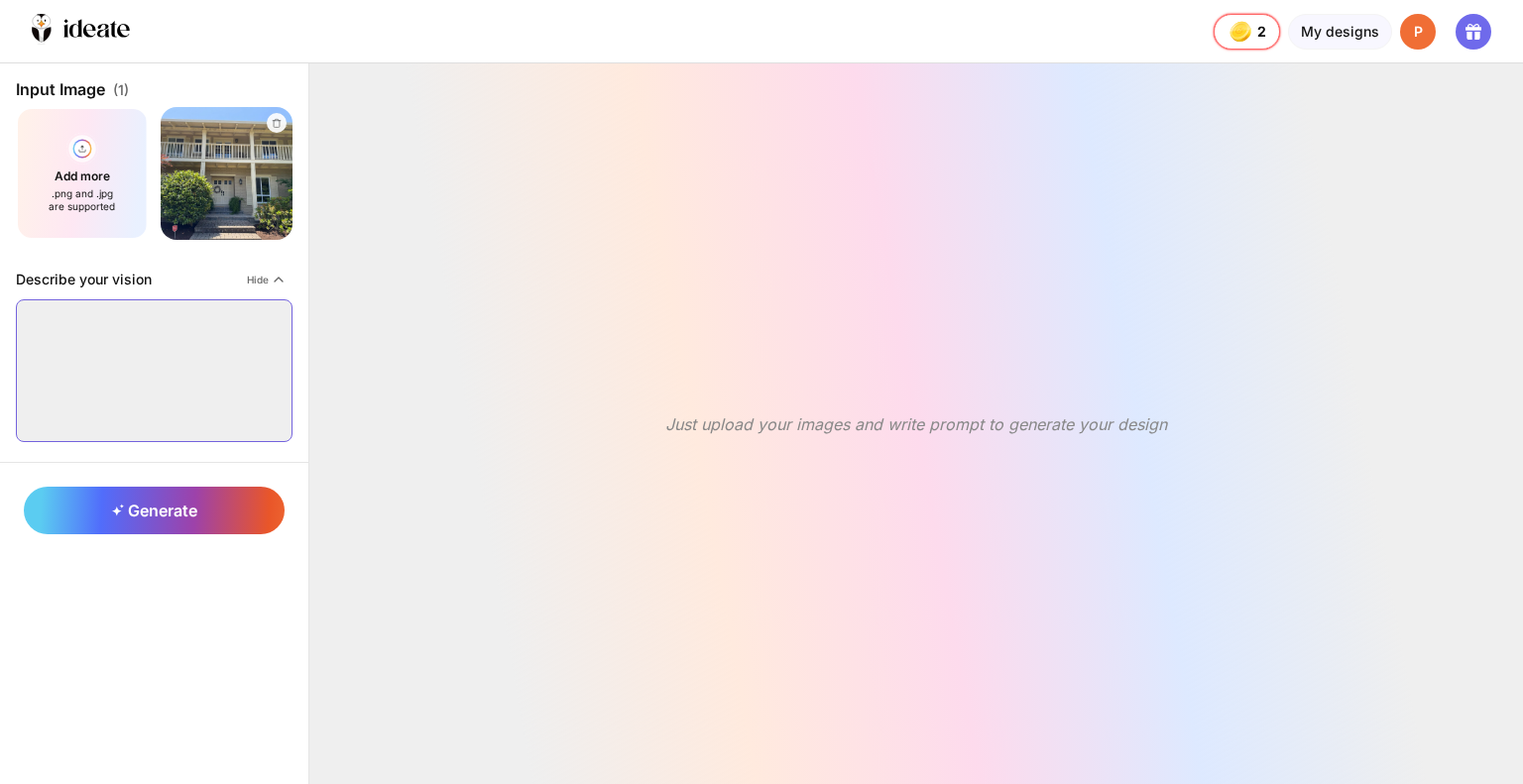 click at bounding box center (154, 371) 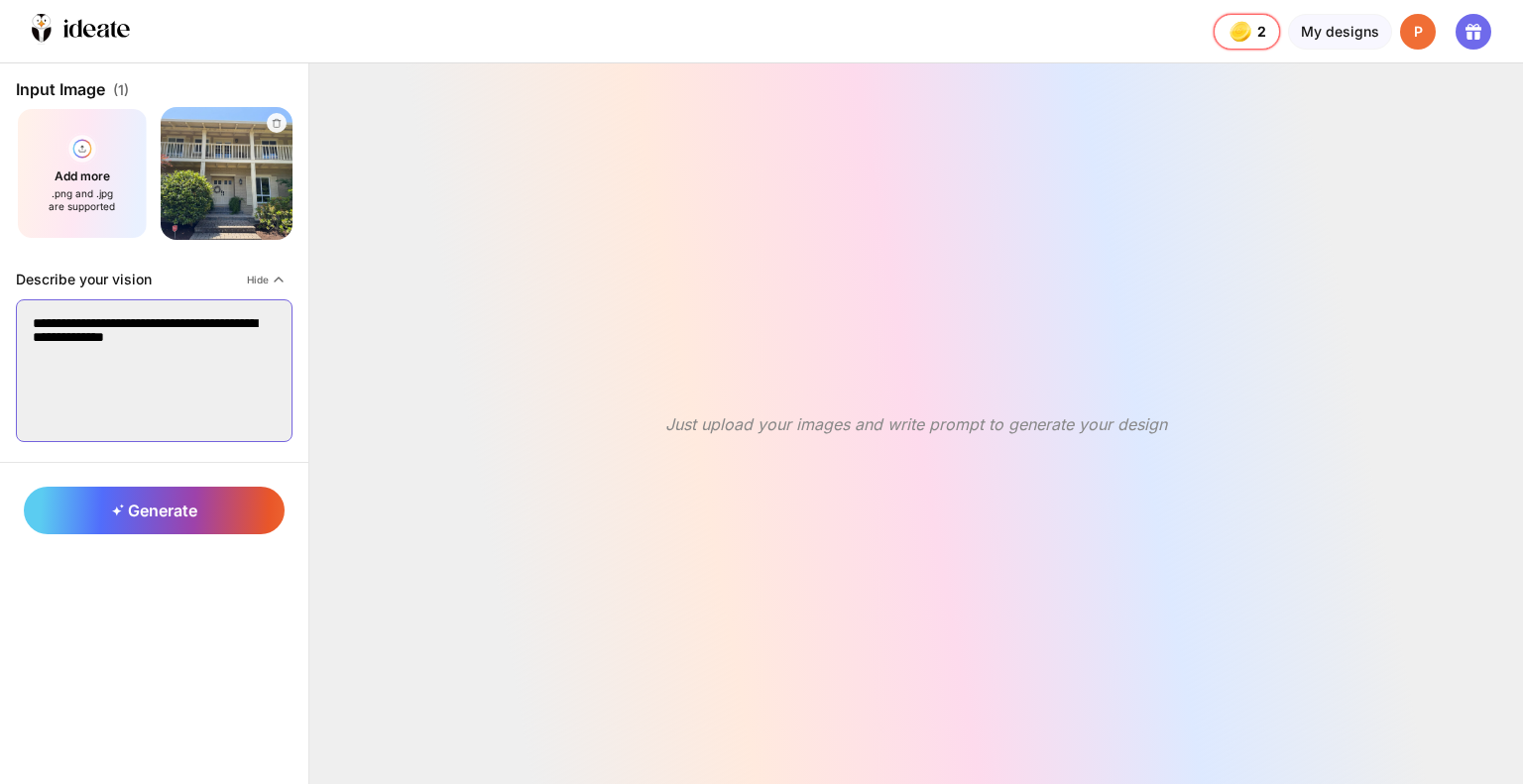 click on "**********" at bounding box center [154, 371] 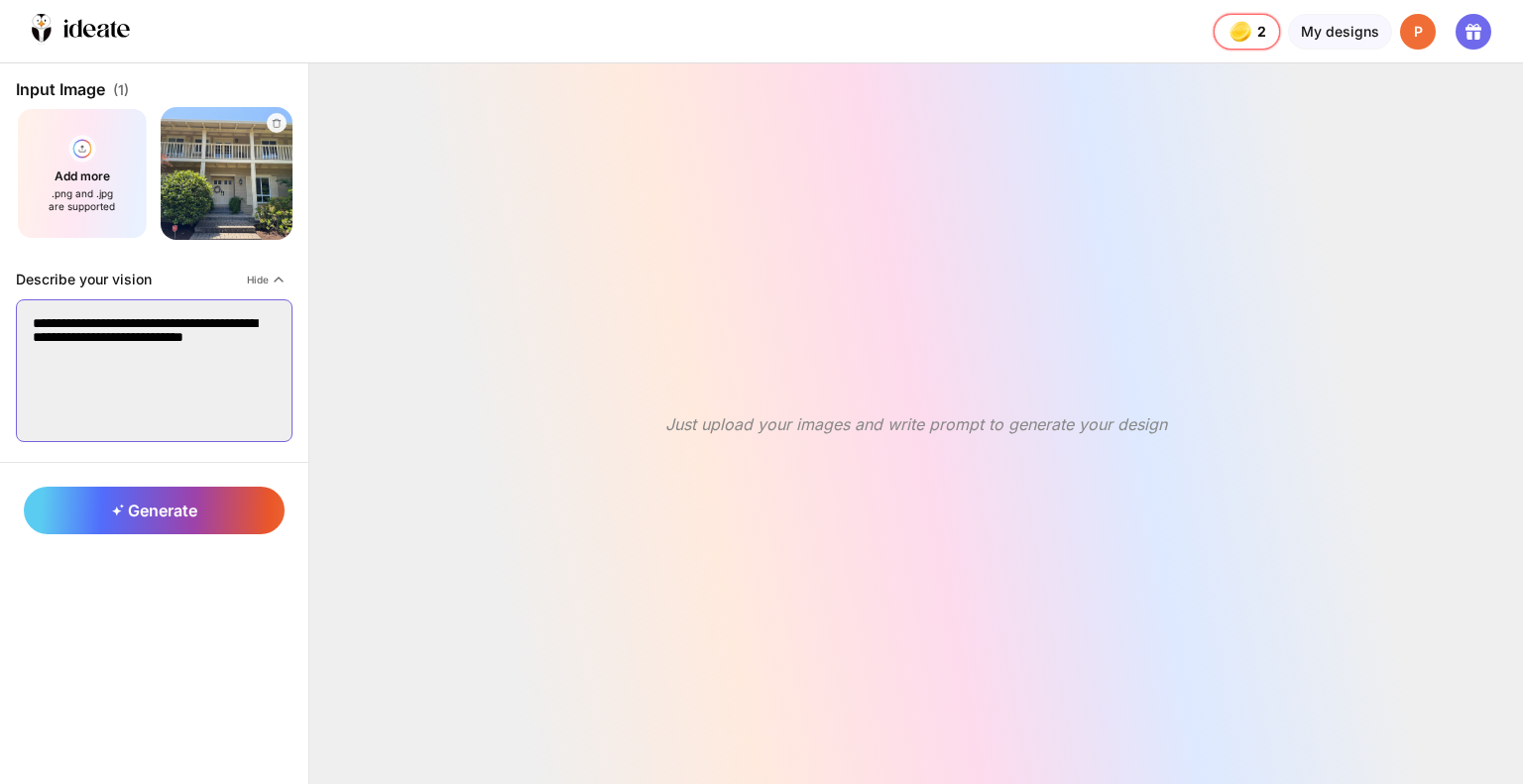 click on "**********" at bounding box center (154, 371) 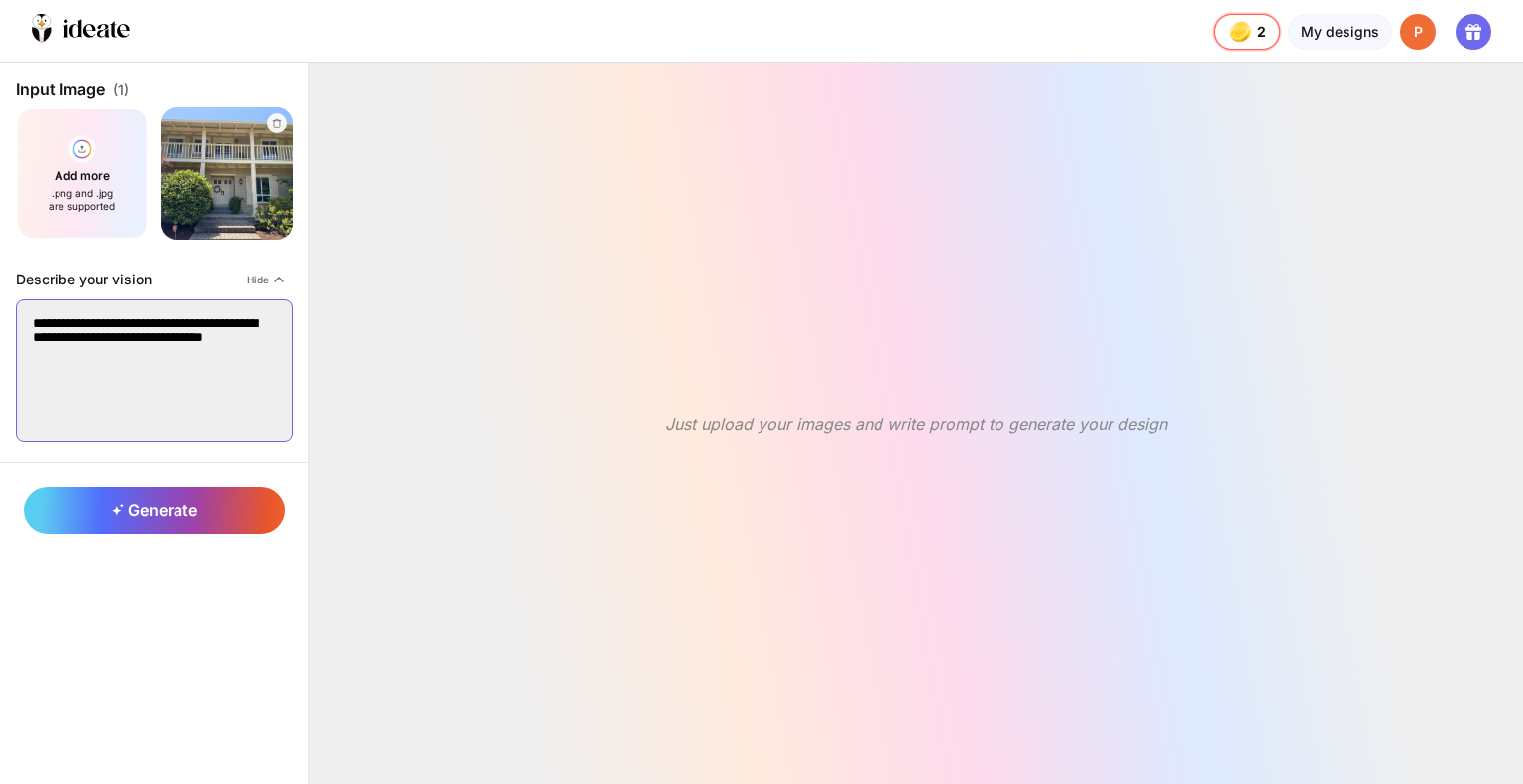 click on "**********" at bounding box center [154, 371] 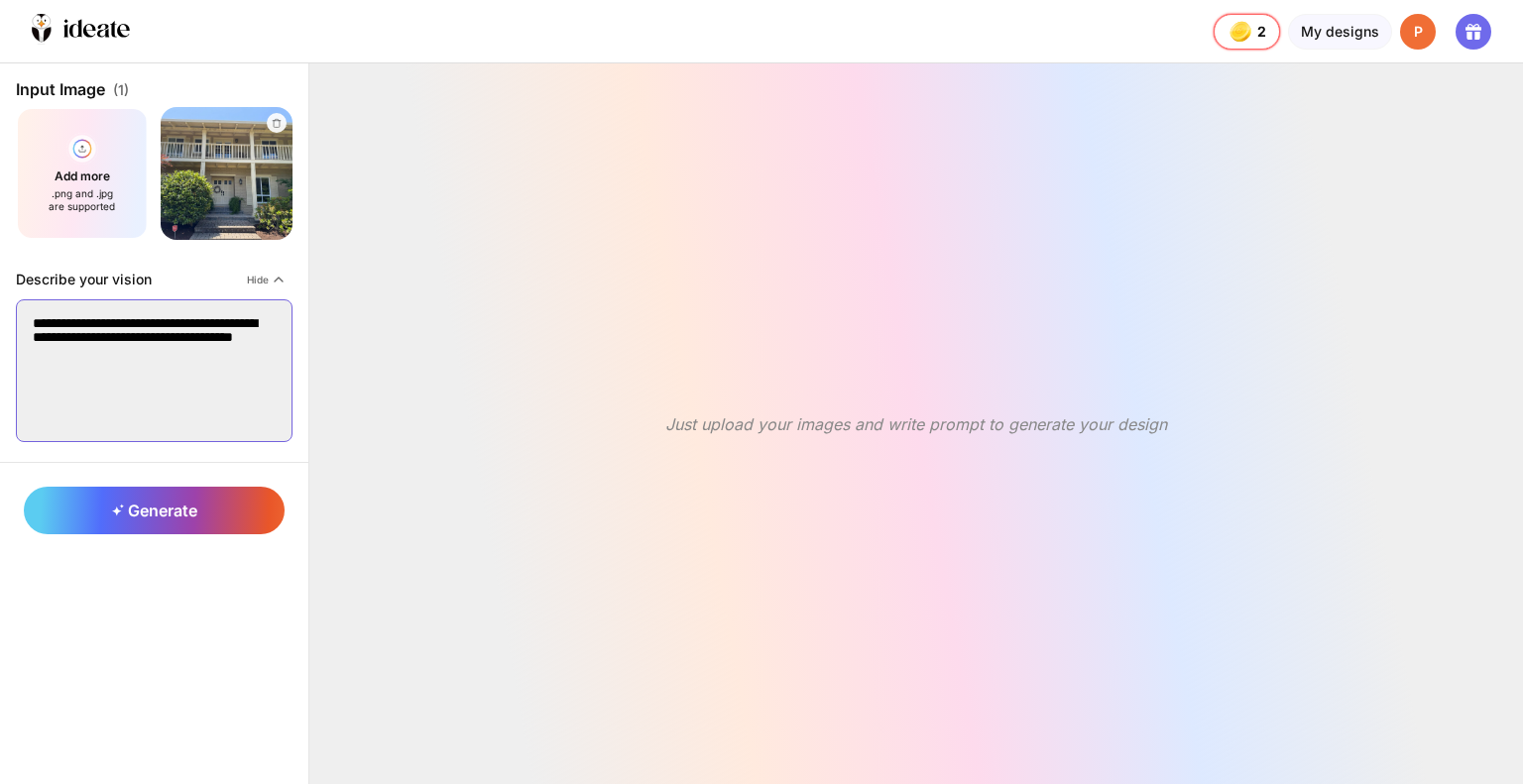 click on "**********" at bounding box center [154, 371] 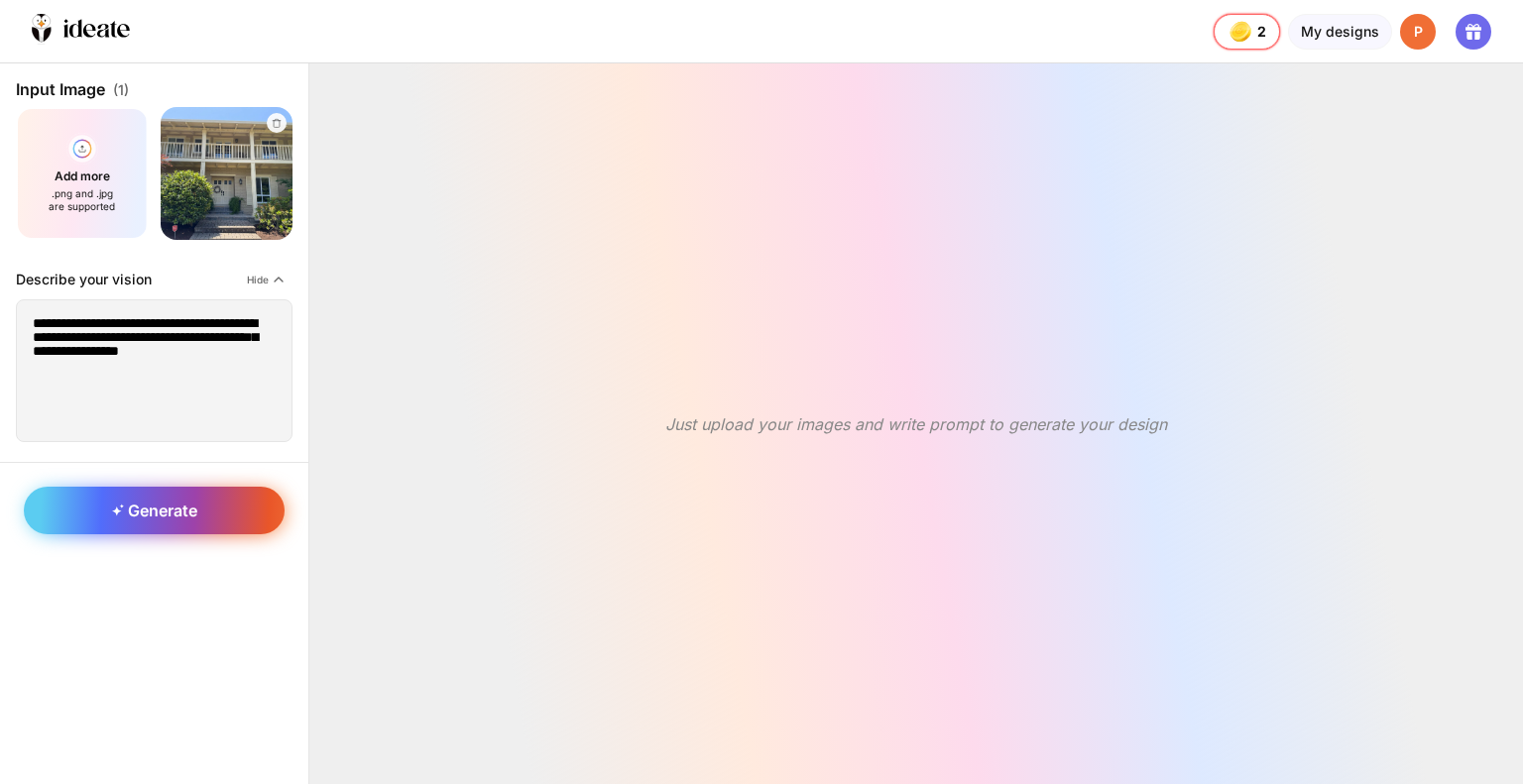 click on "Generate" at bounding box center (155, 510) 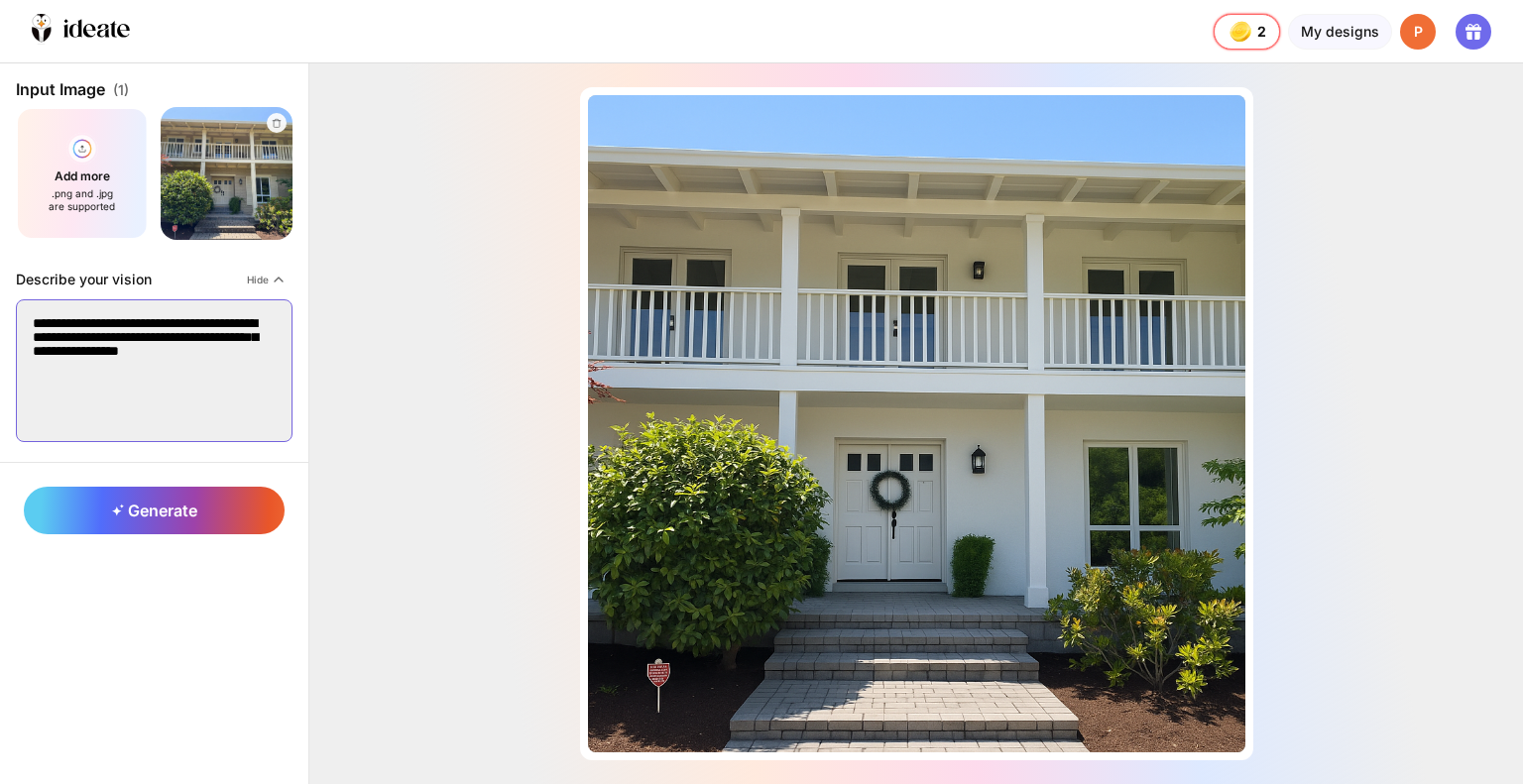 click on "**********" at bounding box center (154, 371) 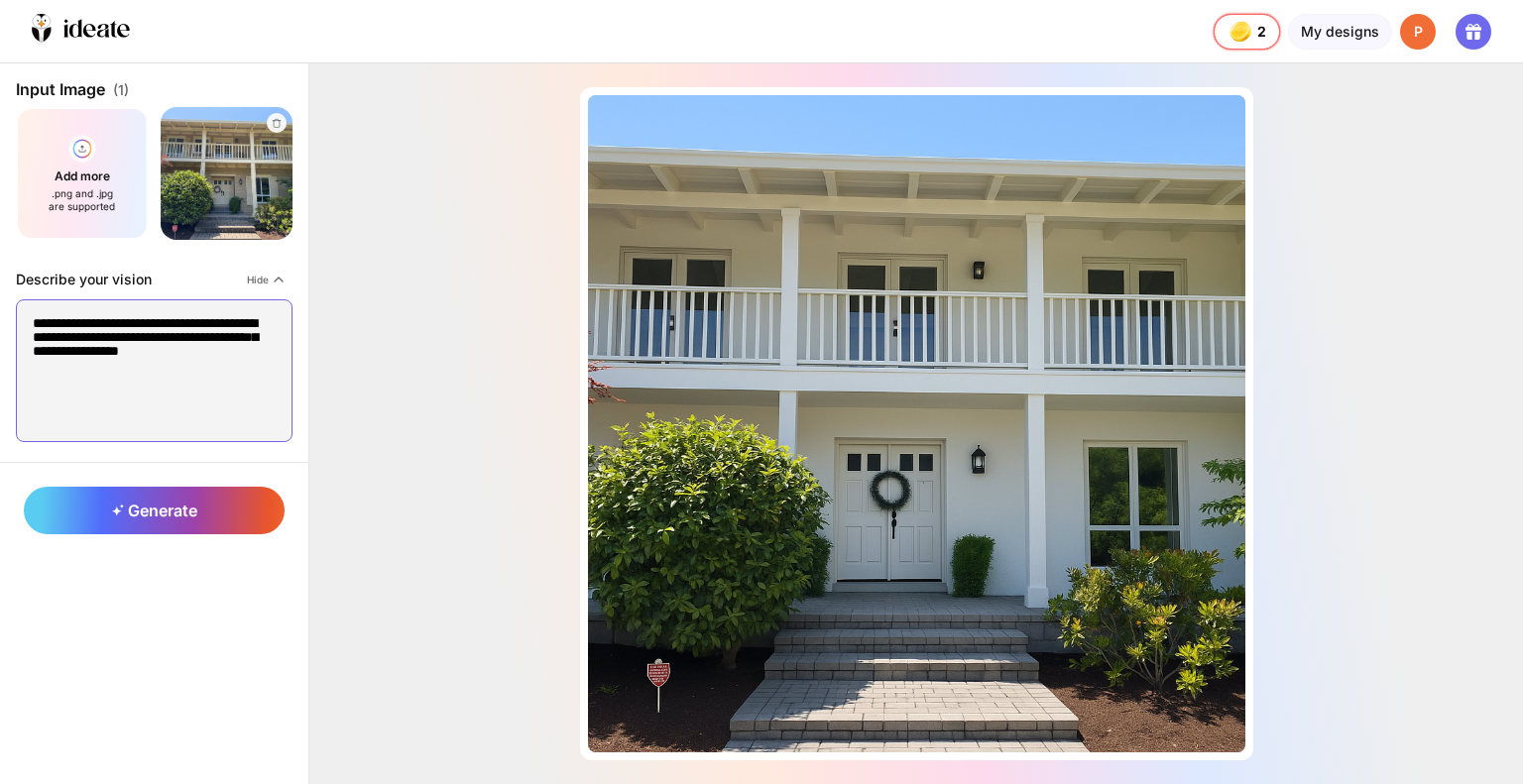 drag, startPoint x: 105, startPoint y: 369, endPoint x: 9, endPoint y: 311, distance: 112.1606 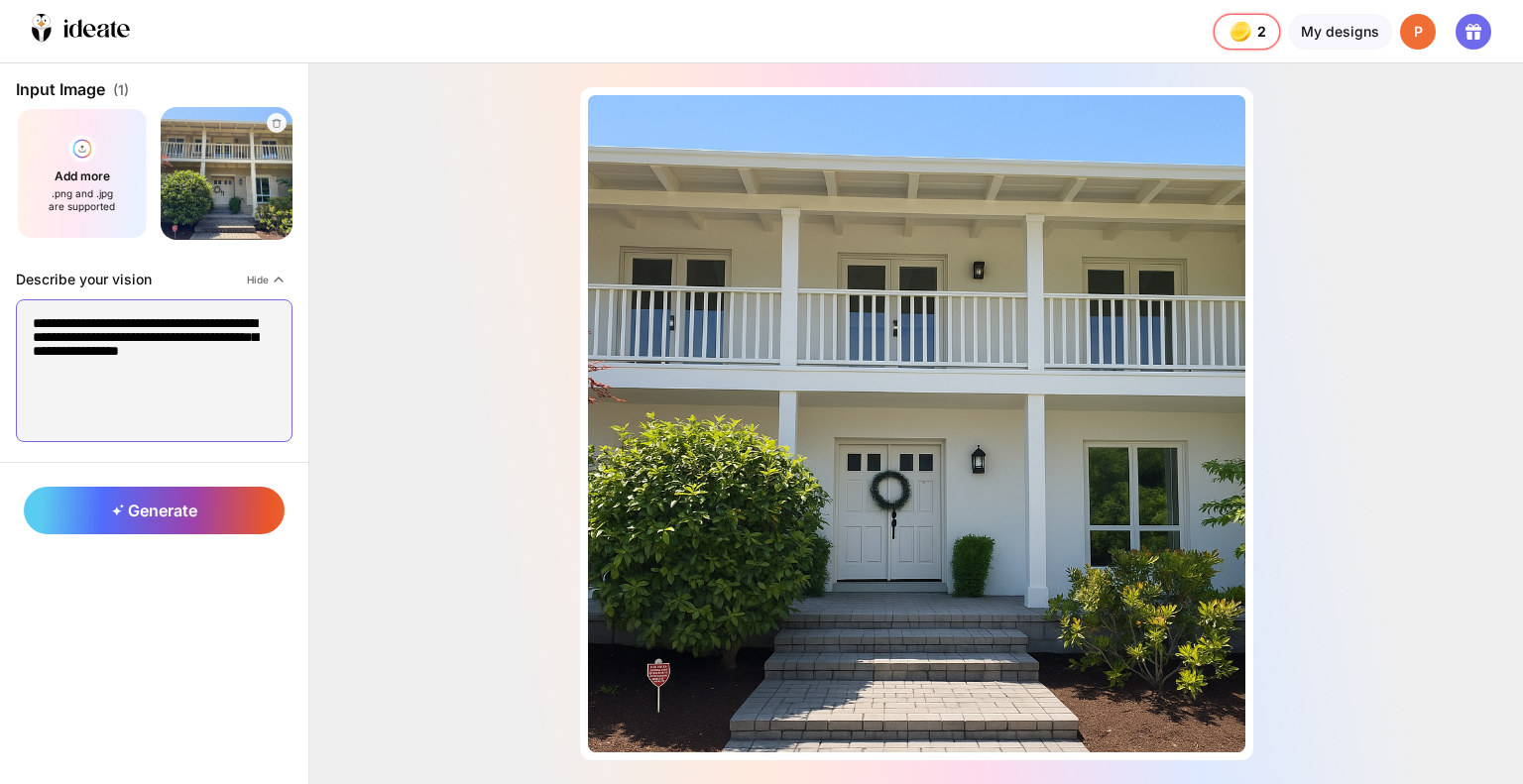 click on "**********" at bounding box center [154, 263] 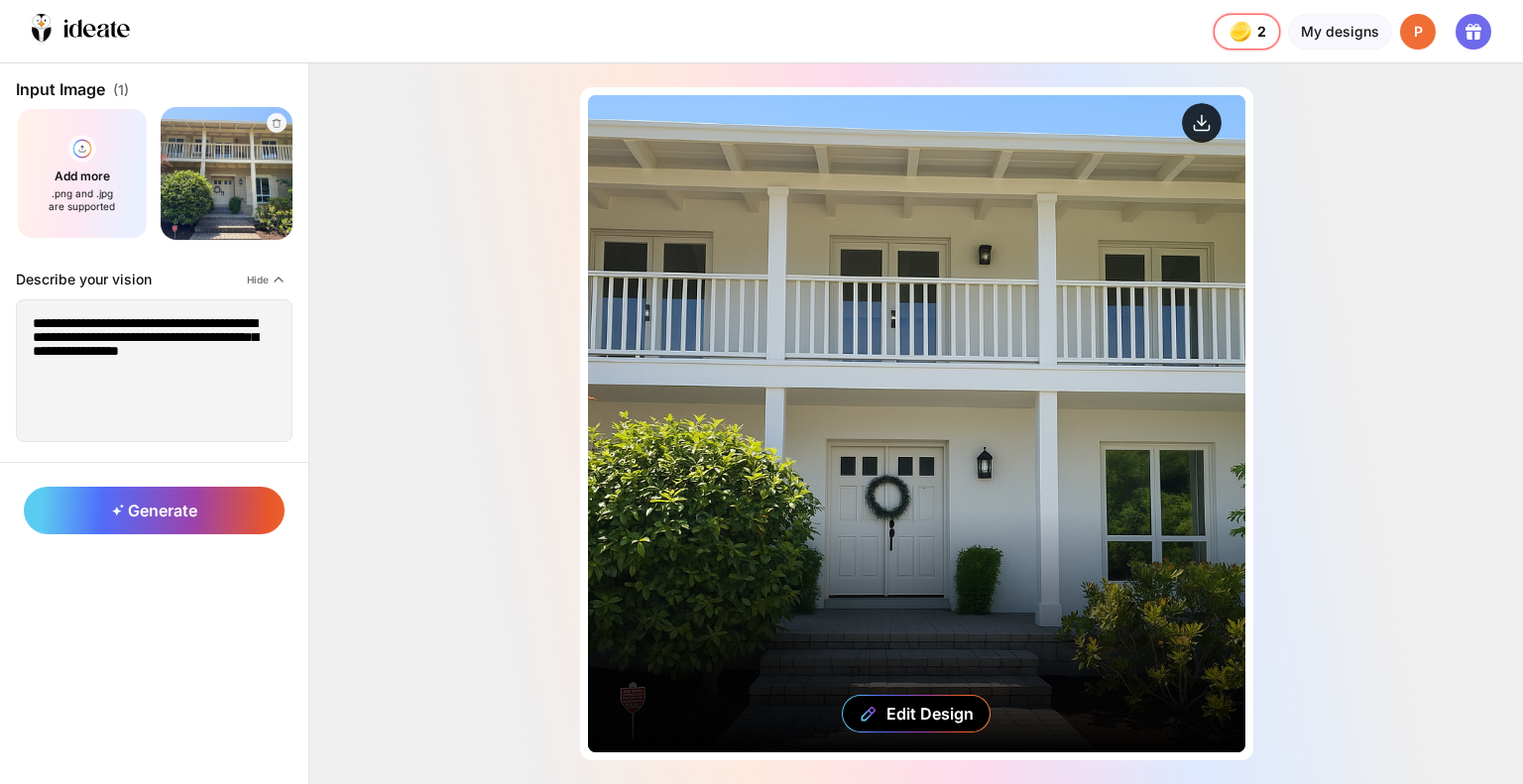 drag, startPoint x: 1057, startPoint y: 345, endPoint x: 1202, endPoint y: 123, distance: 265.15844 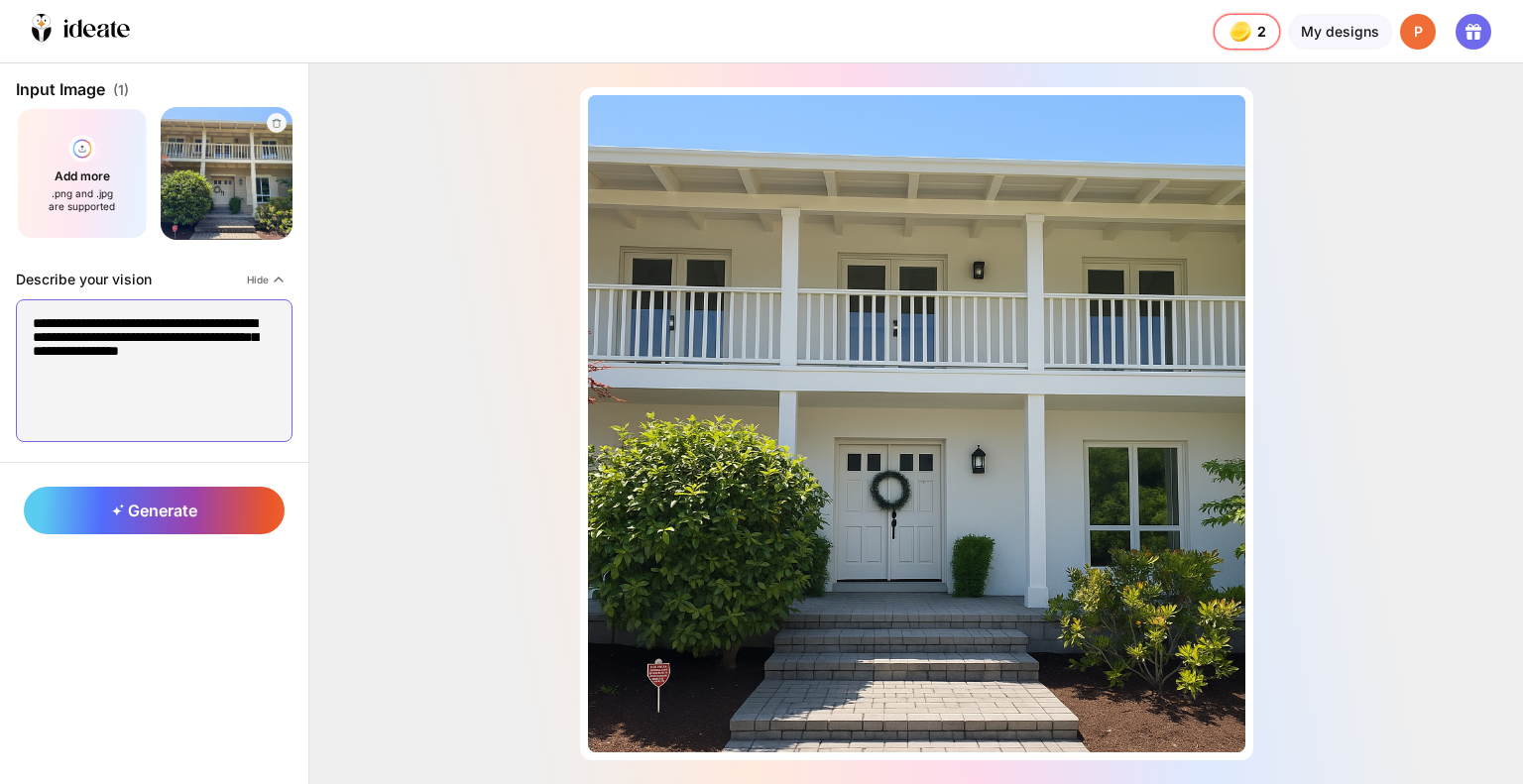 drag, startPoint x: 93, startPoint y: 374, endPoint x: 11, endPoint y: 308, distance: 105.26158 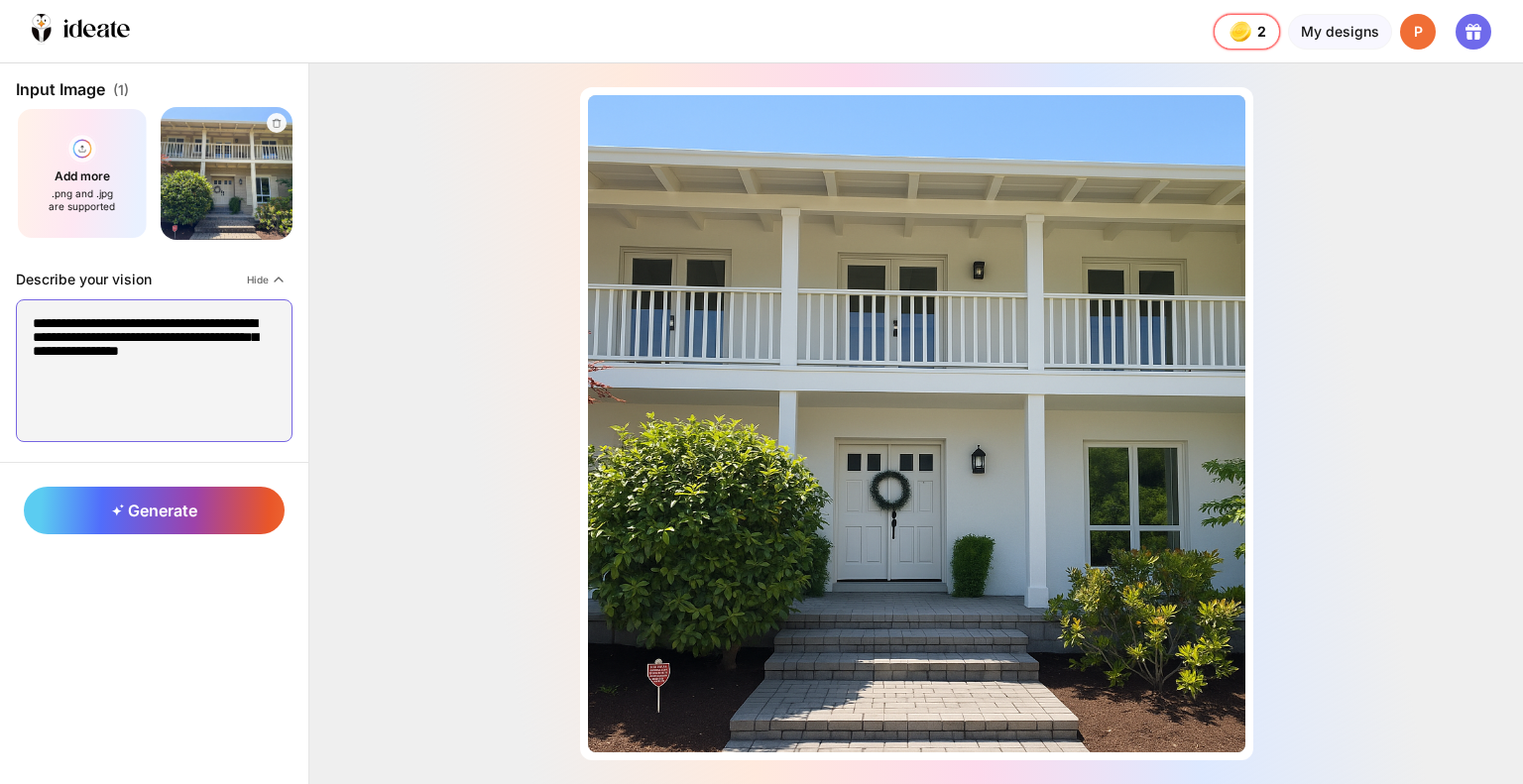 click on "**********" at bounding box center (154, 263) 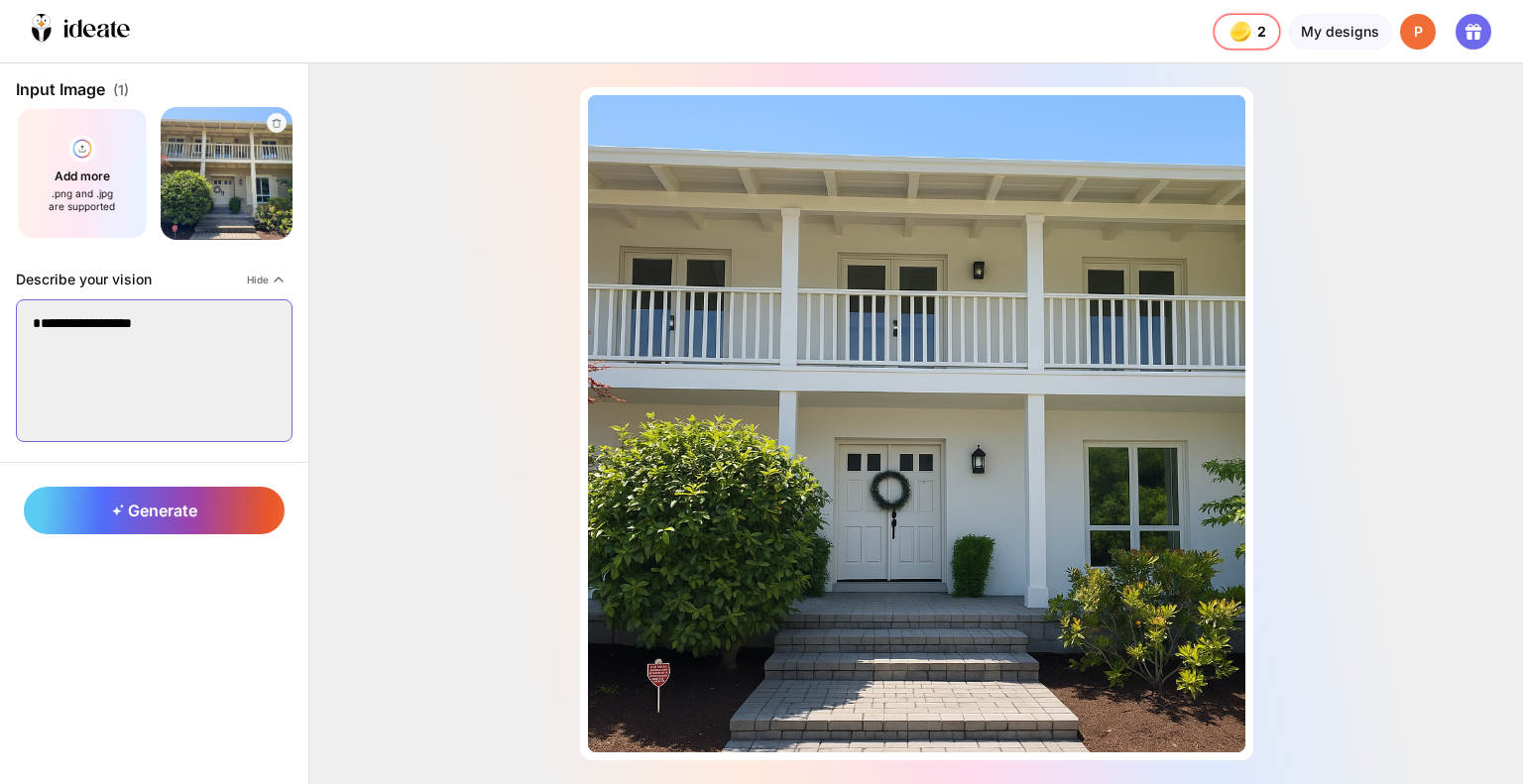 click on "**********" at bounding box center (154, 371) 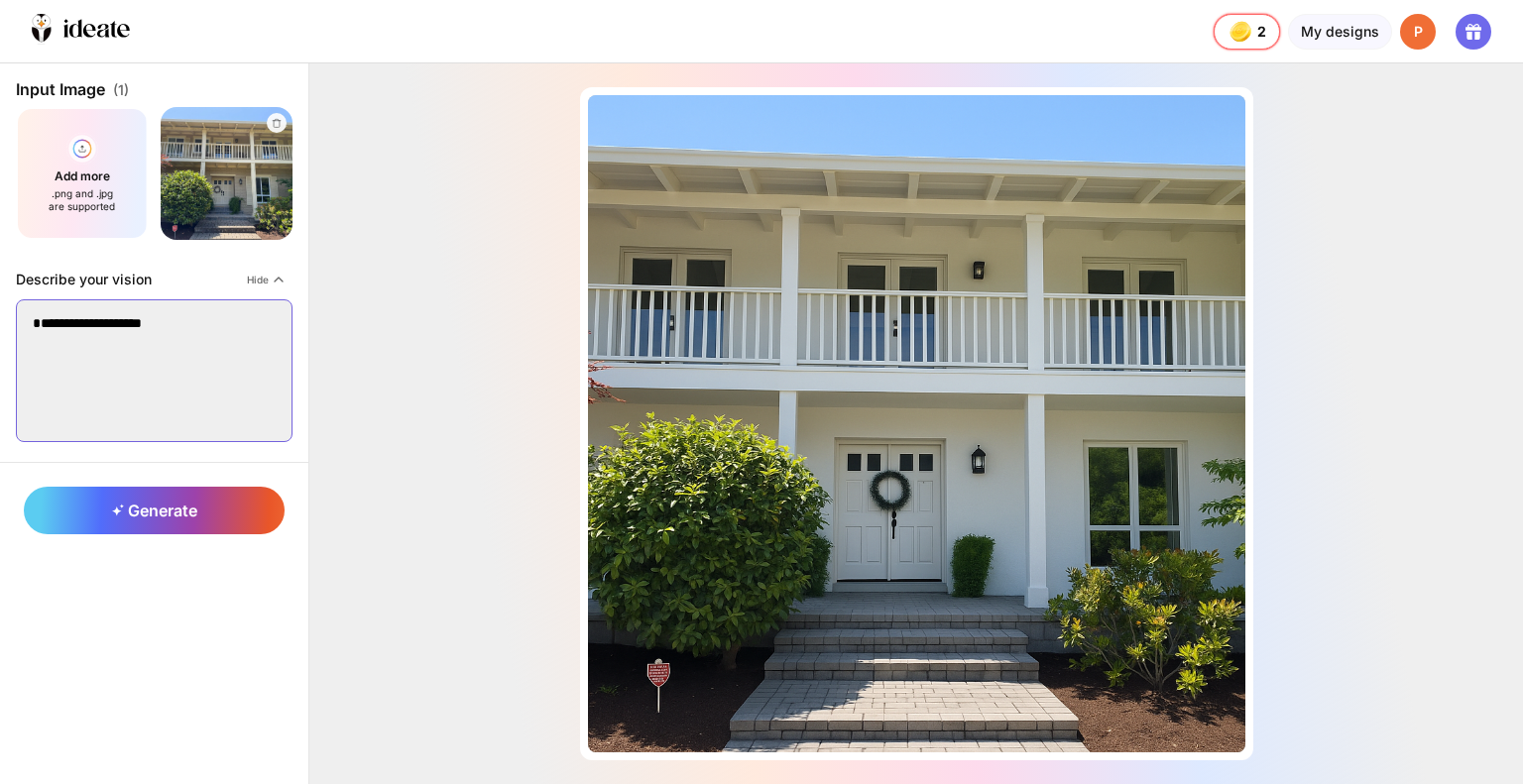 drag, startPoint x: 163, startPoint y: 326, endPoint x: 56, endPoint y: 326, distance: 107 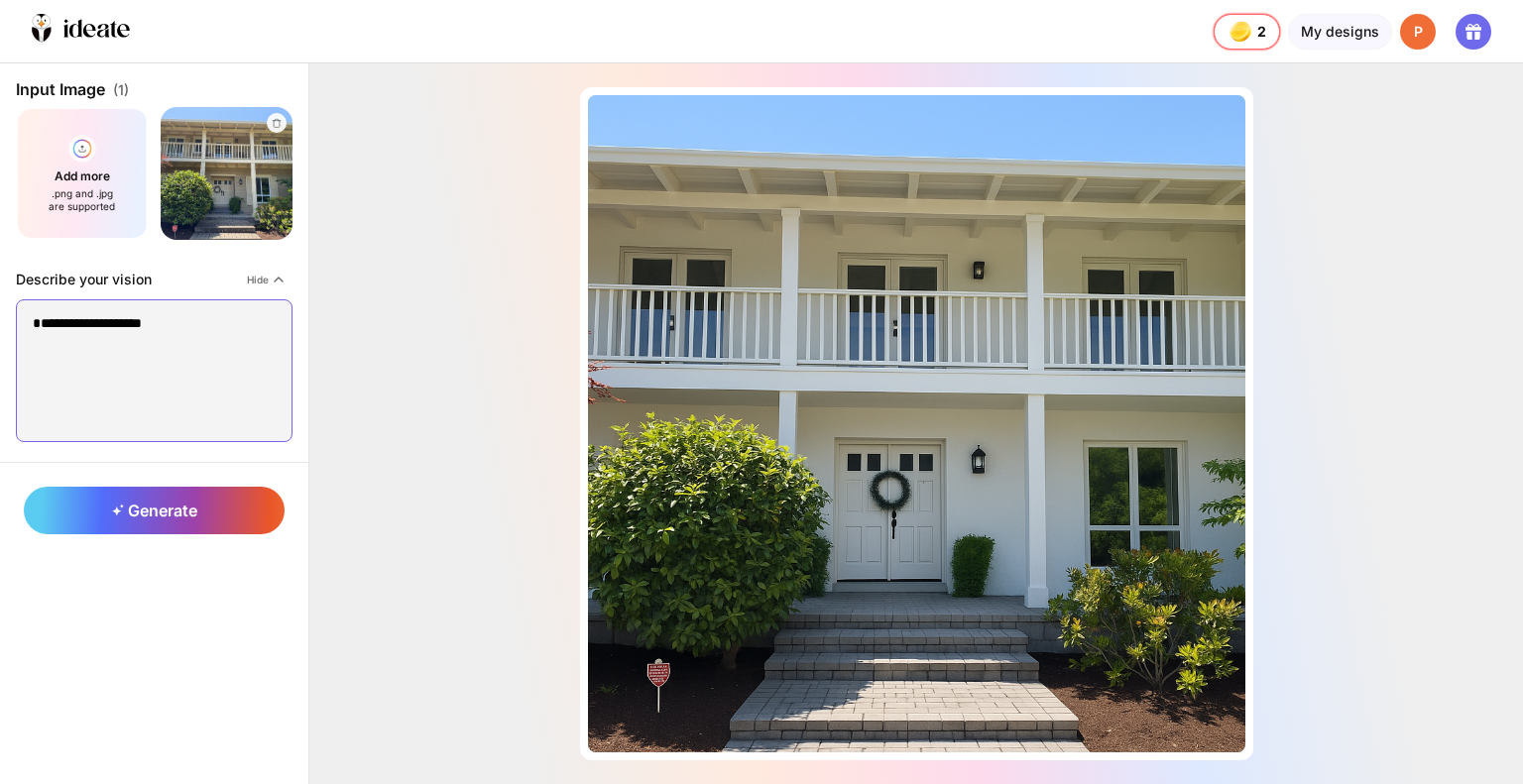 drag, startPoint x: 202, startPoint y: 317, endPoint x: 2, endPoint y: 312, distance: 200.06249 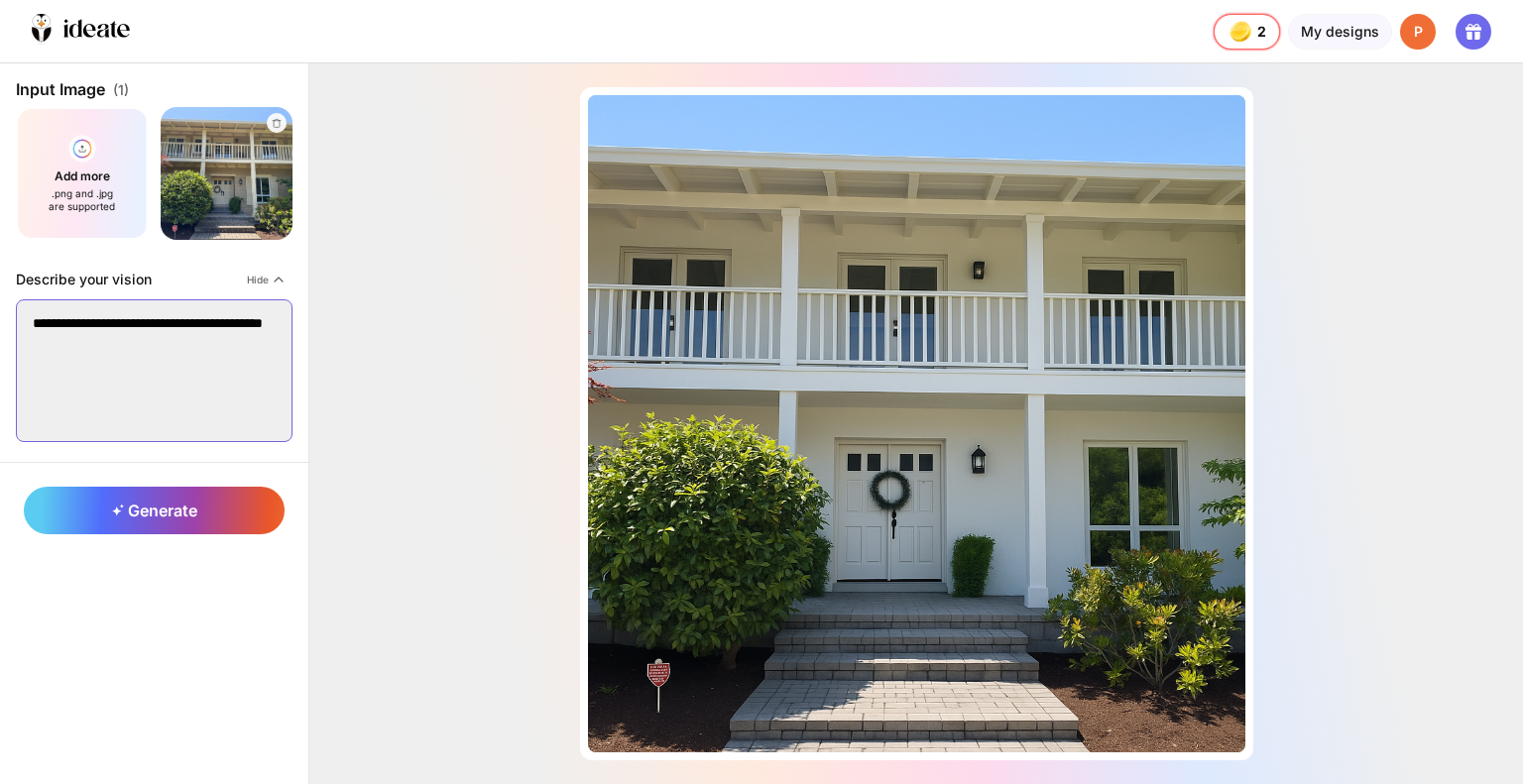 paste on "**********" 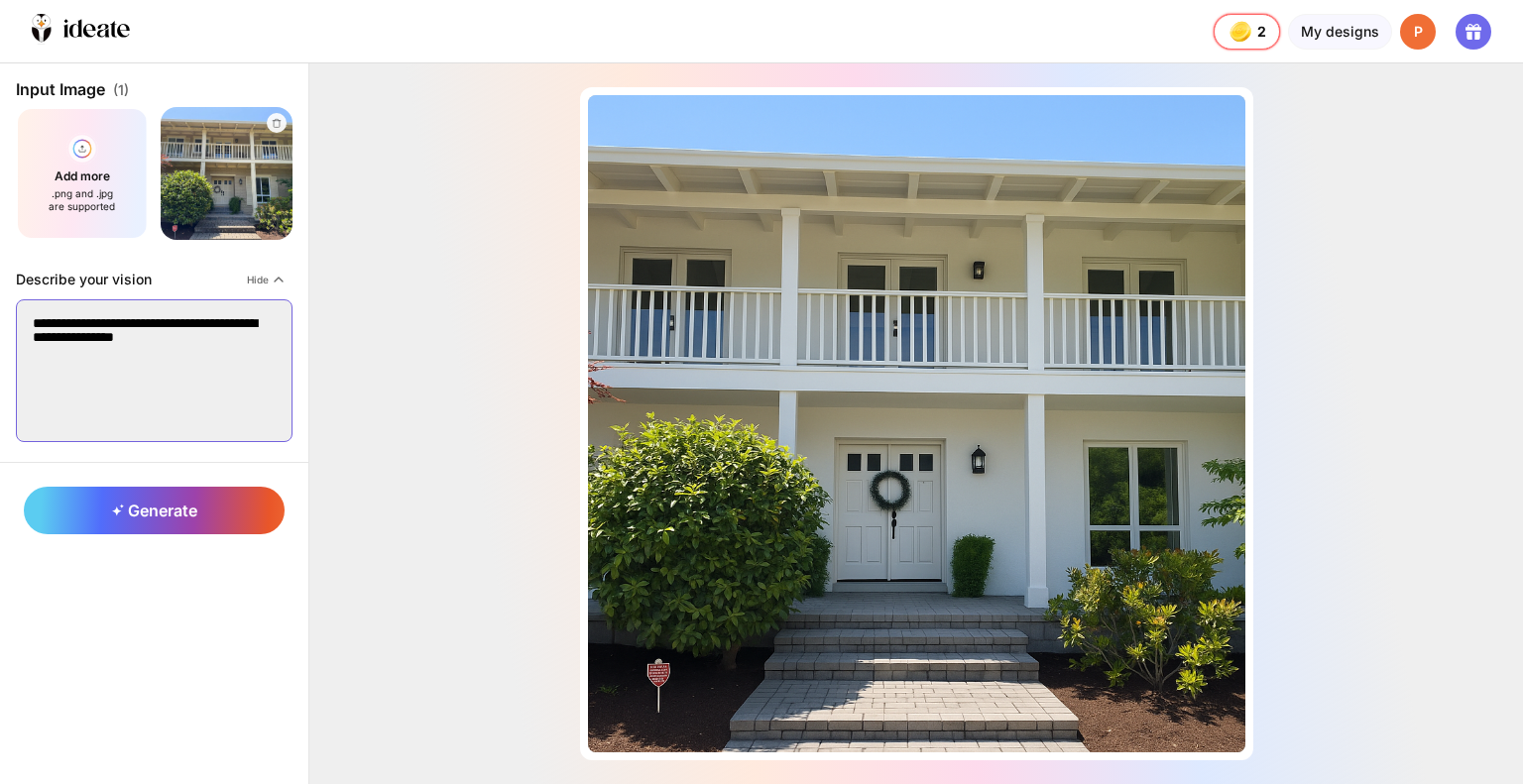 click on "**********" at bounding box center (154, 371) 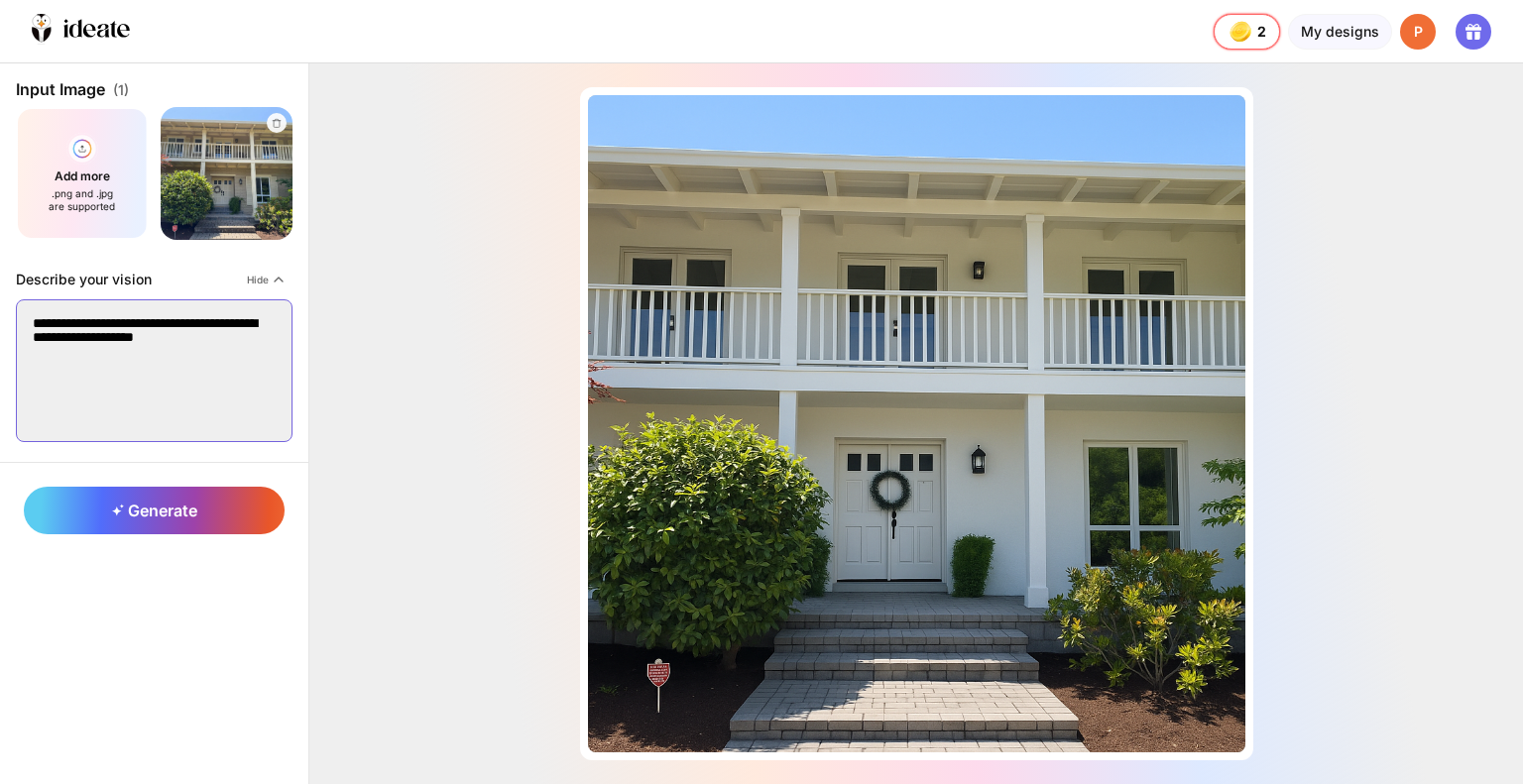 click on "**********" at bounding box center [154, 371] 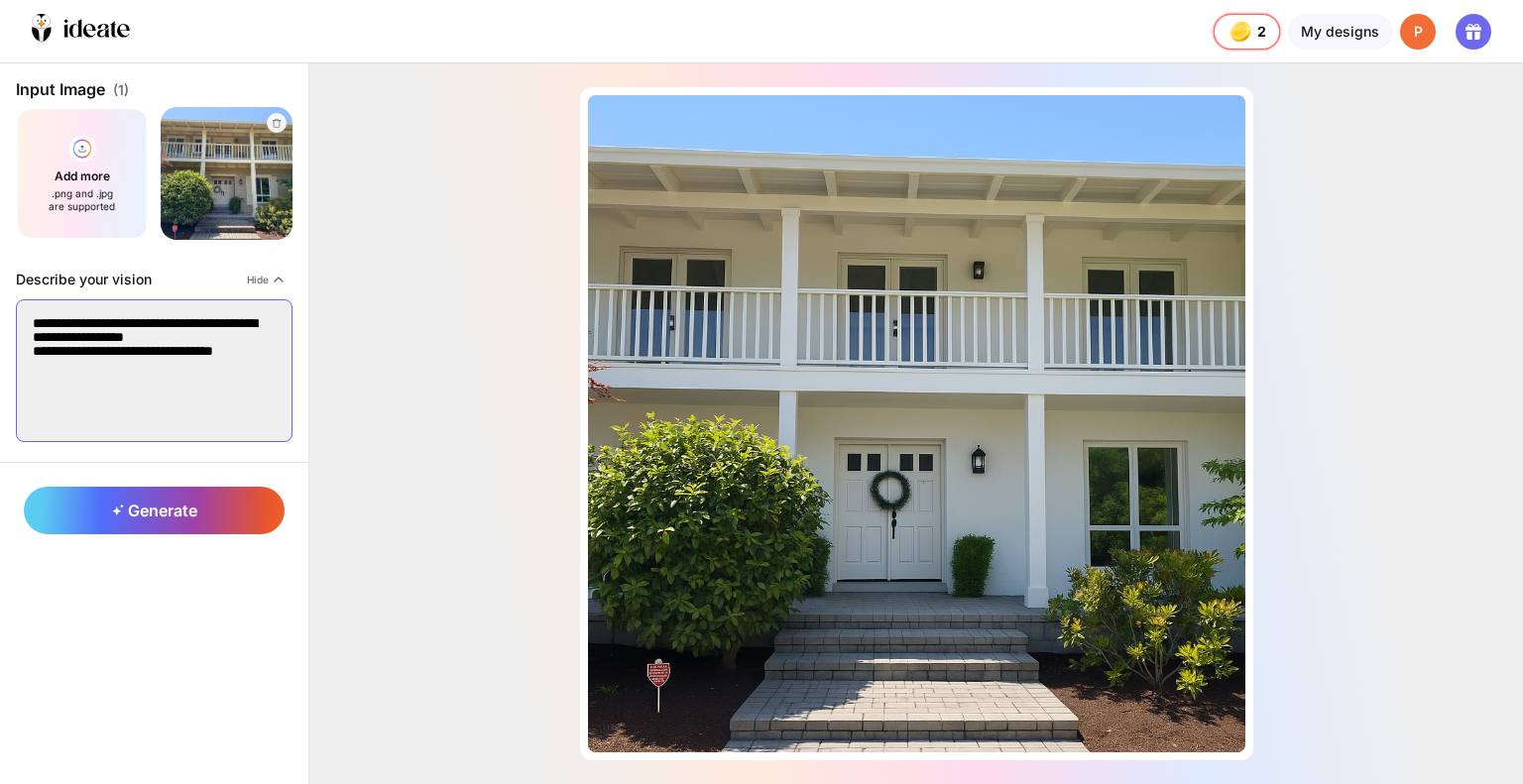 click on "**********" at bounding box center [154, 371] 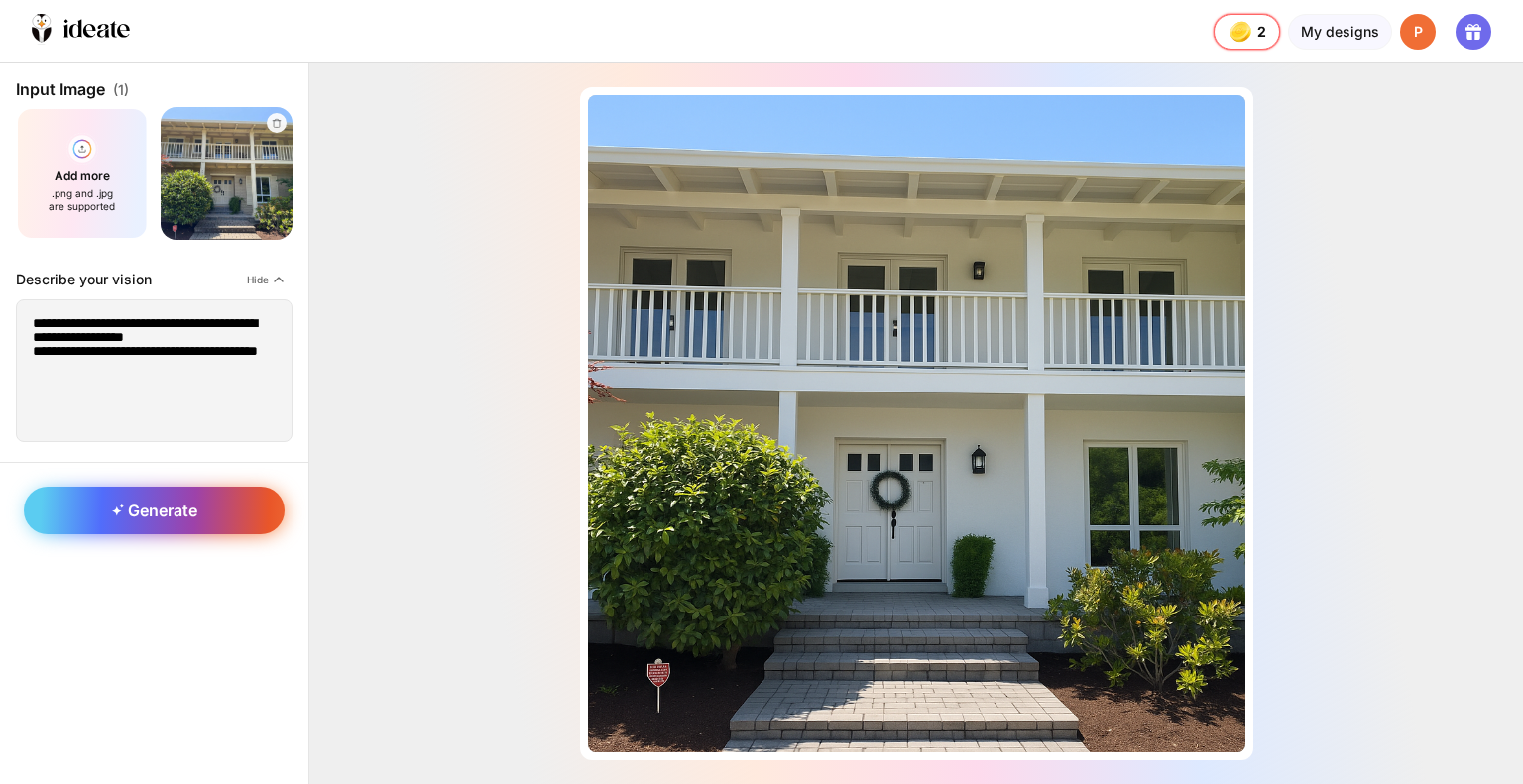 click on "Generate" at bounding box center [154, 510] 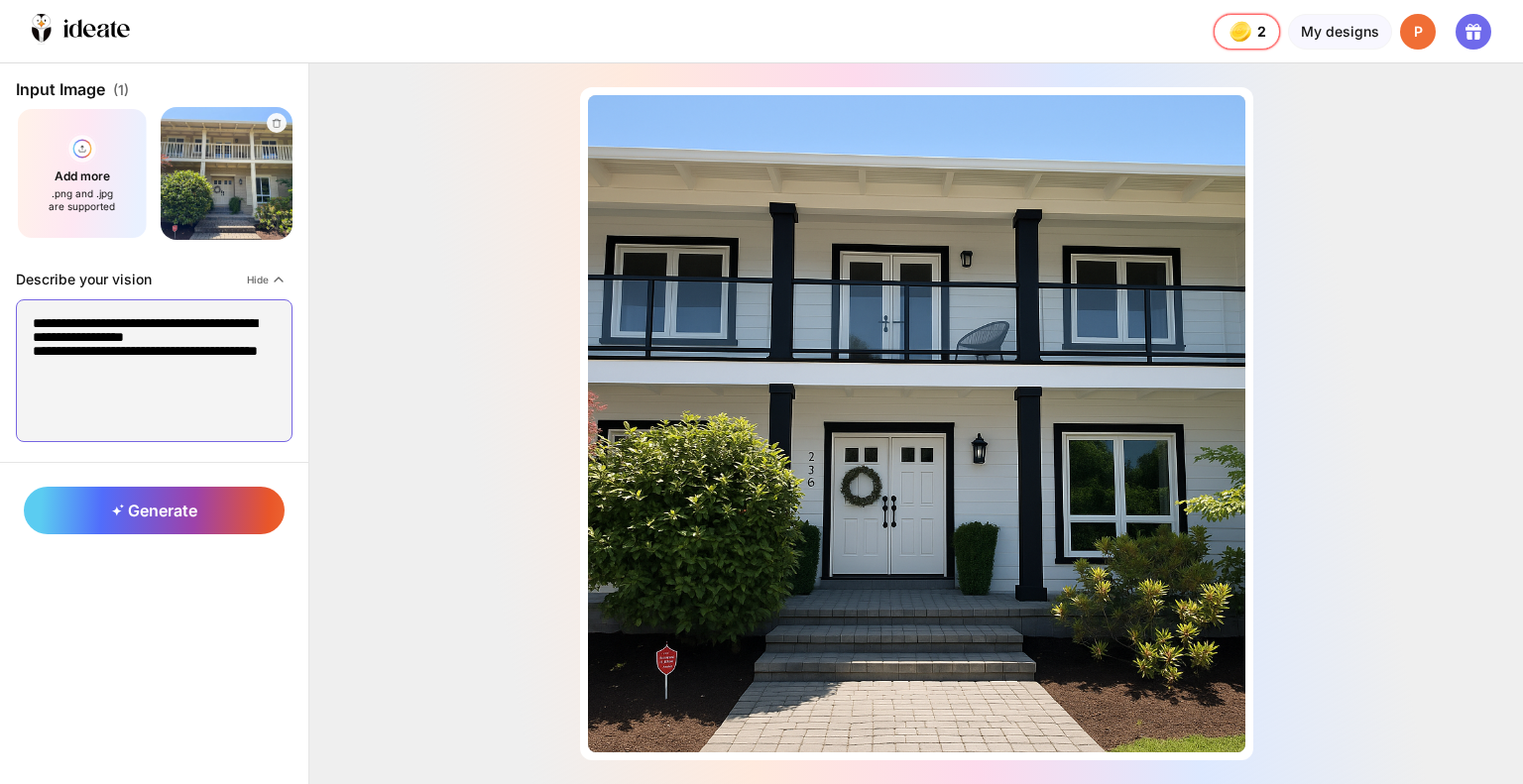 drag, startPoint x: 120, startPoint y: 384, endPoint x: 12, endPoint y: 312, distance: 129.79985 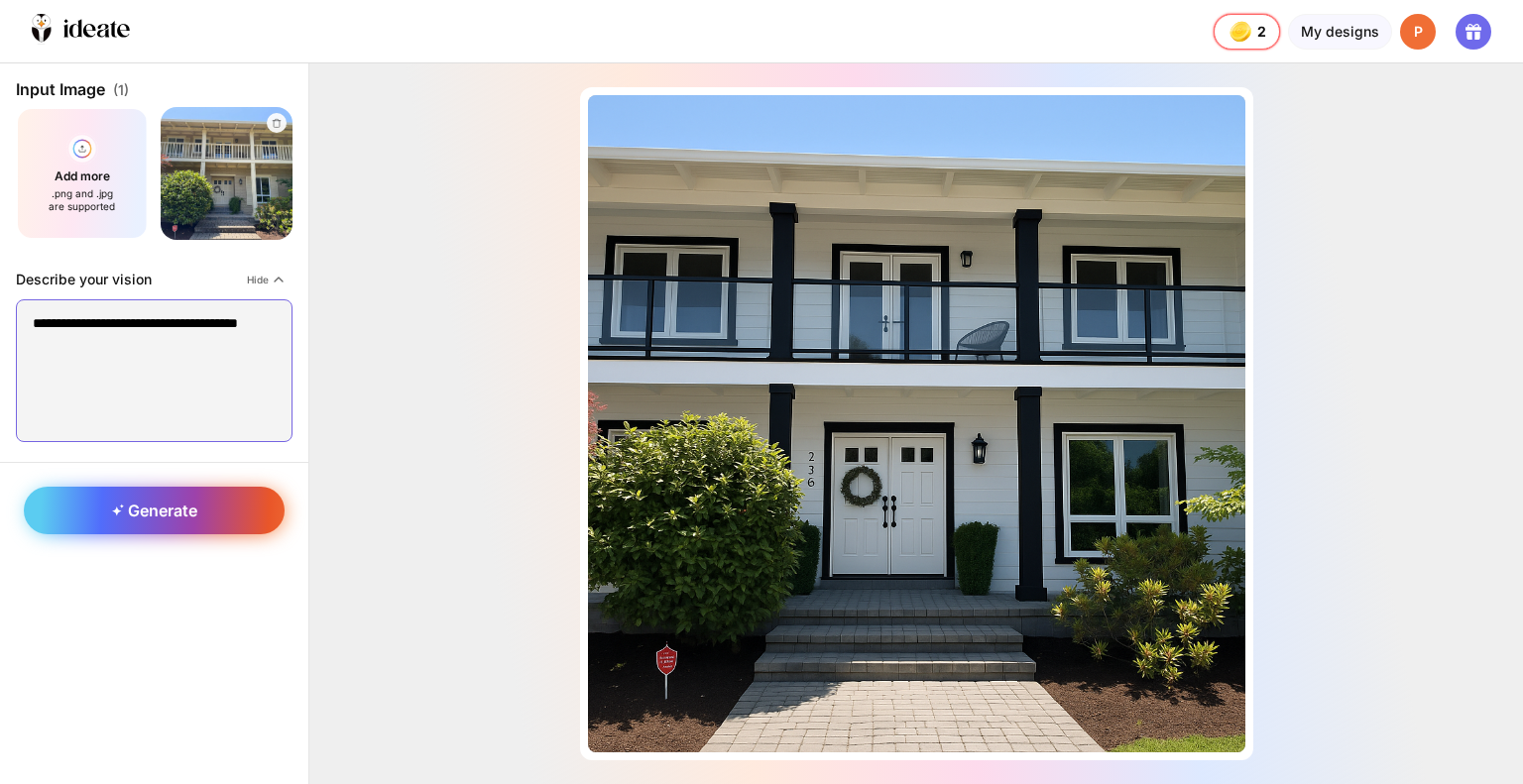 type on "**********" 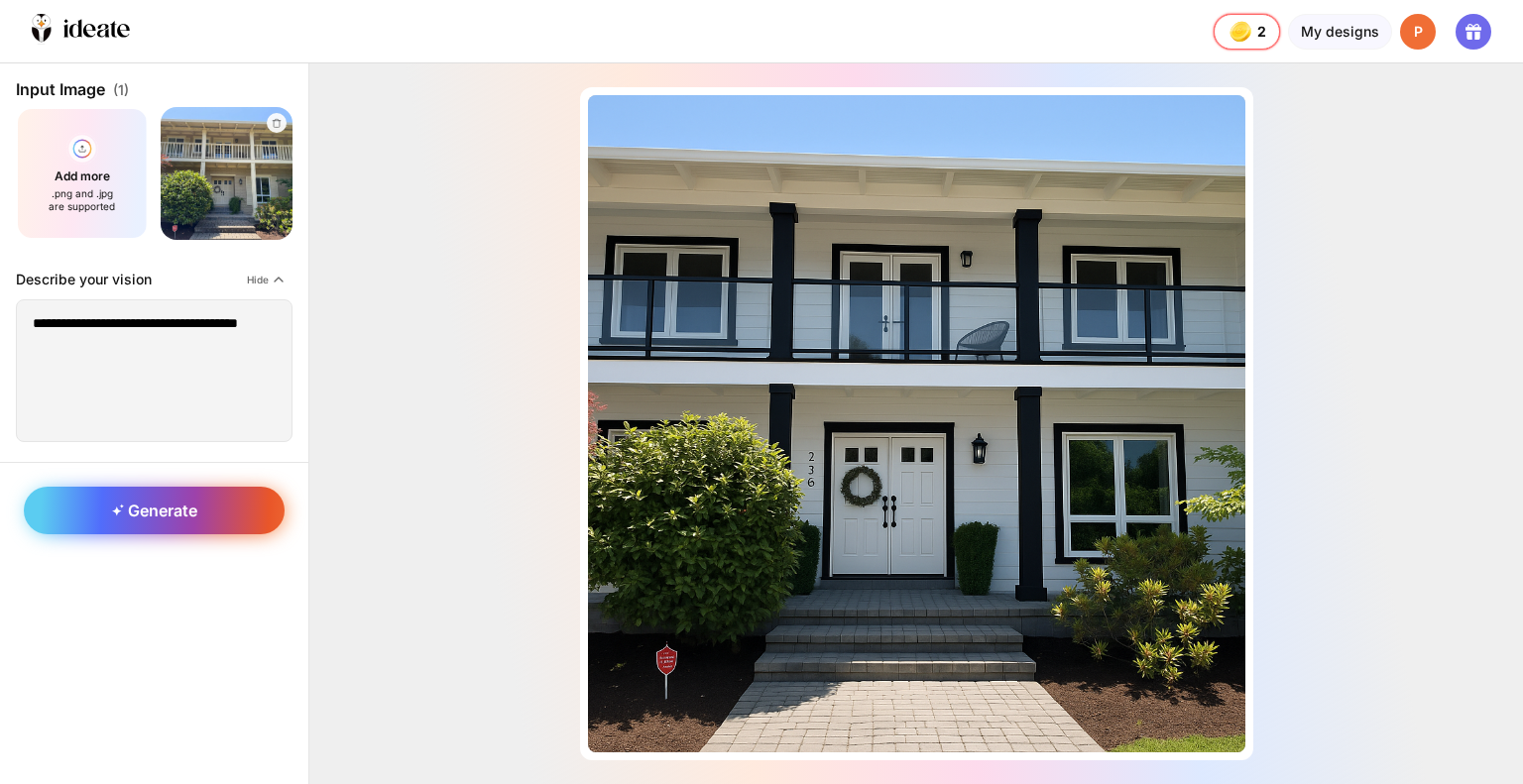 click on "Generate" at bounding box center (155, 510) 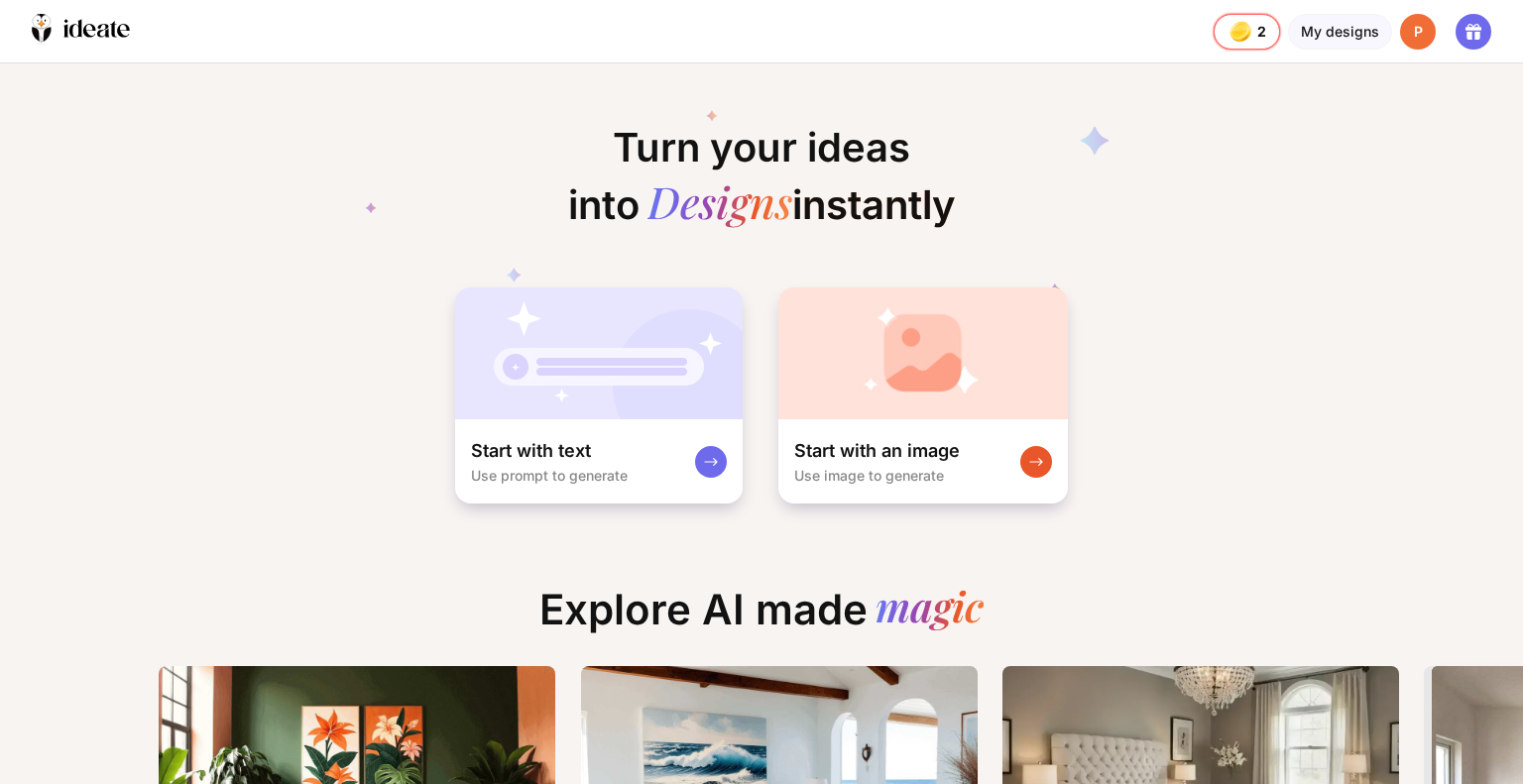 scroll, scrollTop: 0, scrollLeft: 16, axis: horizontal 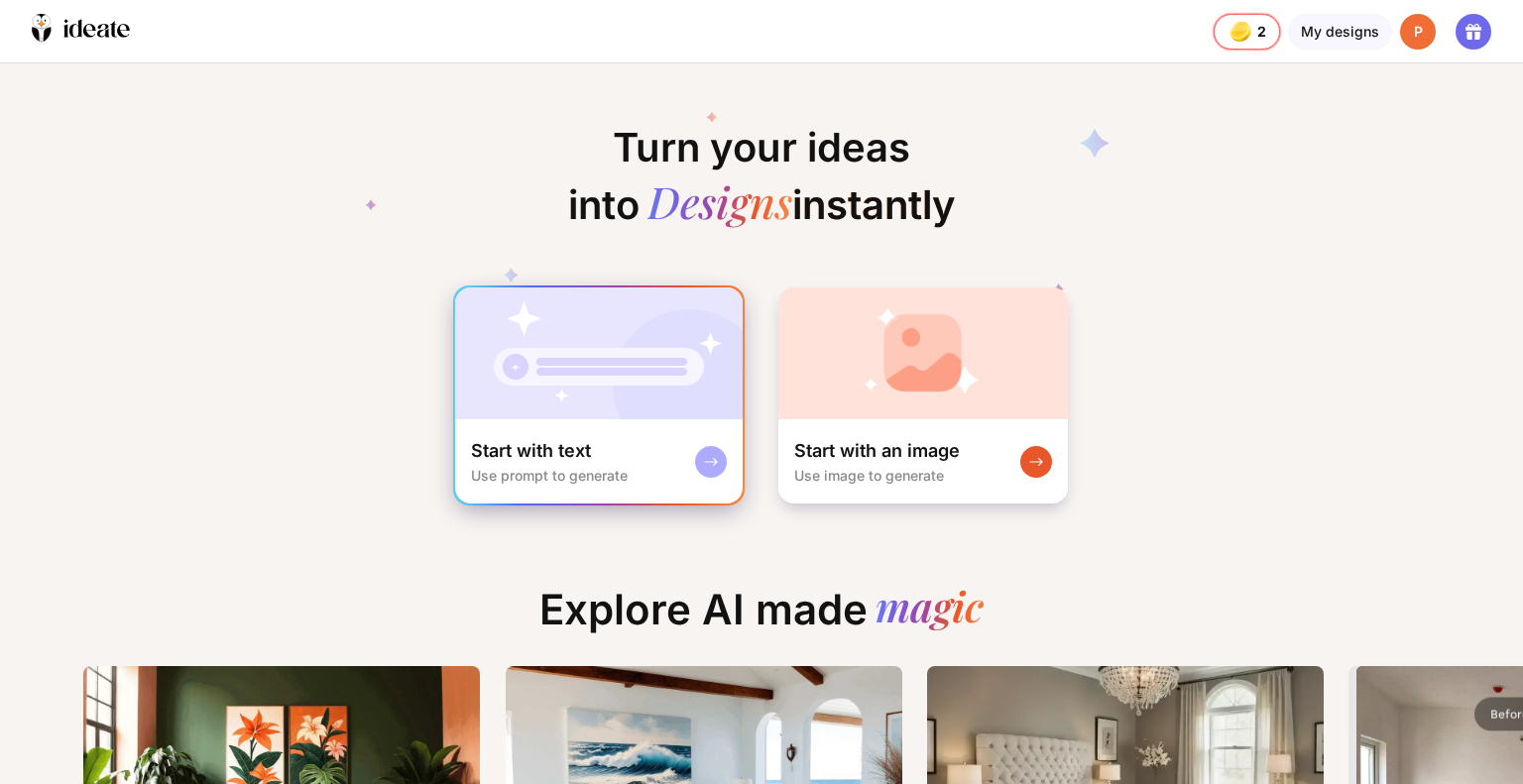 click at bounding box center (599, 353) 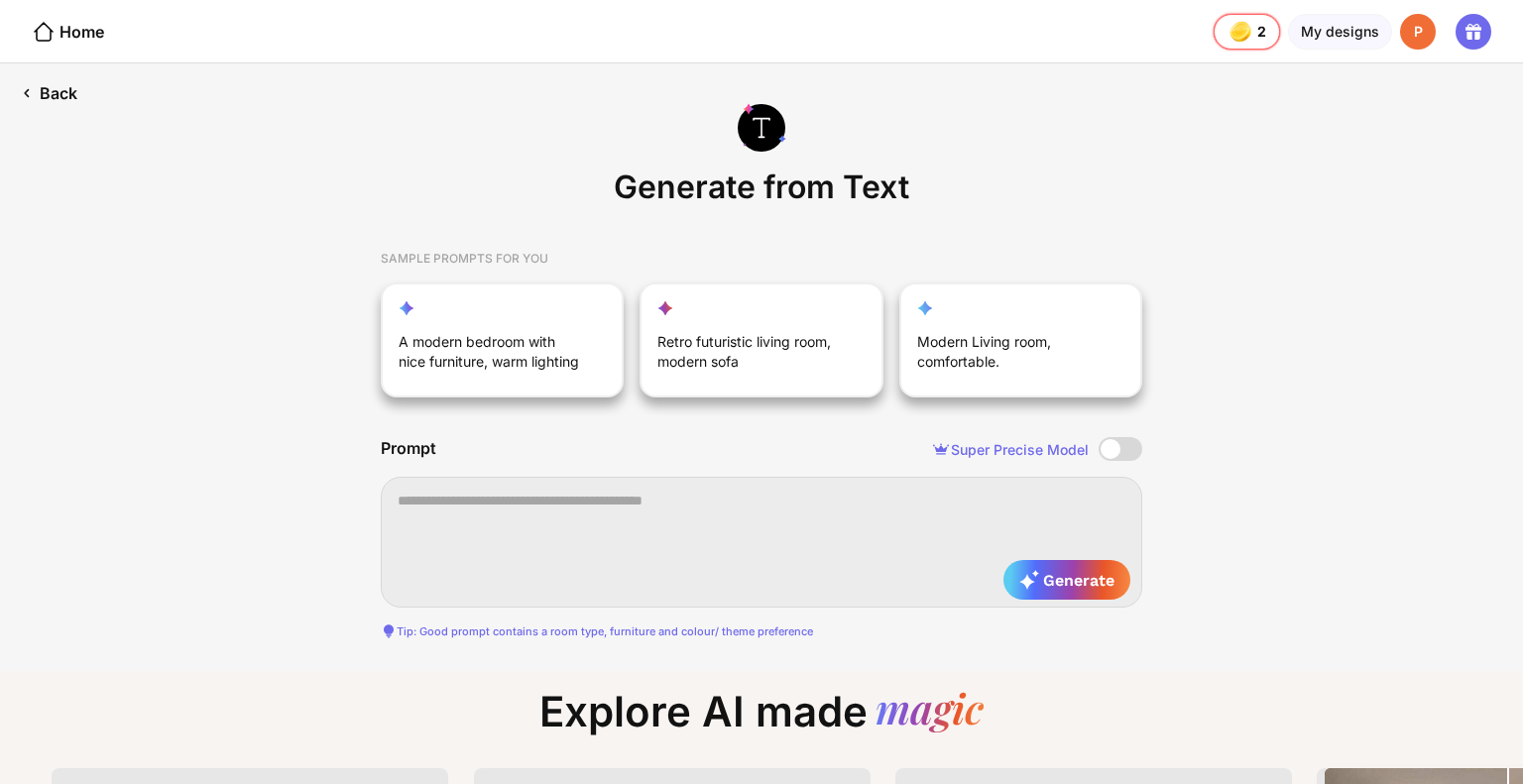 click on "Back" at bounding box center [49, 93] 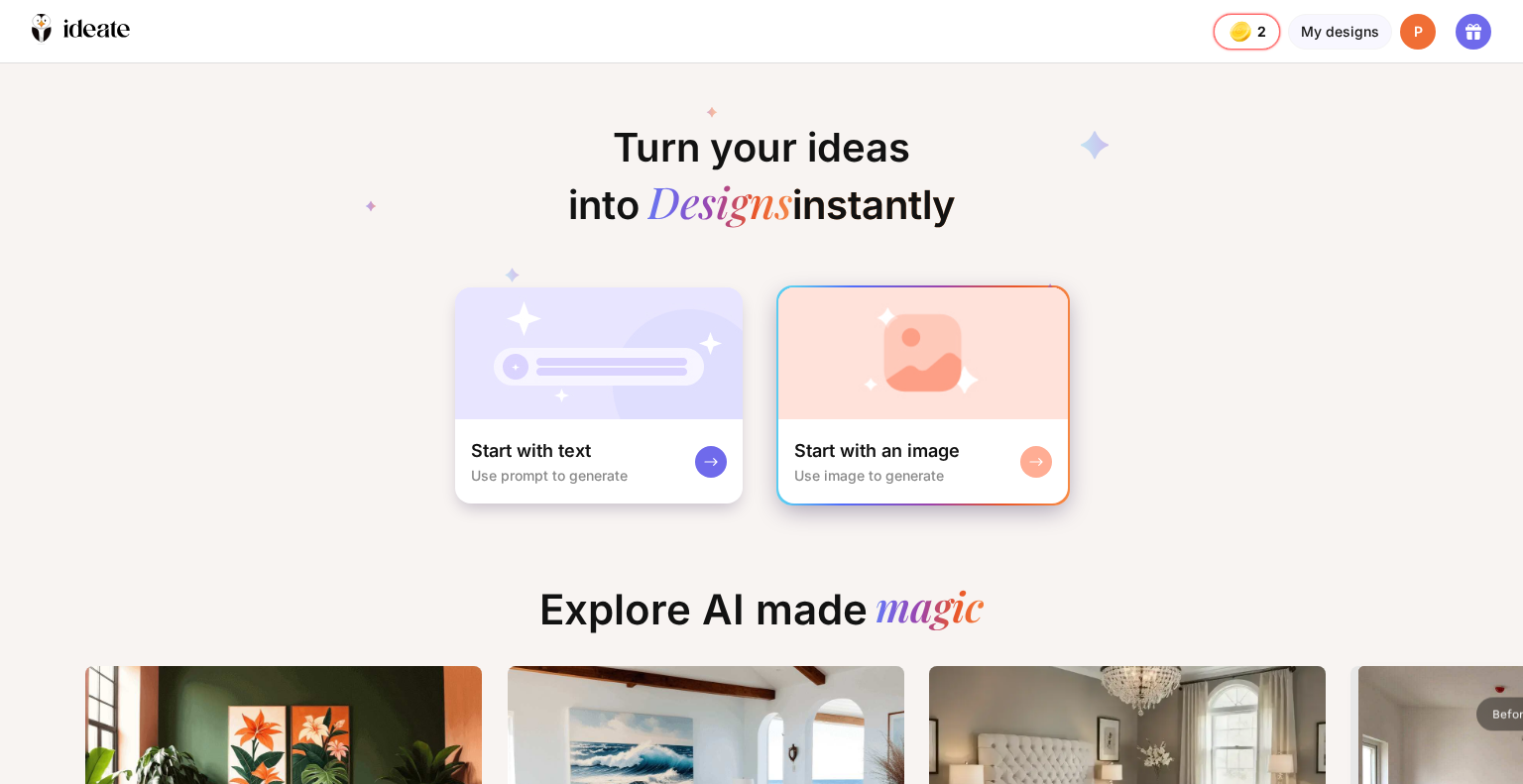 click at bounding box center (923, 353) 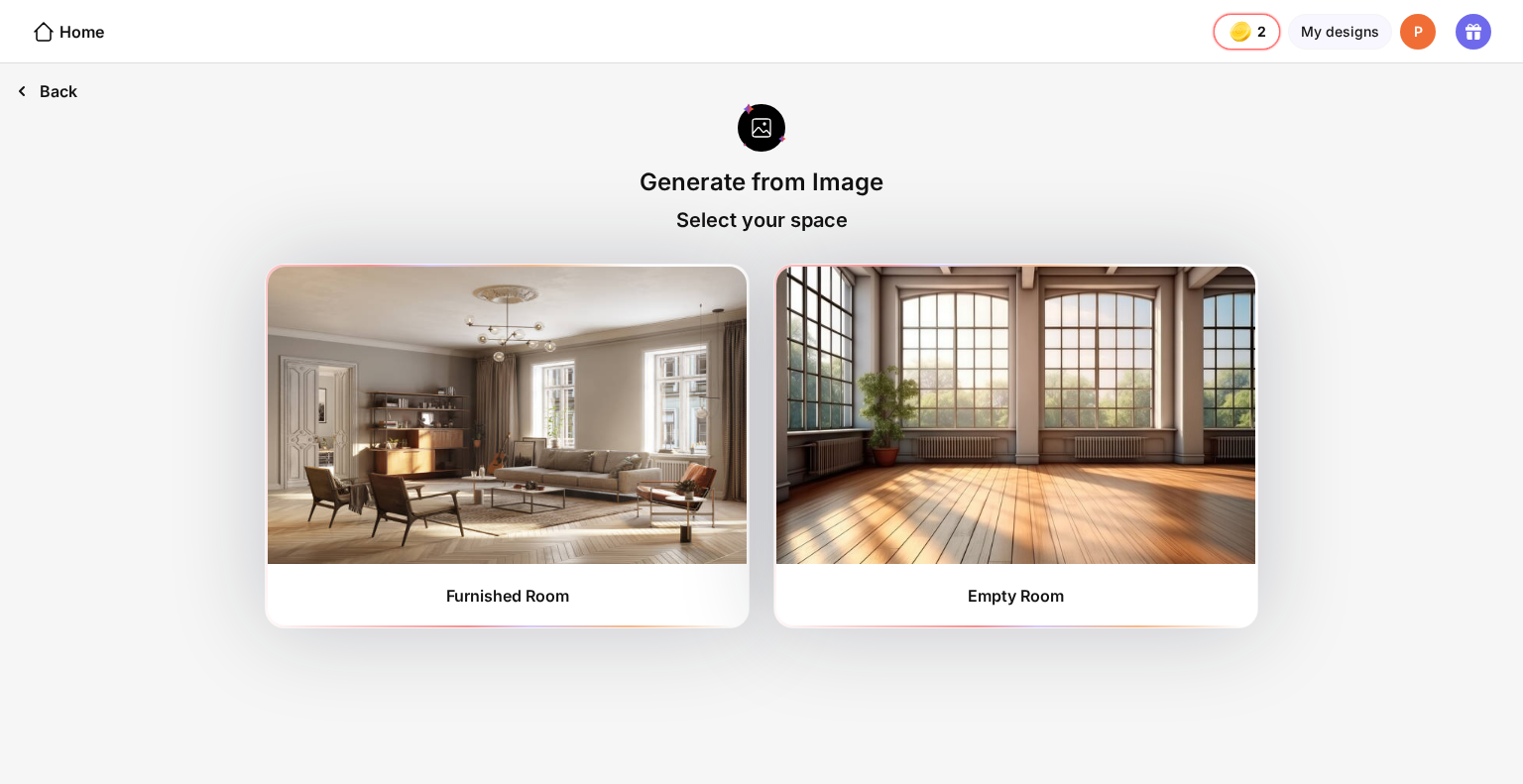 click on "Back" at bounding box center [47, 91] 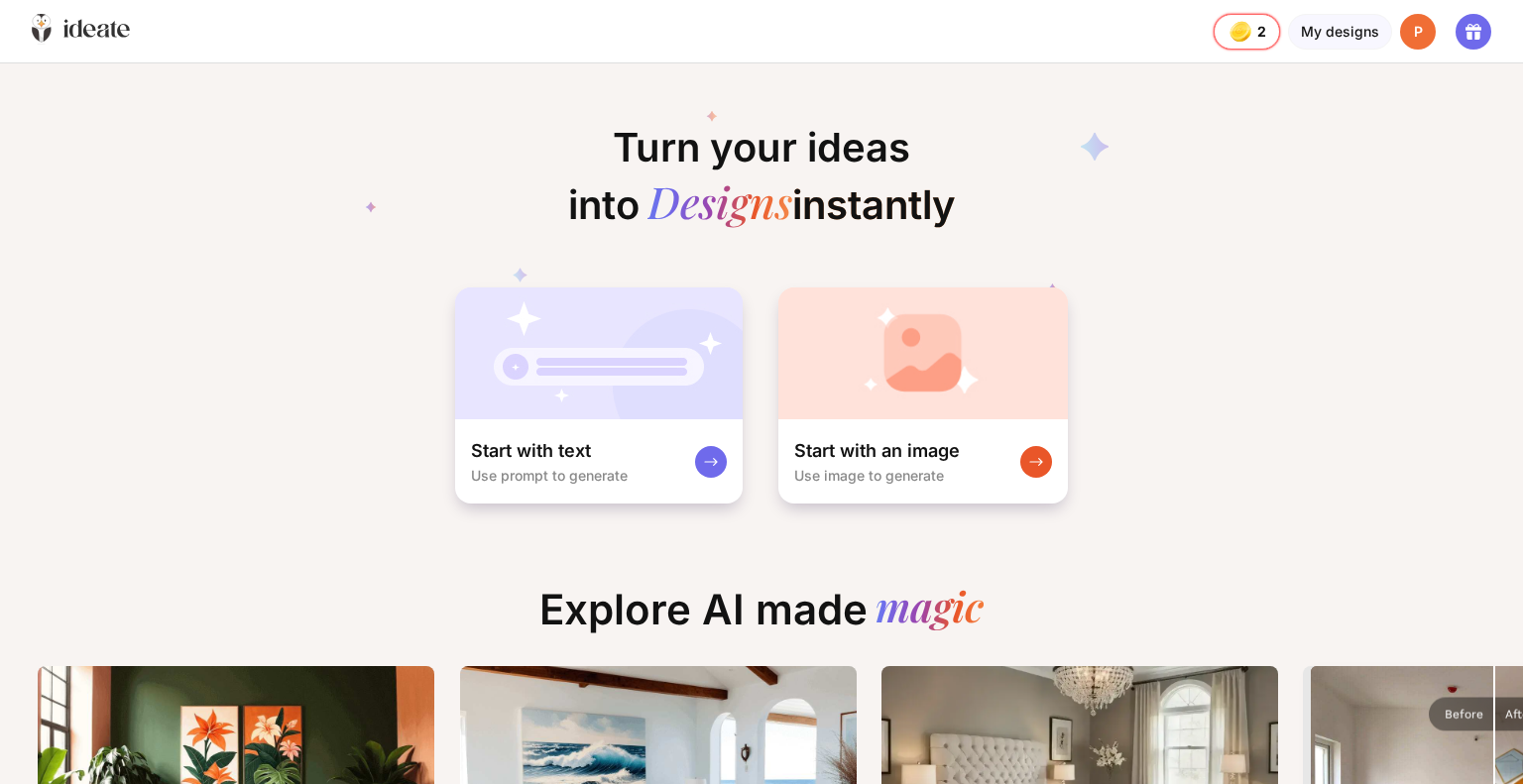 click 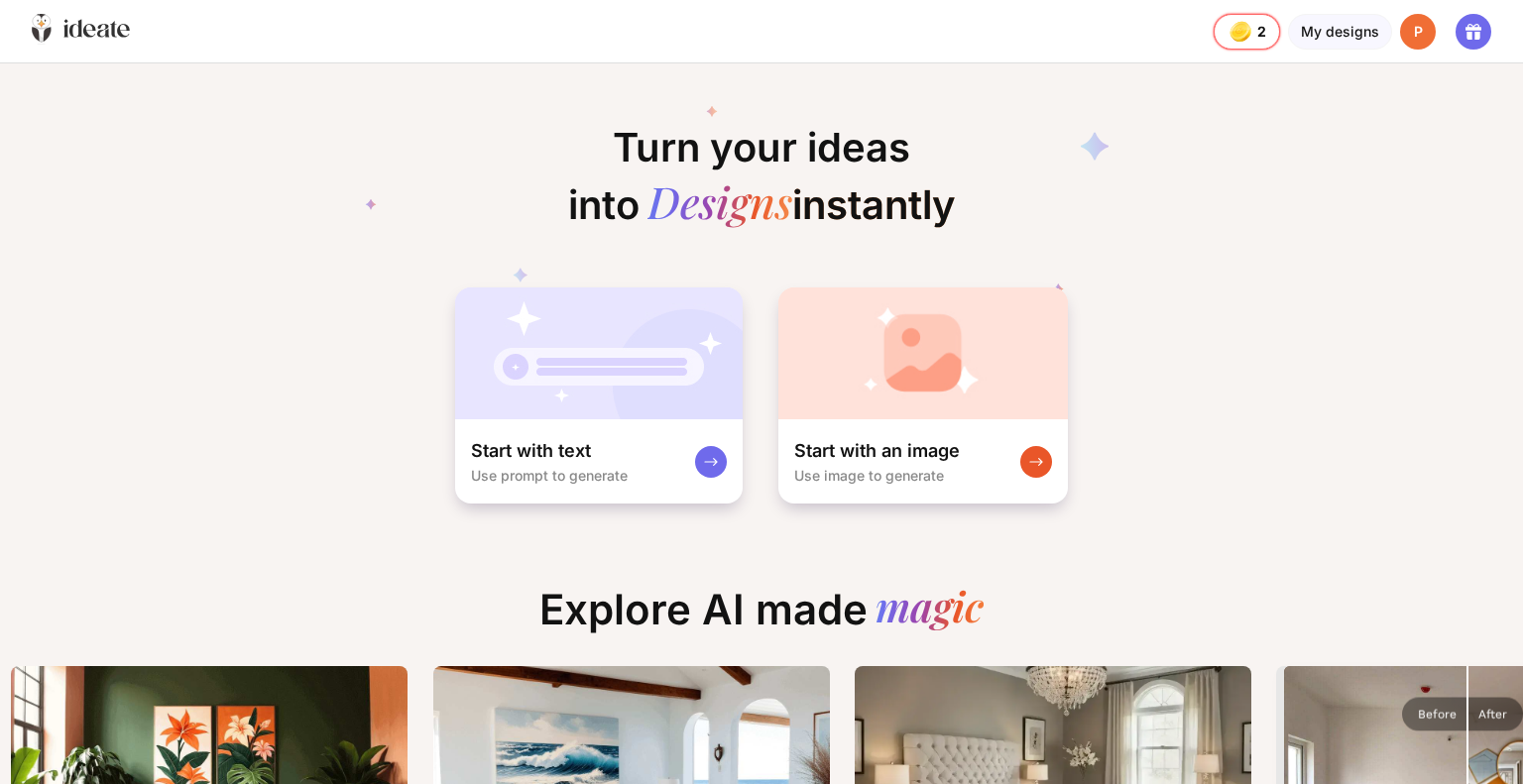 click 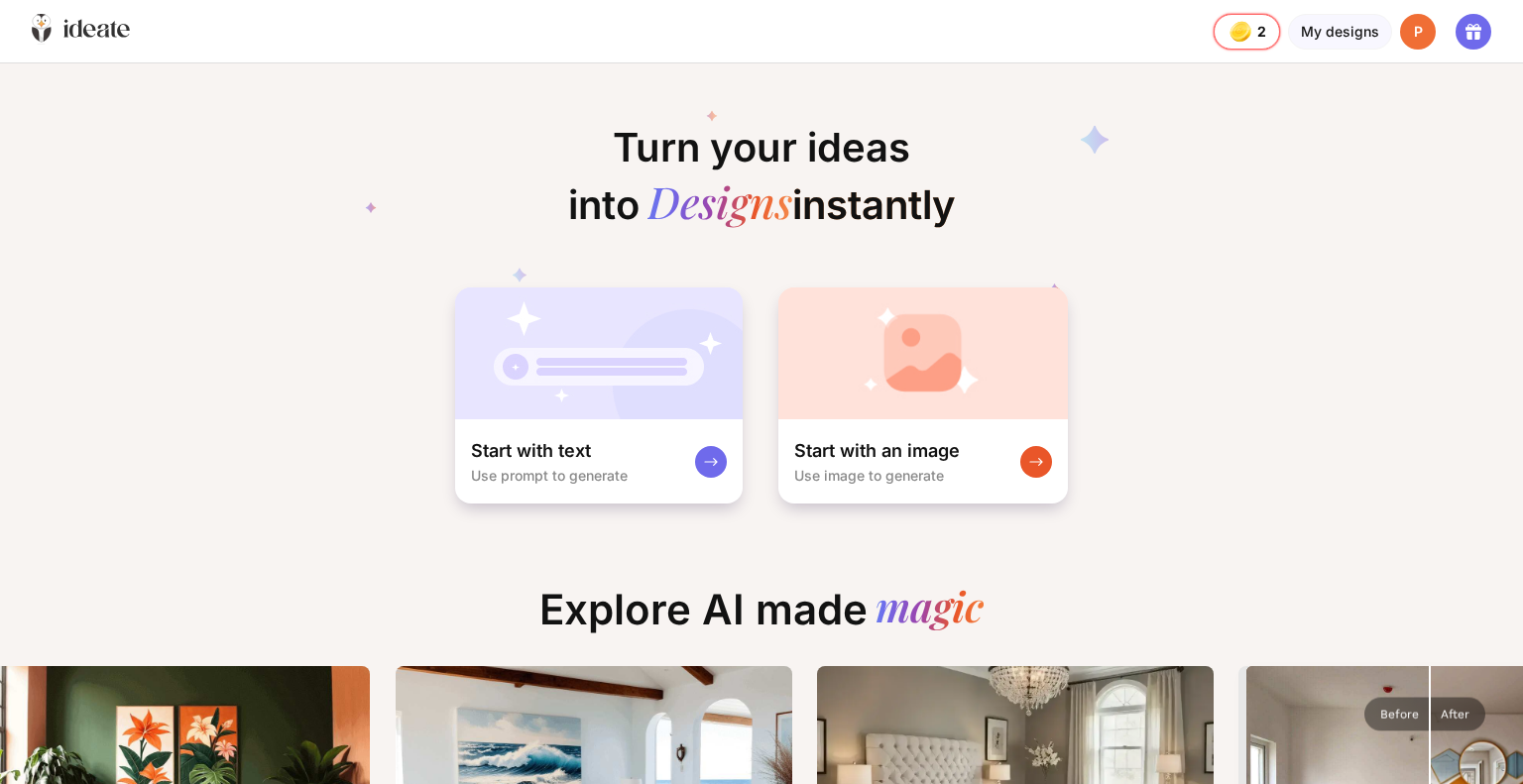 click 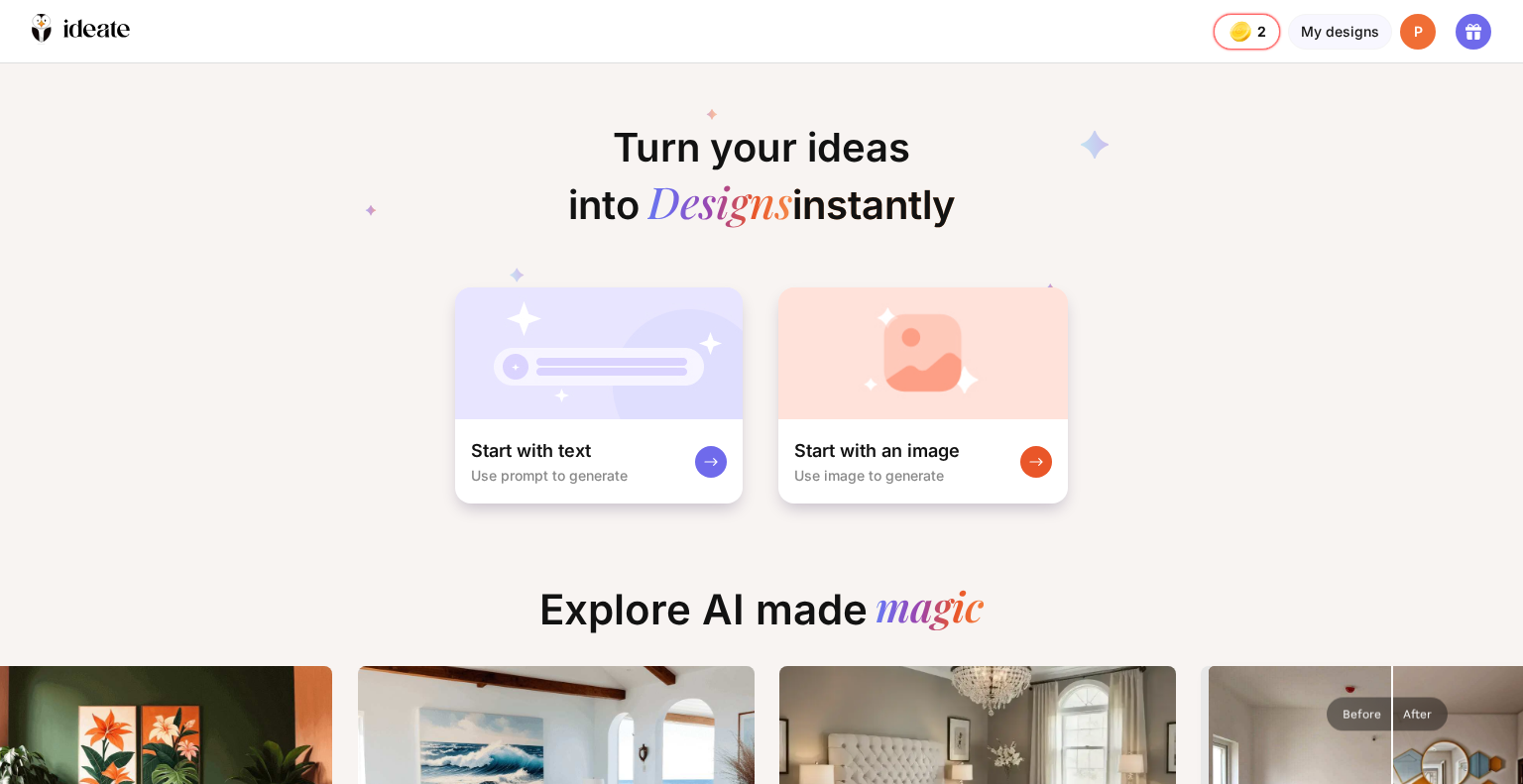 click 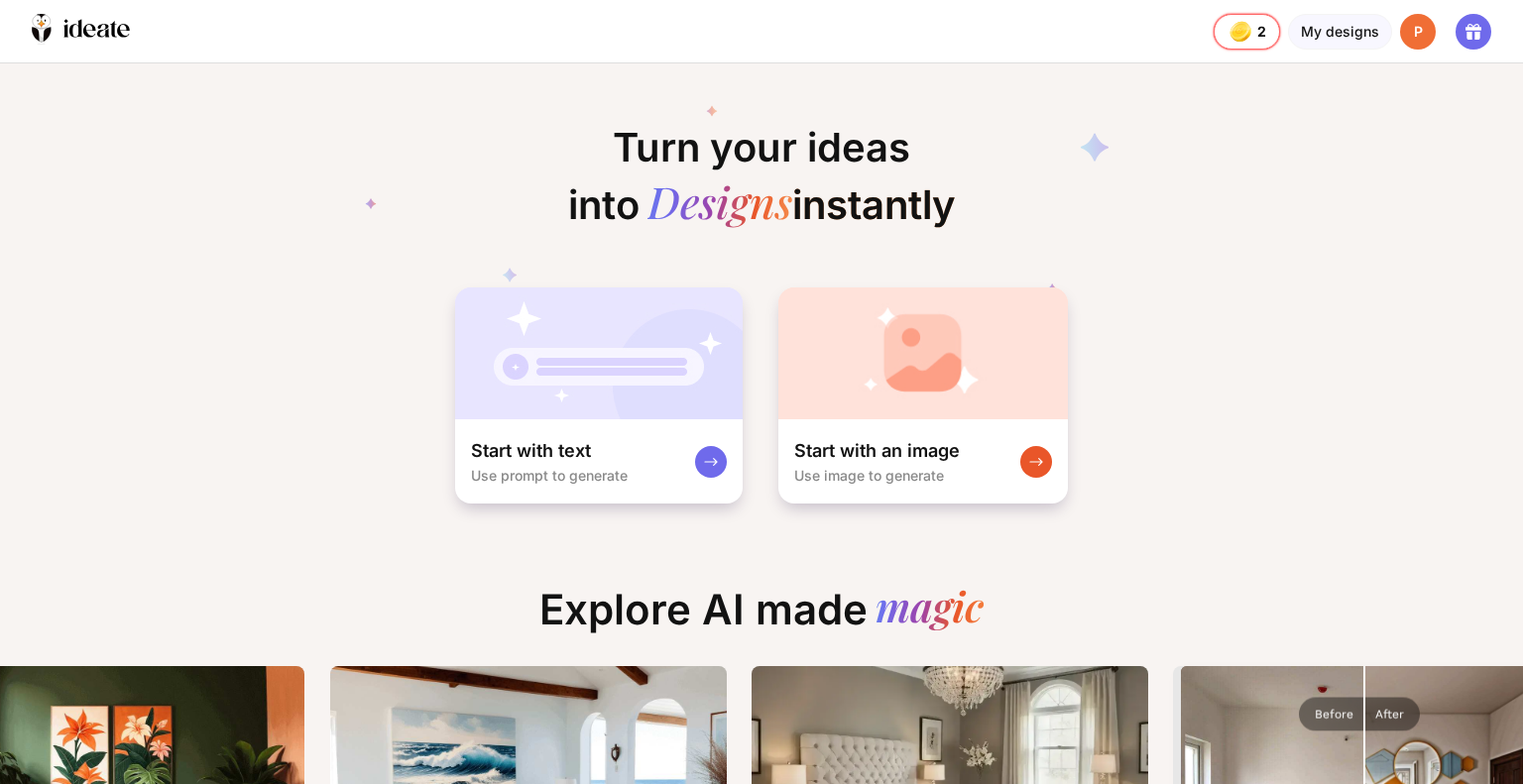 click 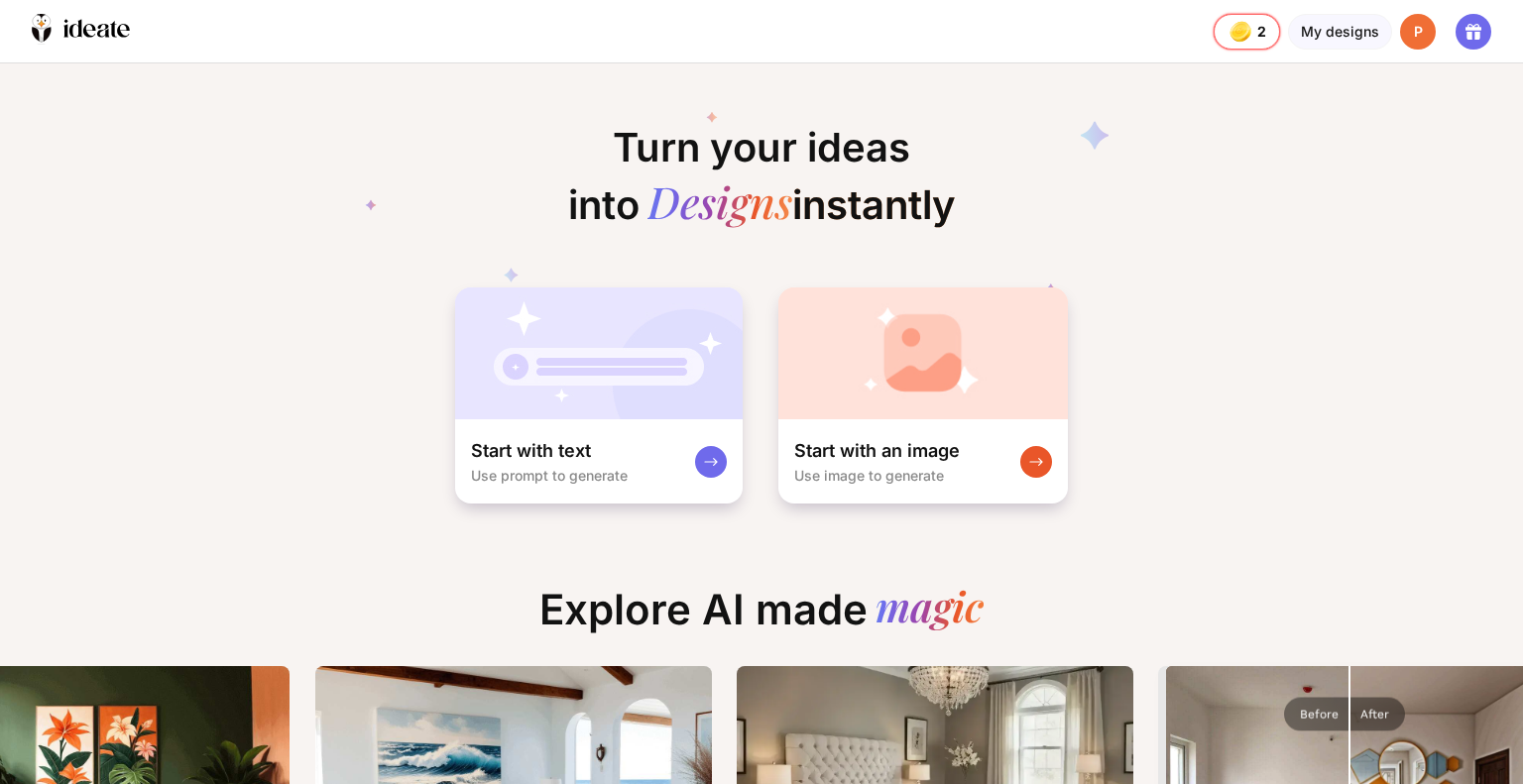 click on "P" at bounding box center (1418, 32) 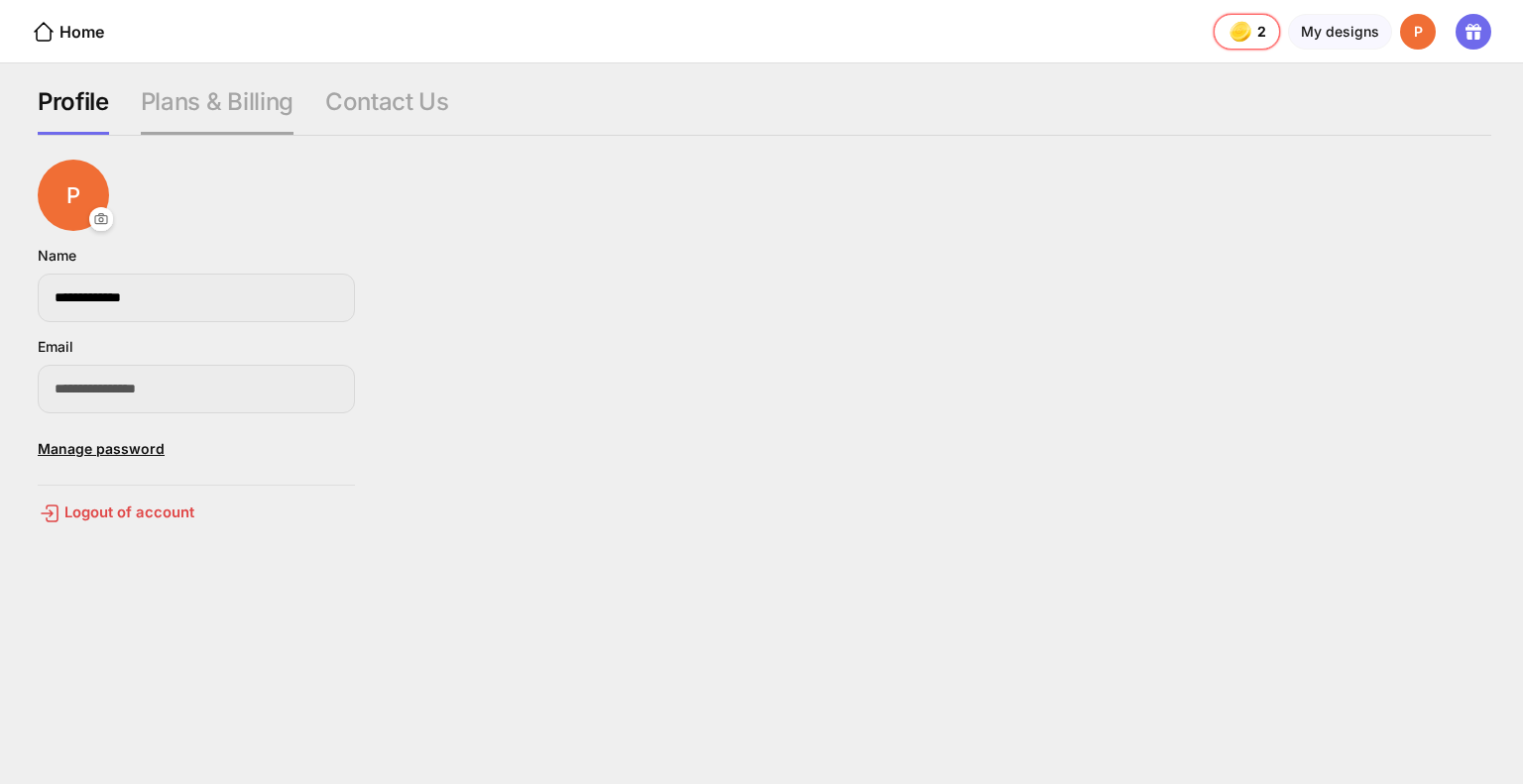 click on "Plans & Billing" 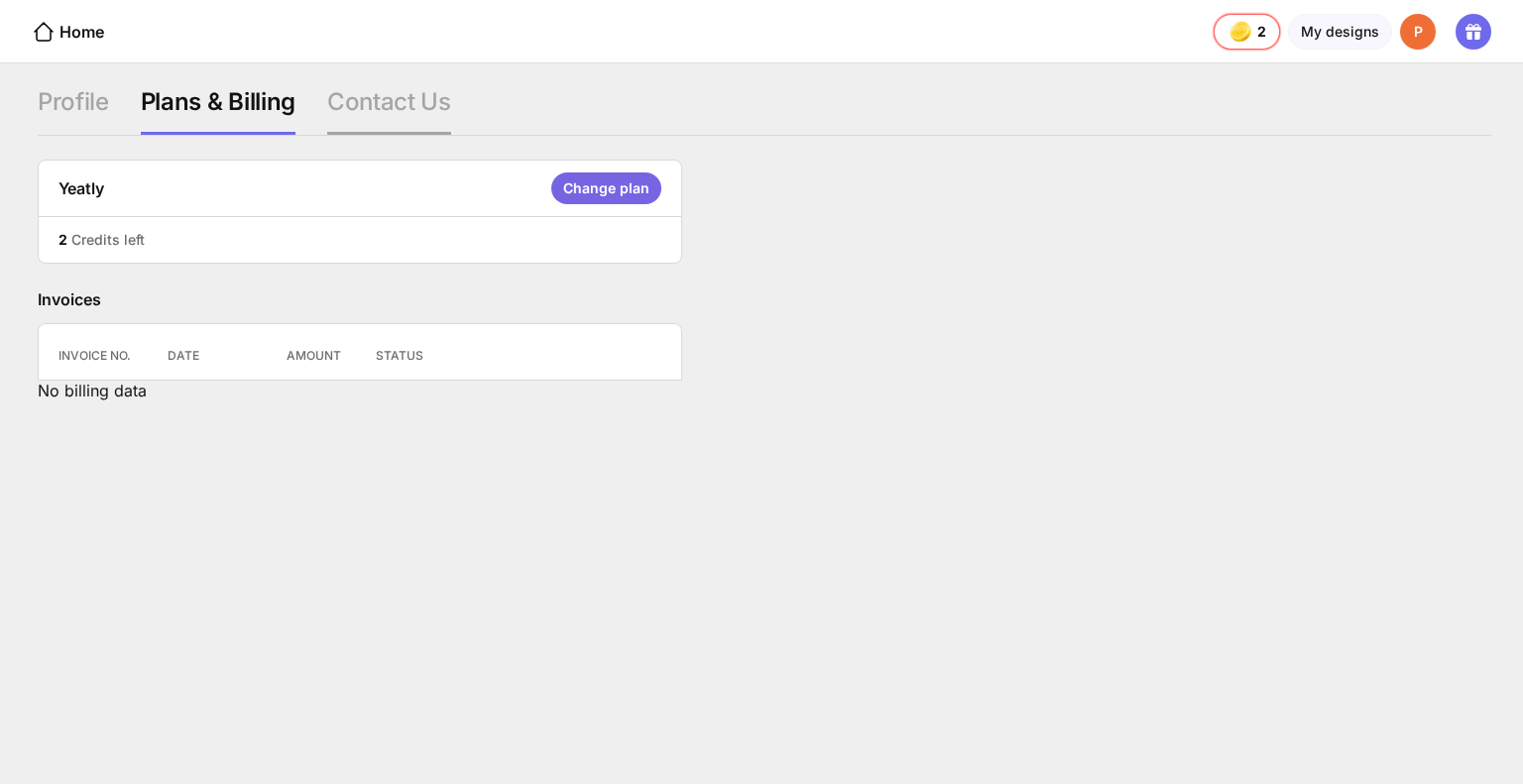 click on "Contact Us" 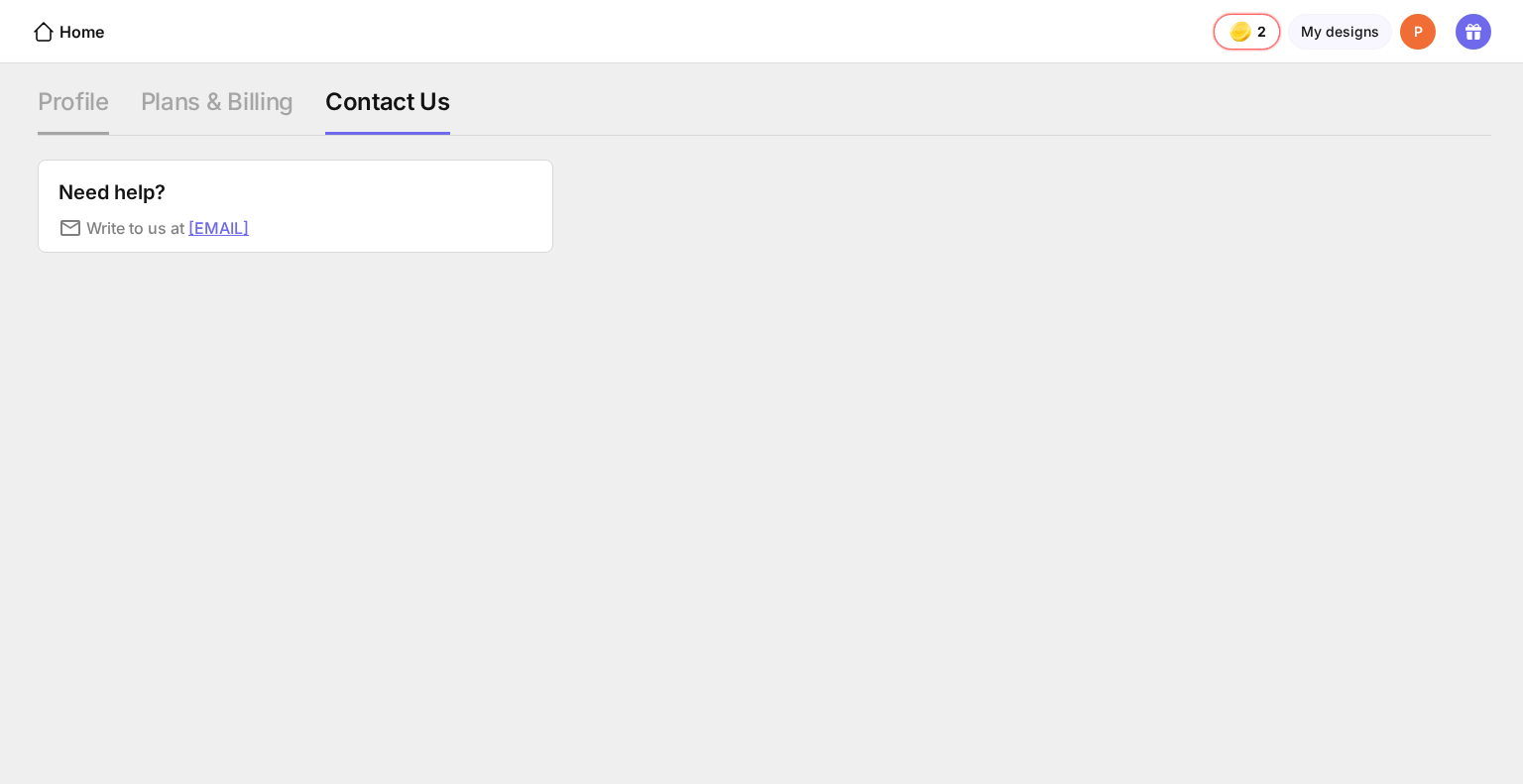 click on "Profile" 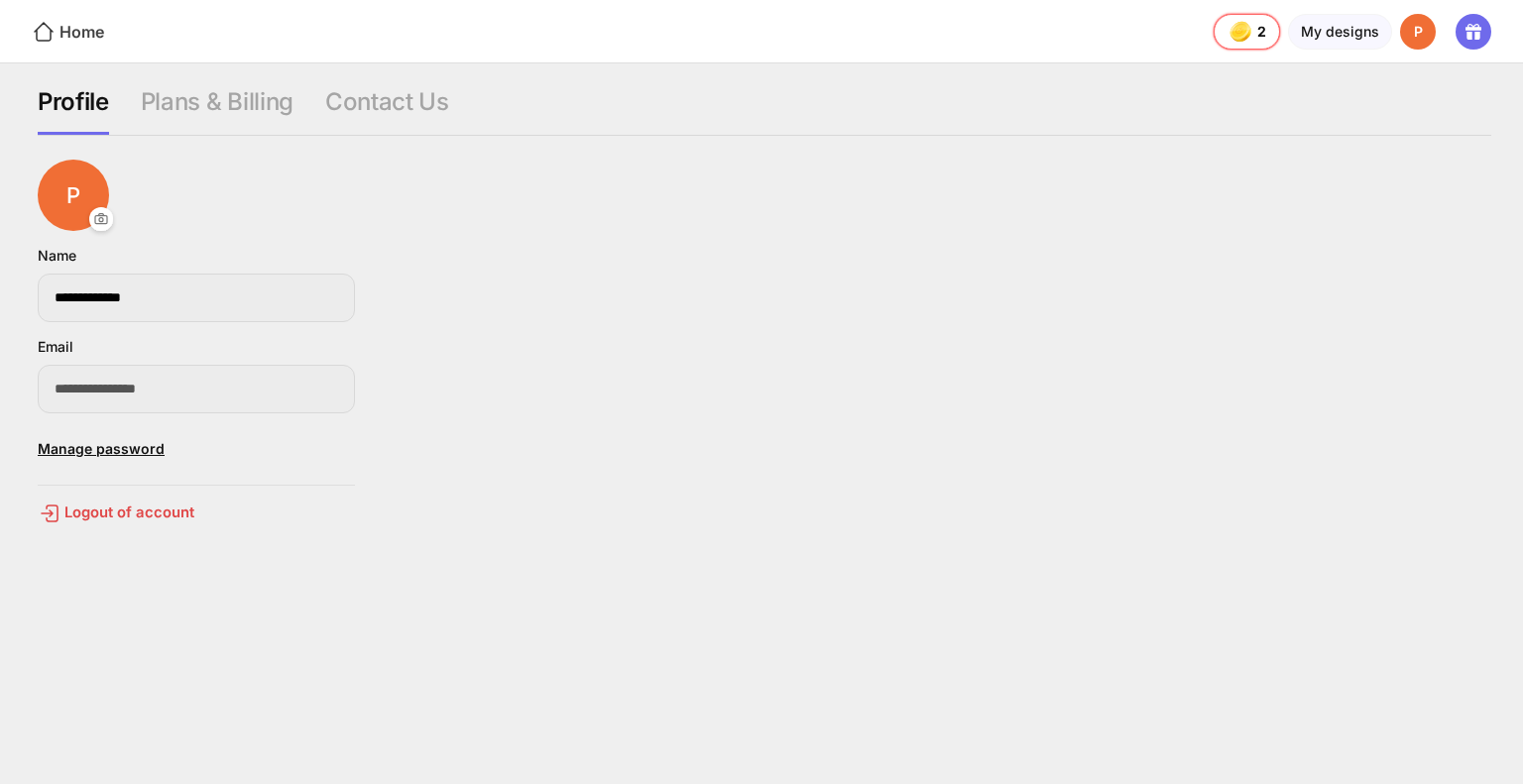 click on "Home" 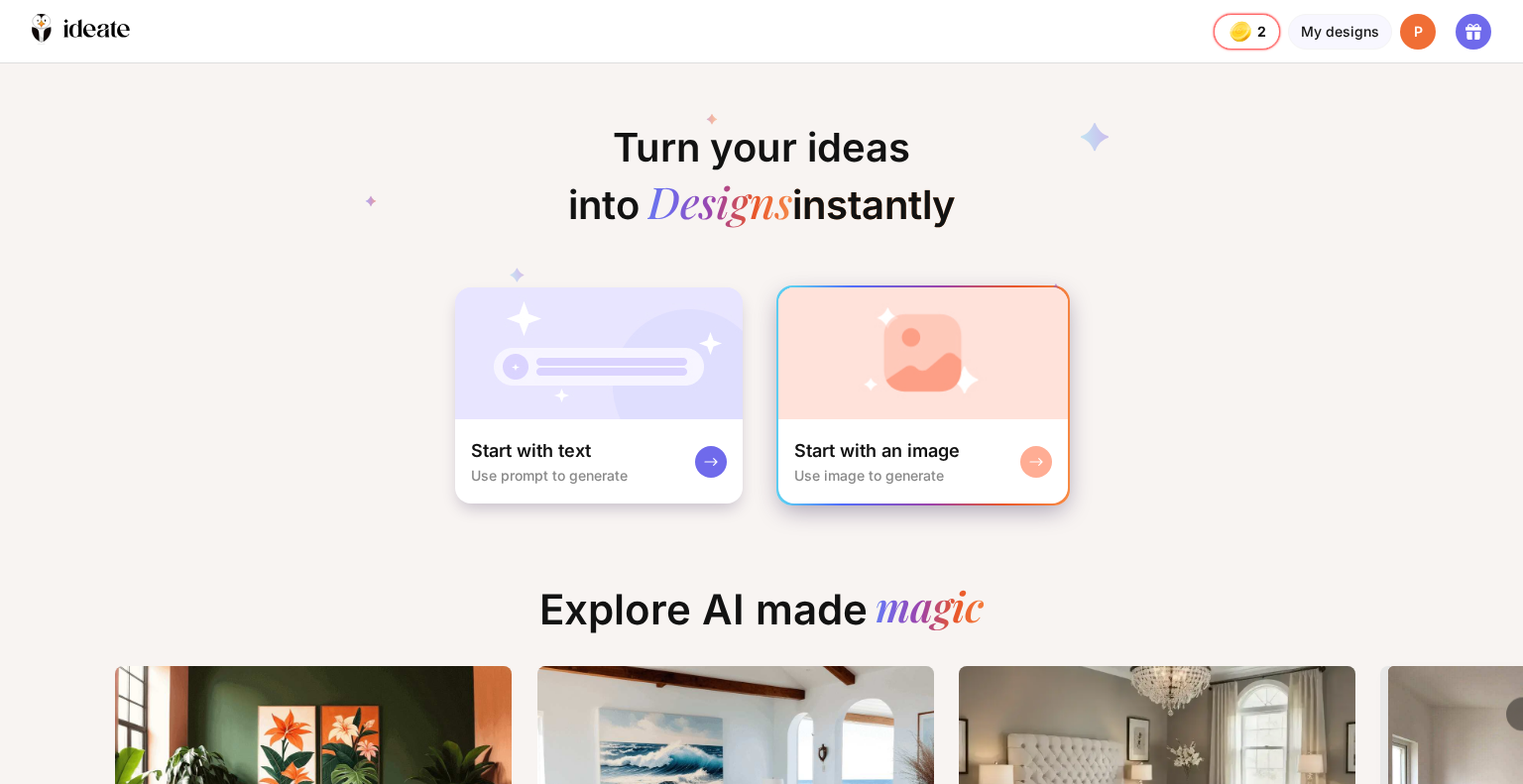 click at bounding box center [923, 353] 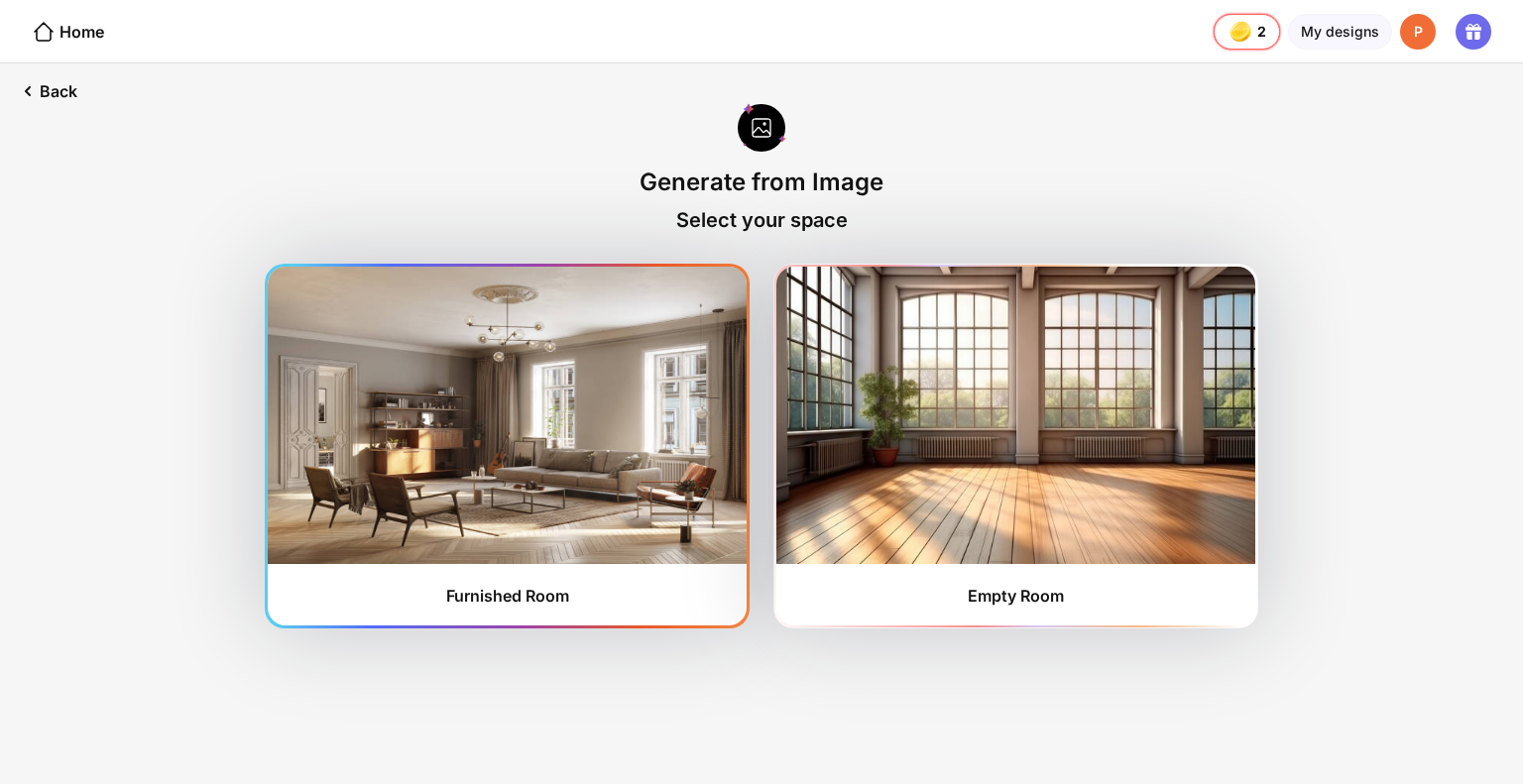 click at bounding box center (507, 415) 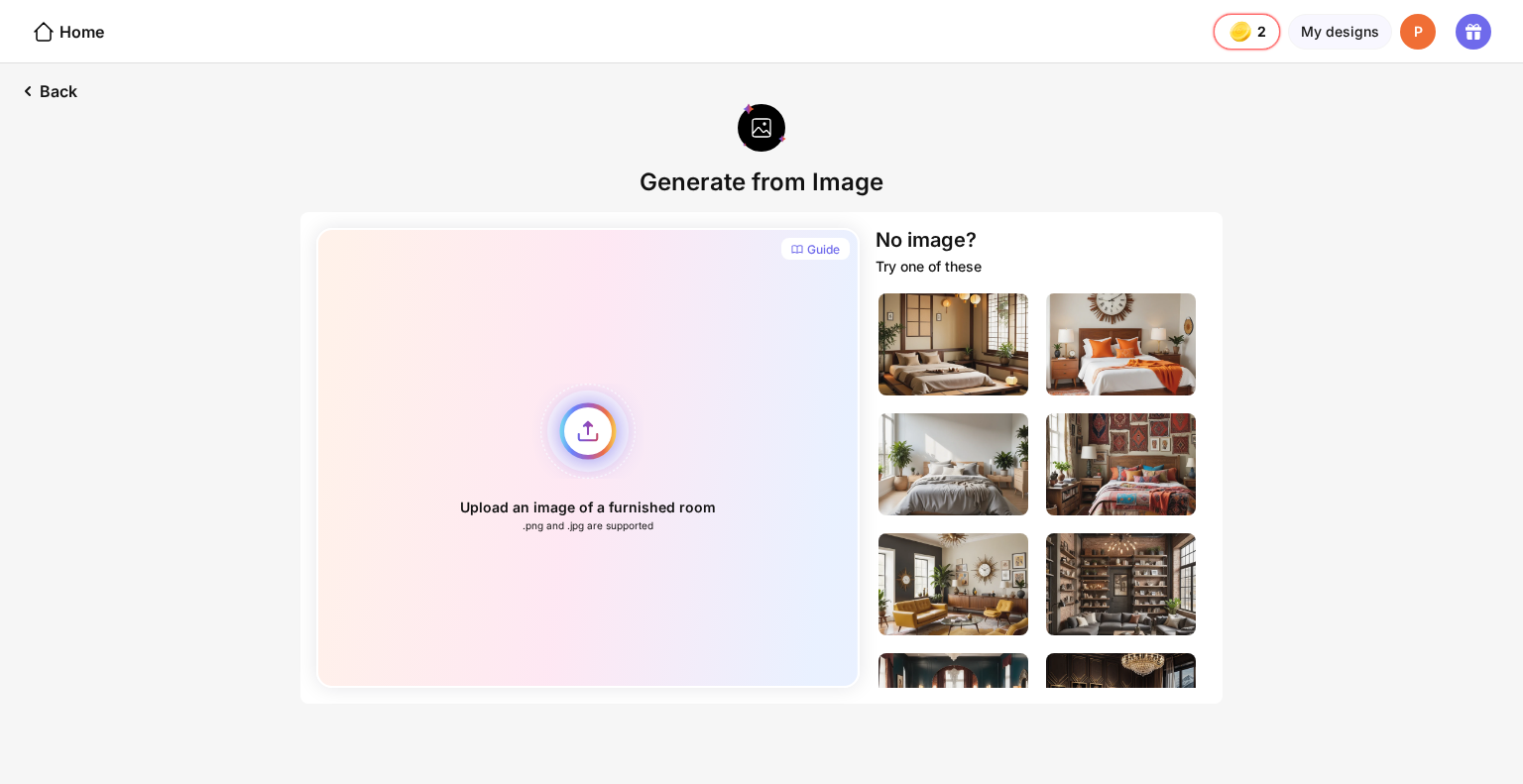 click on "Upload an image of a furnished room .png and .jpg are supported" at bounding box center [588, 458] 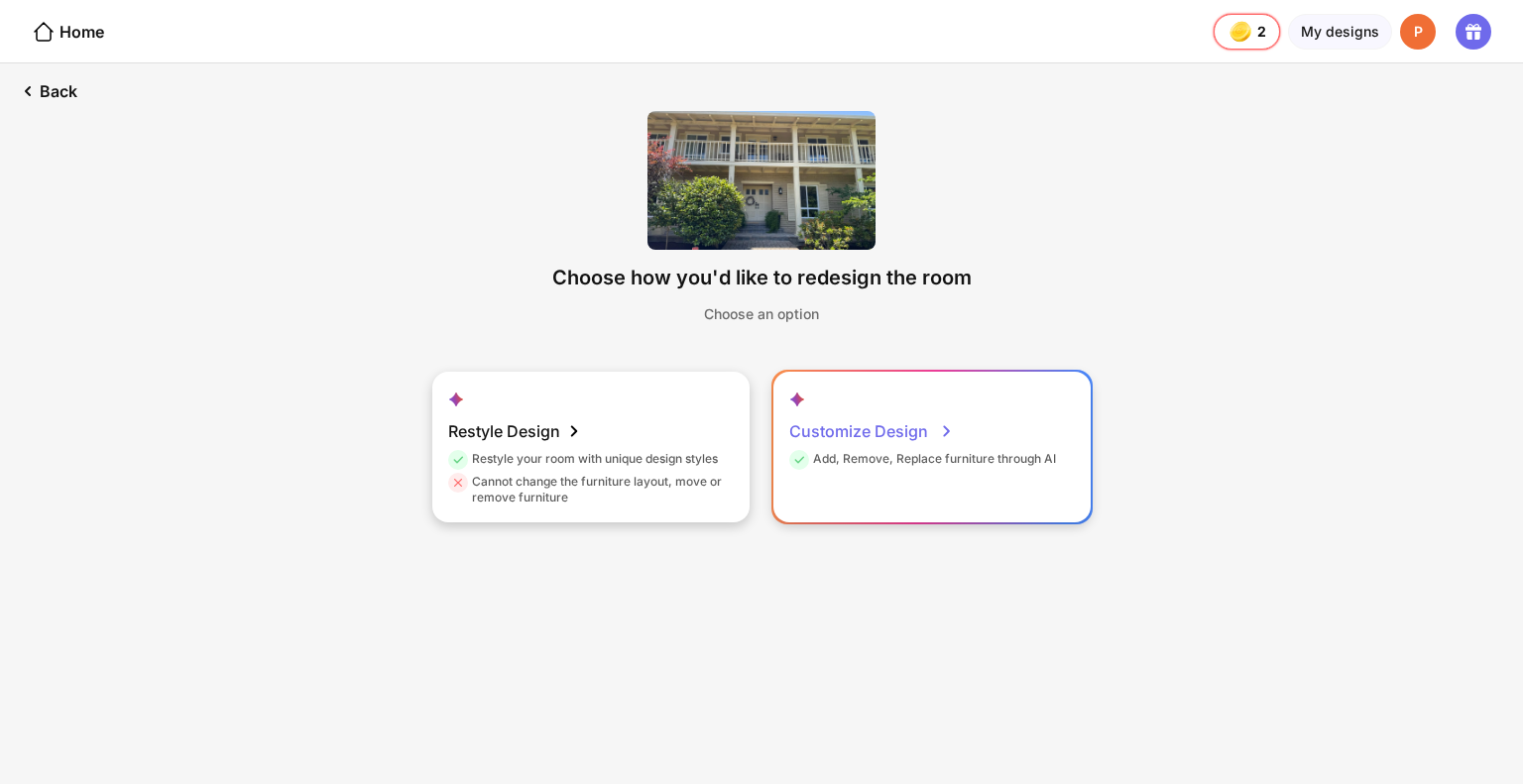 click on "Customize Design" at bounding box center [872, 431] 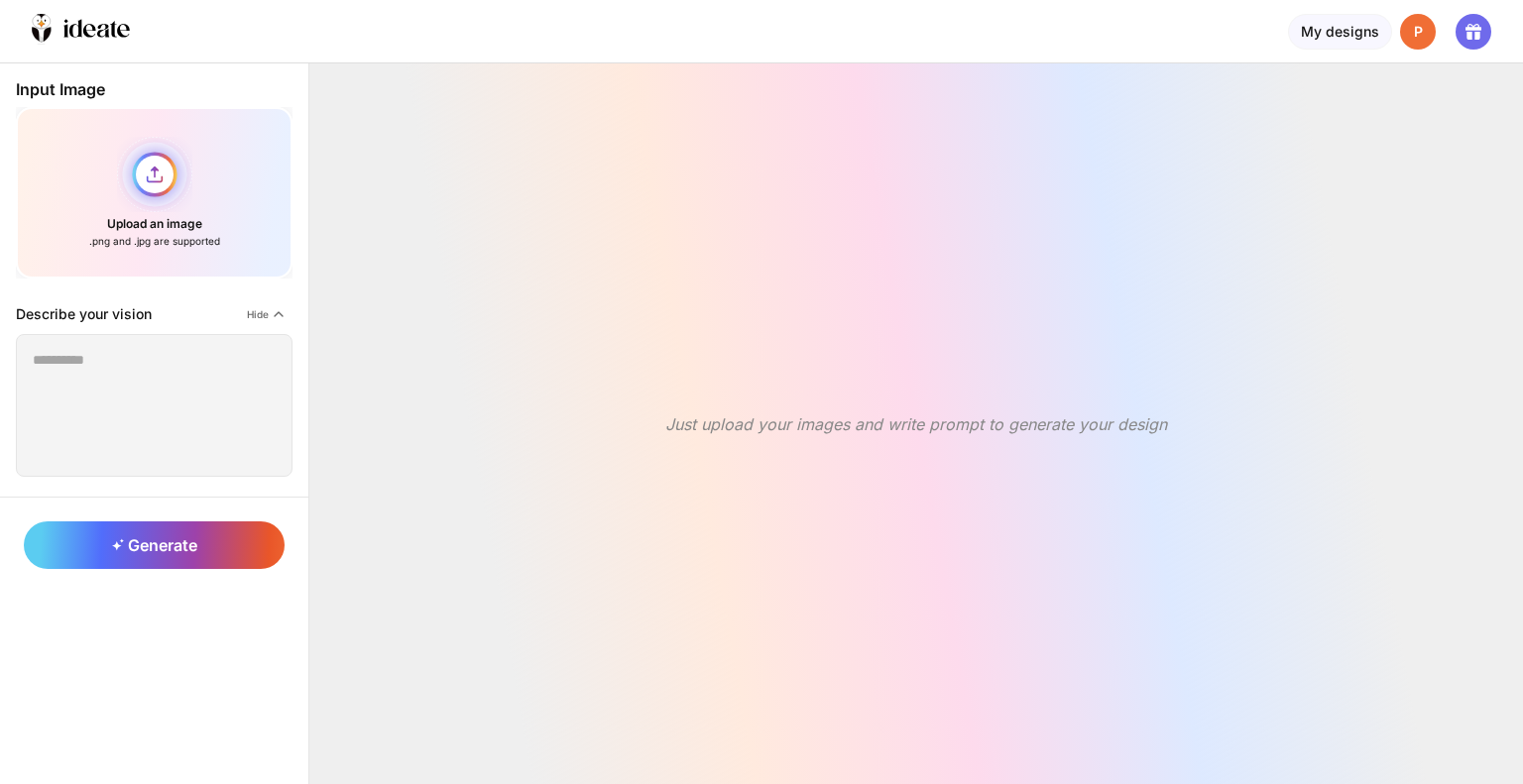scroll, scrollTop: 0, scrollLeft: 0, axis: both 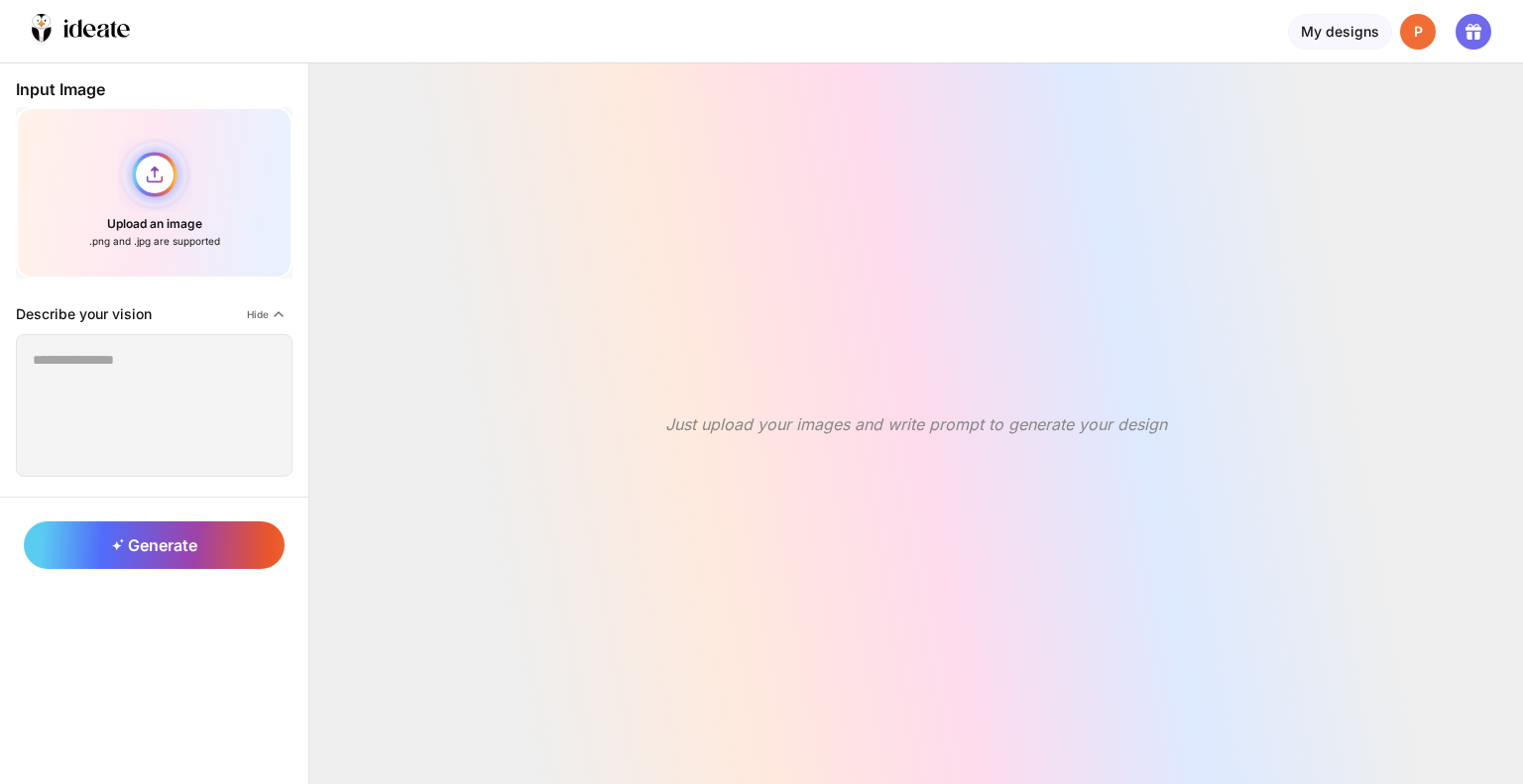 click on "Upload an image .png and .jpg are supported" at bounding box center [154, 192] 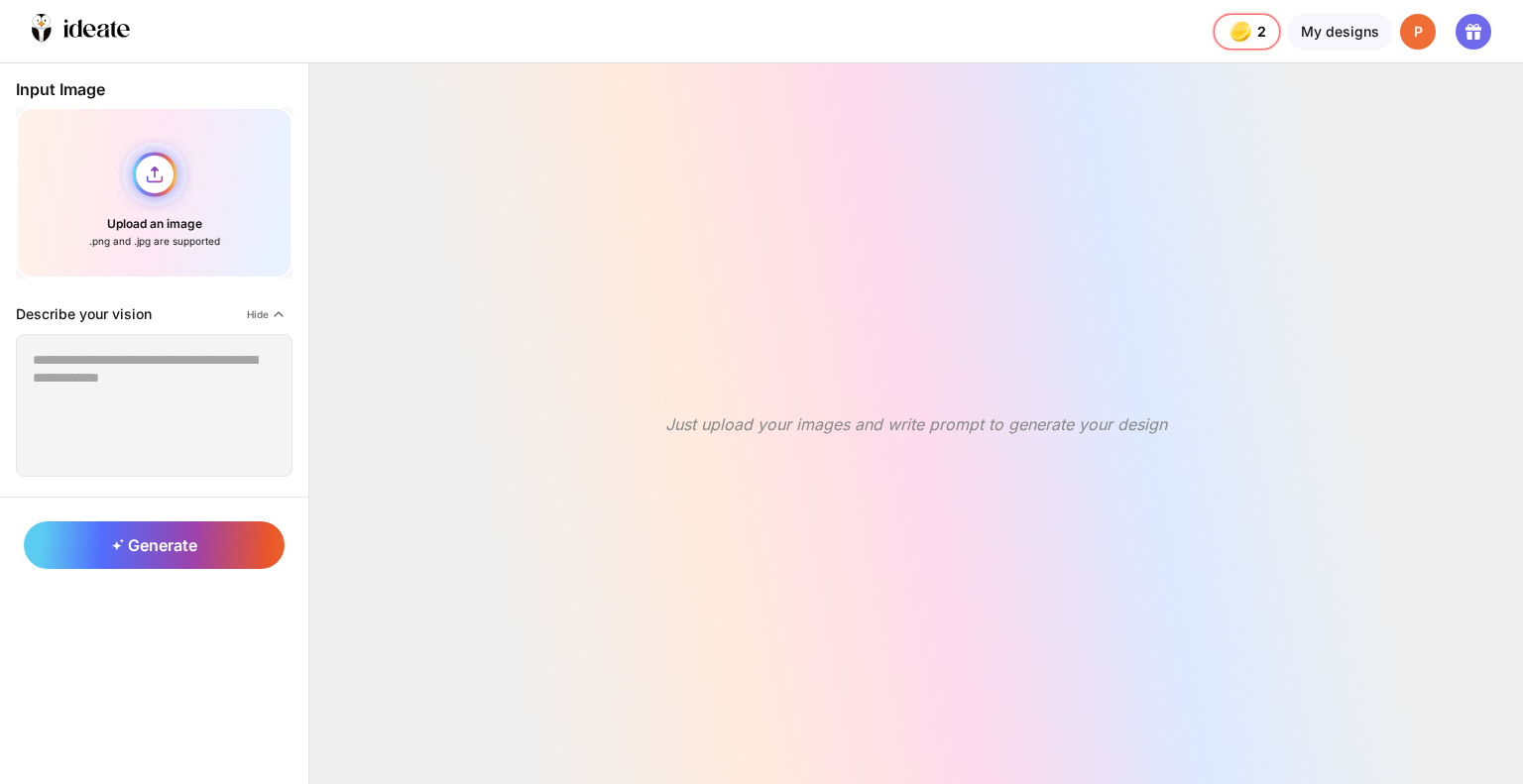 click on "Upload an image .png and .jpg are supported" at bounding box center [154, 192] 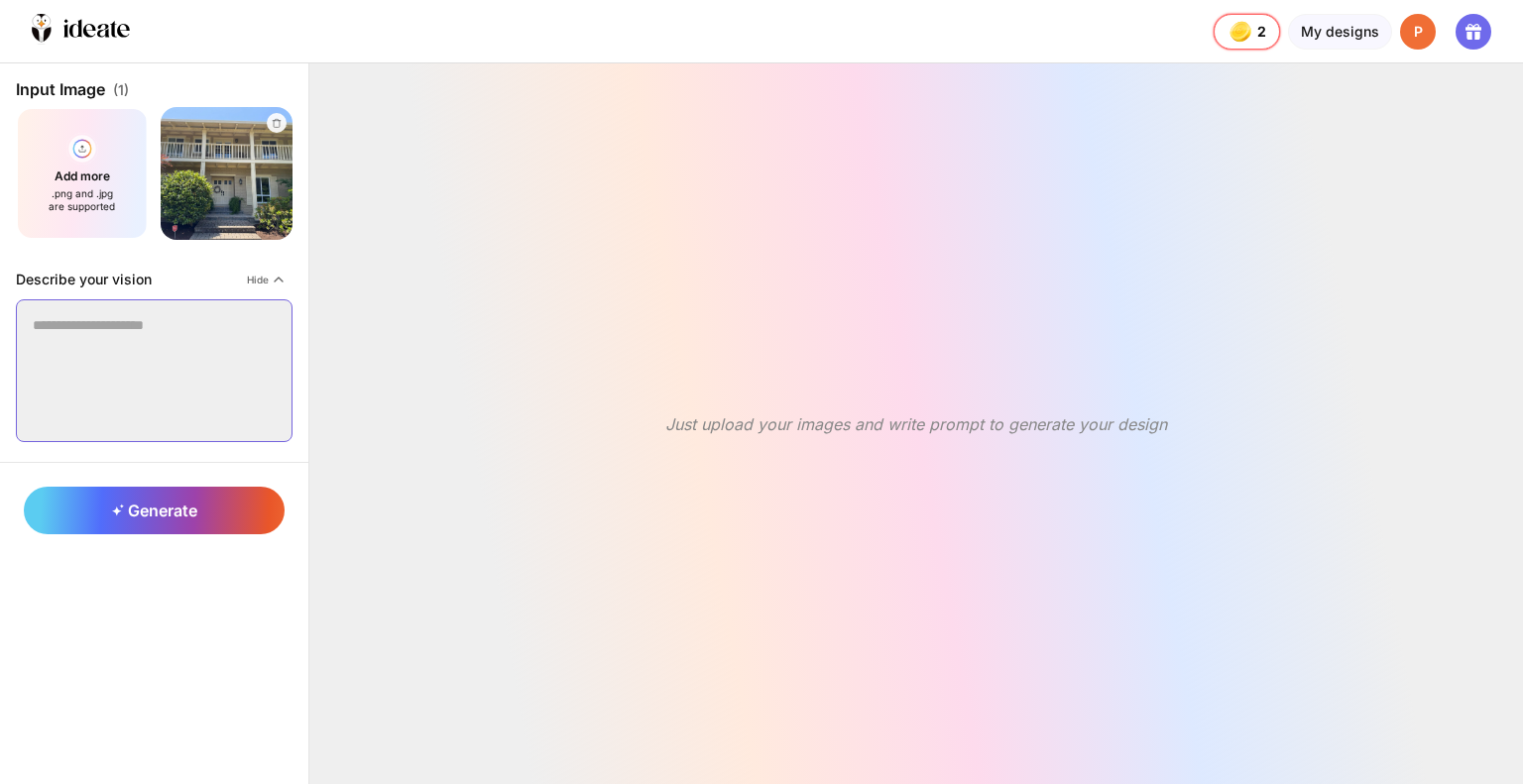 click at bounding box center (154, 371) 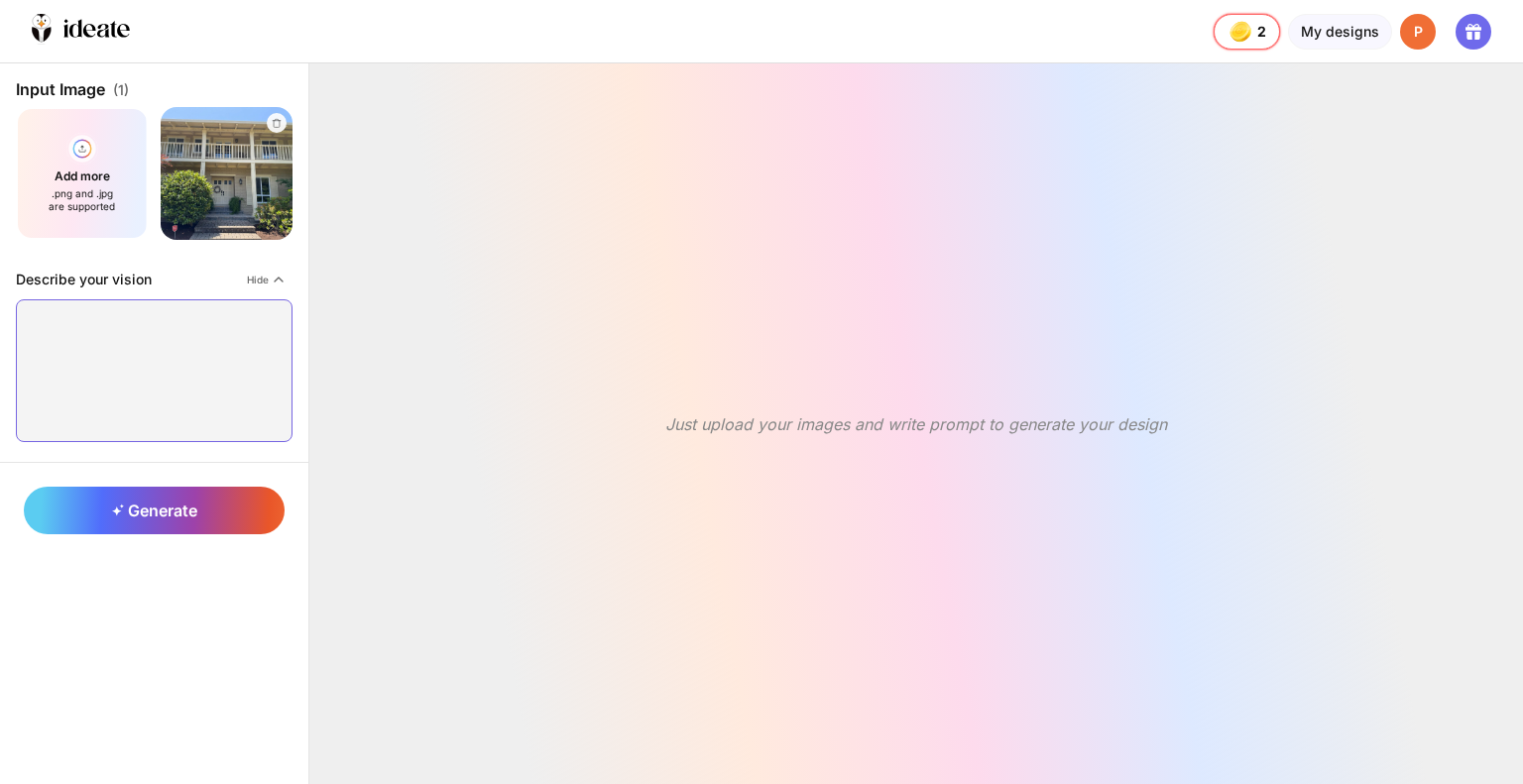 paste on "**********" 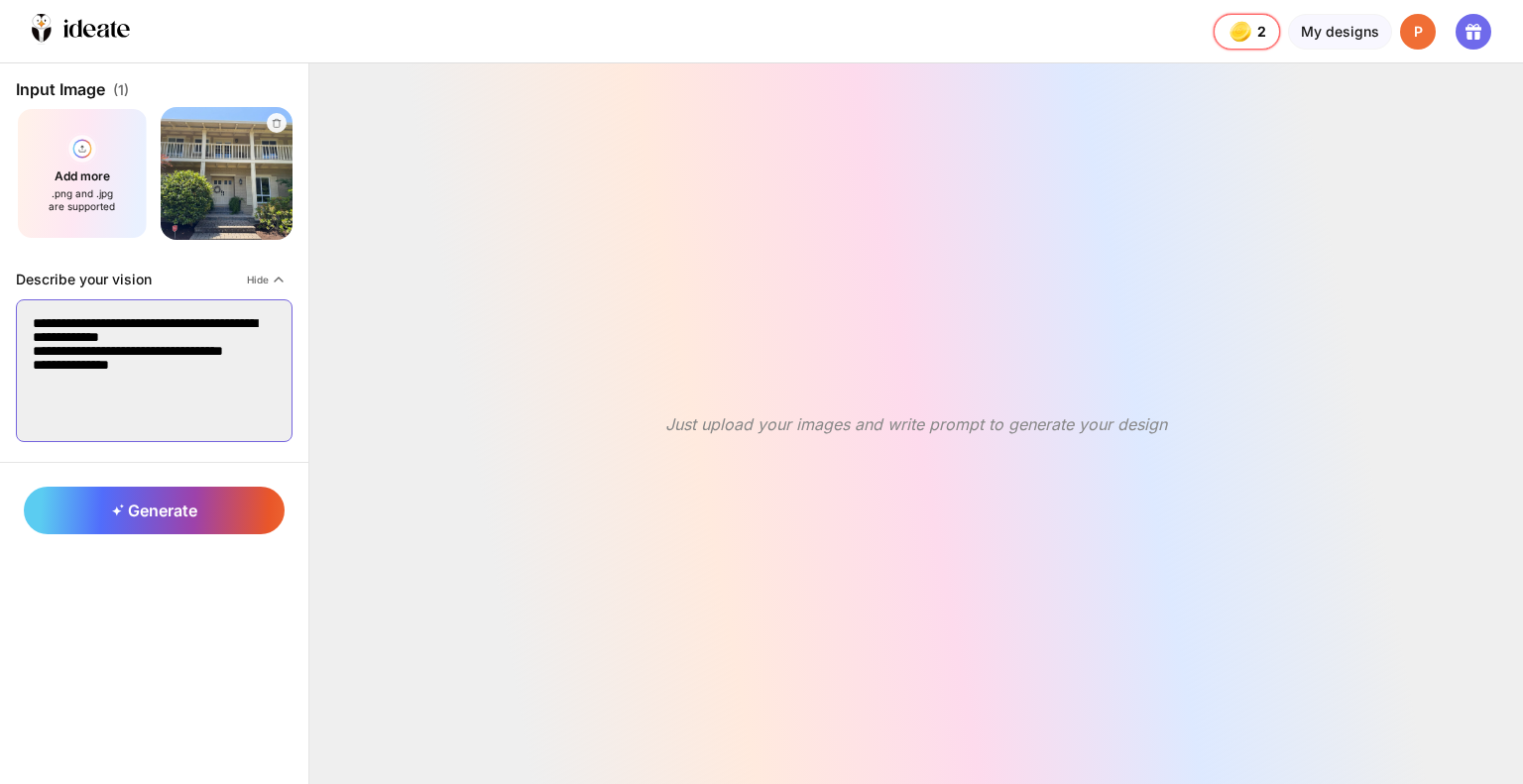 click on "**********" at bounding box center (154, 371) 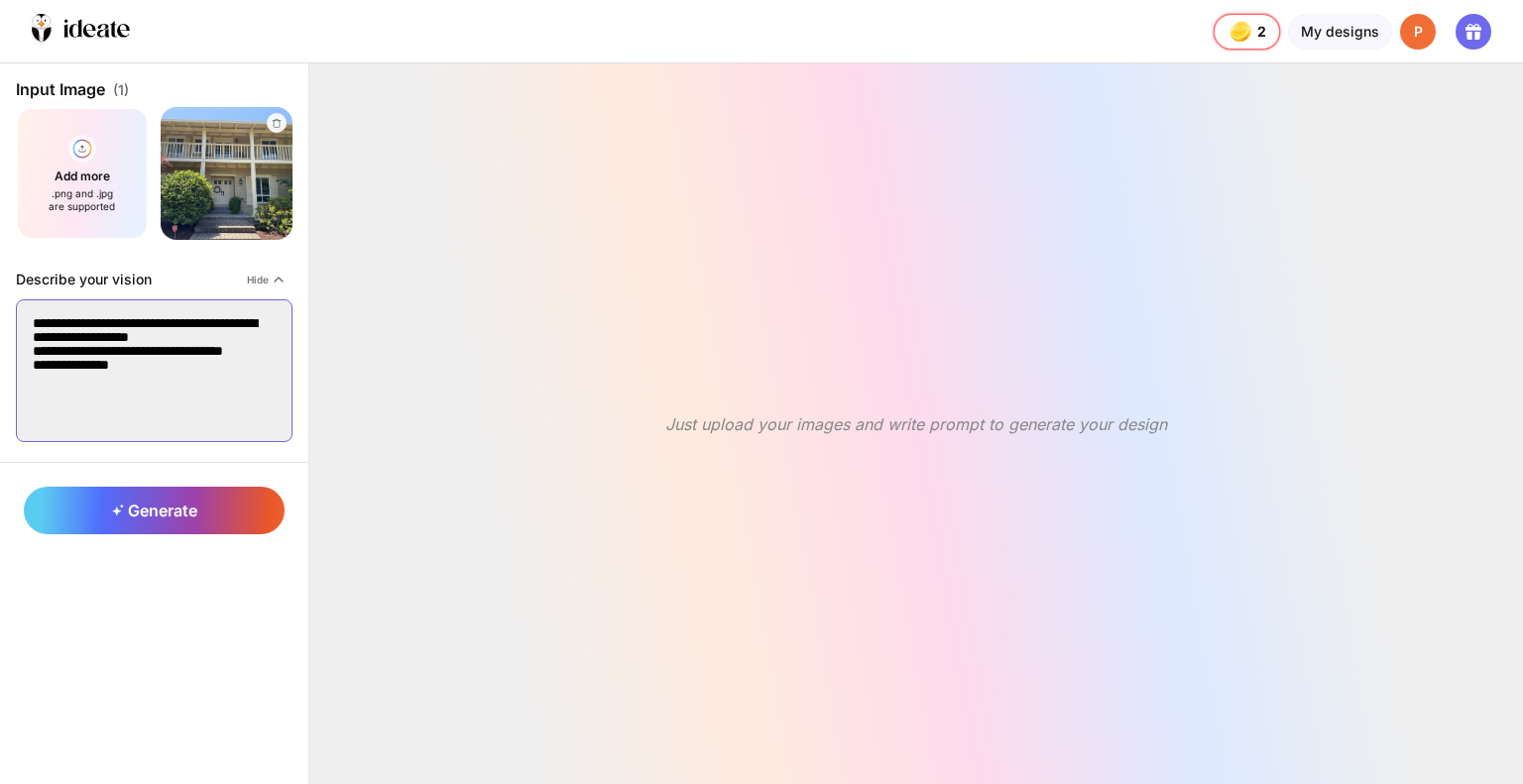 click on "**********" at bounding box center [154, 371] 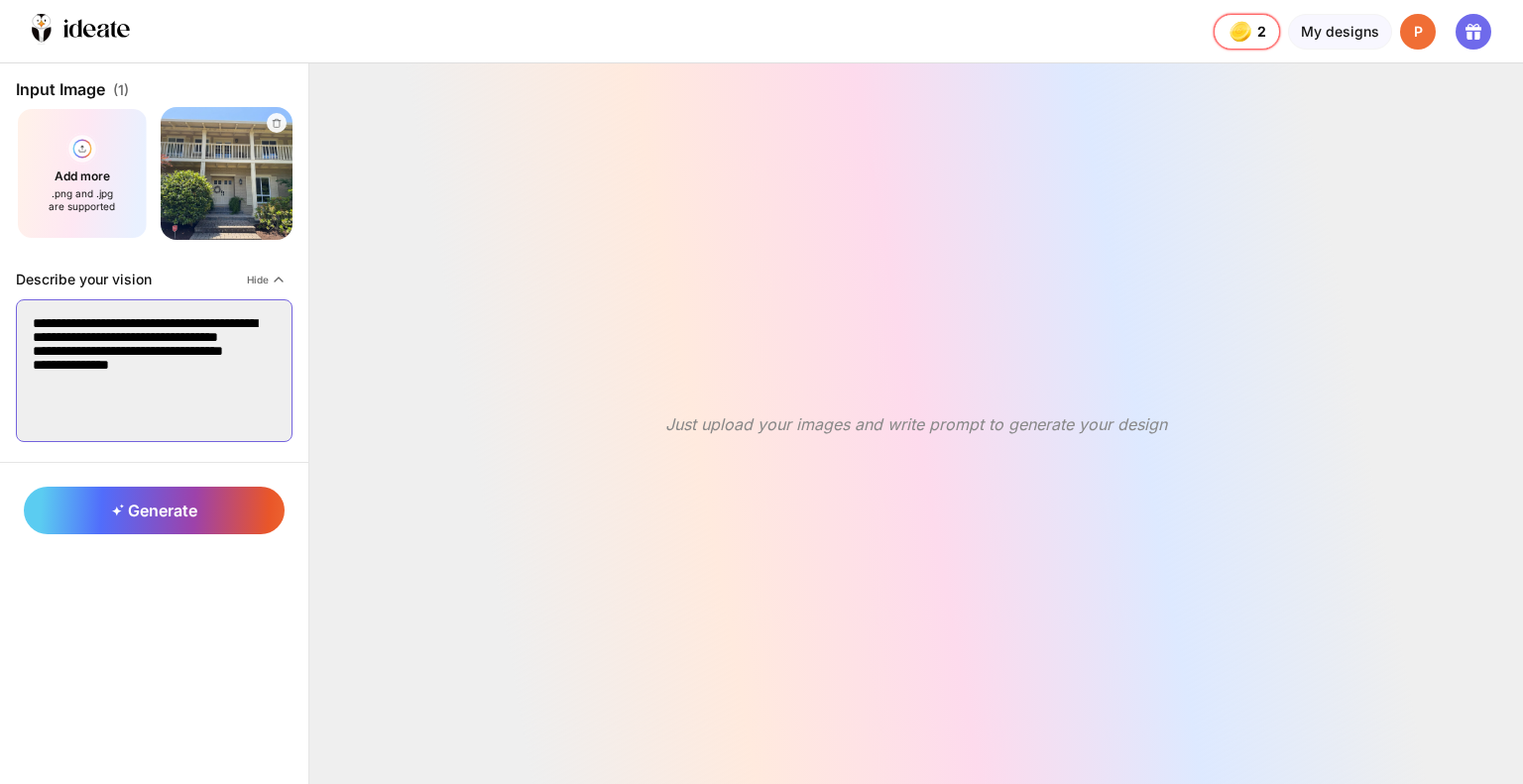 drag, startPoint x: 31, startPoint y: 364, endPoint x: 177, endPoint y: 366, distance: 146.0137 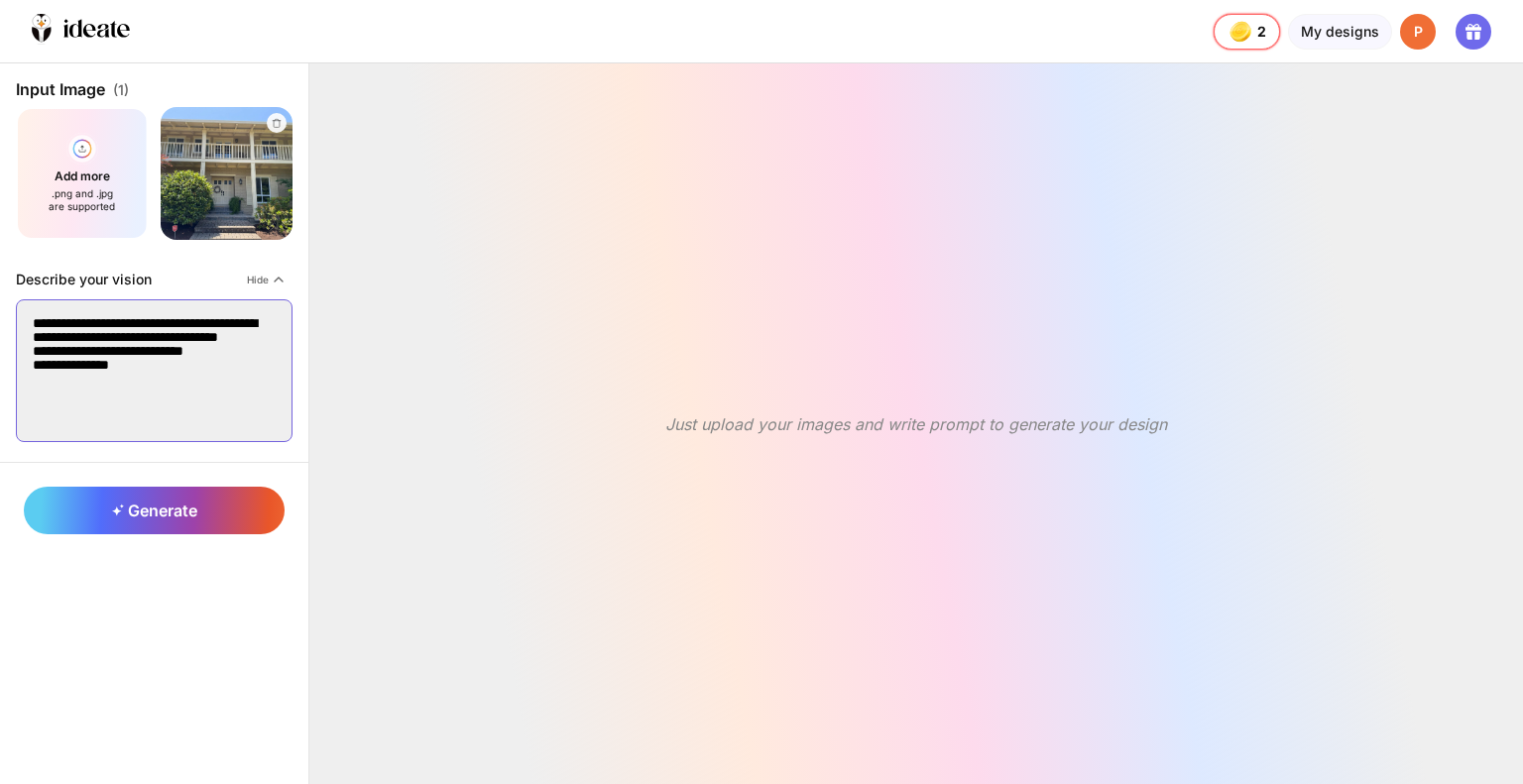drag, startPoint x: 124, startPoint y: 364, endPoint x: 260, endPoint y: 370, distance: 136.13229 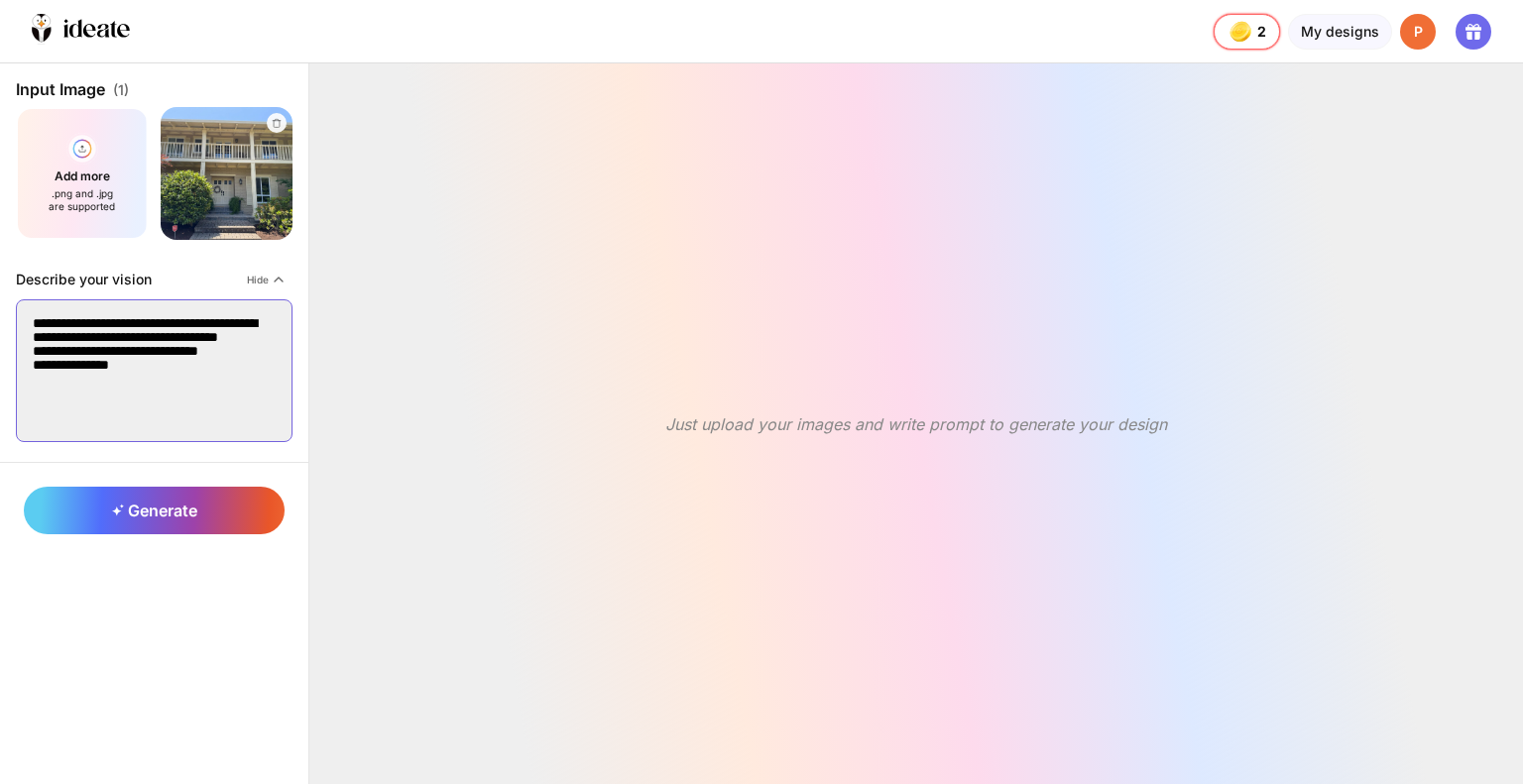 click on "**********" at bounding box center [154, 371] 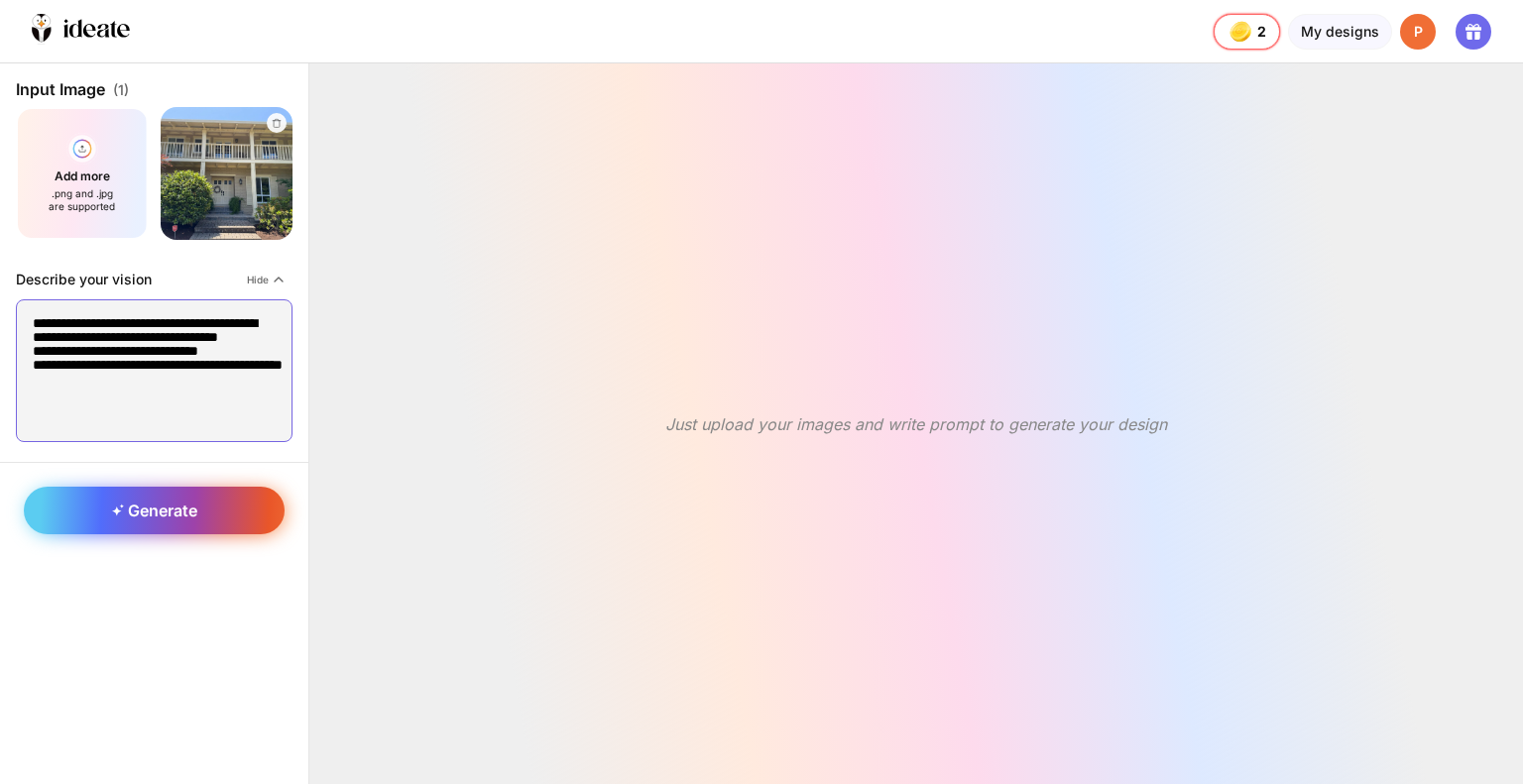 type on "**********" 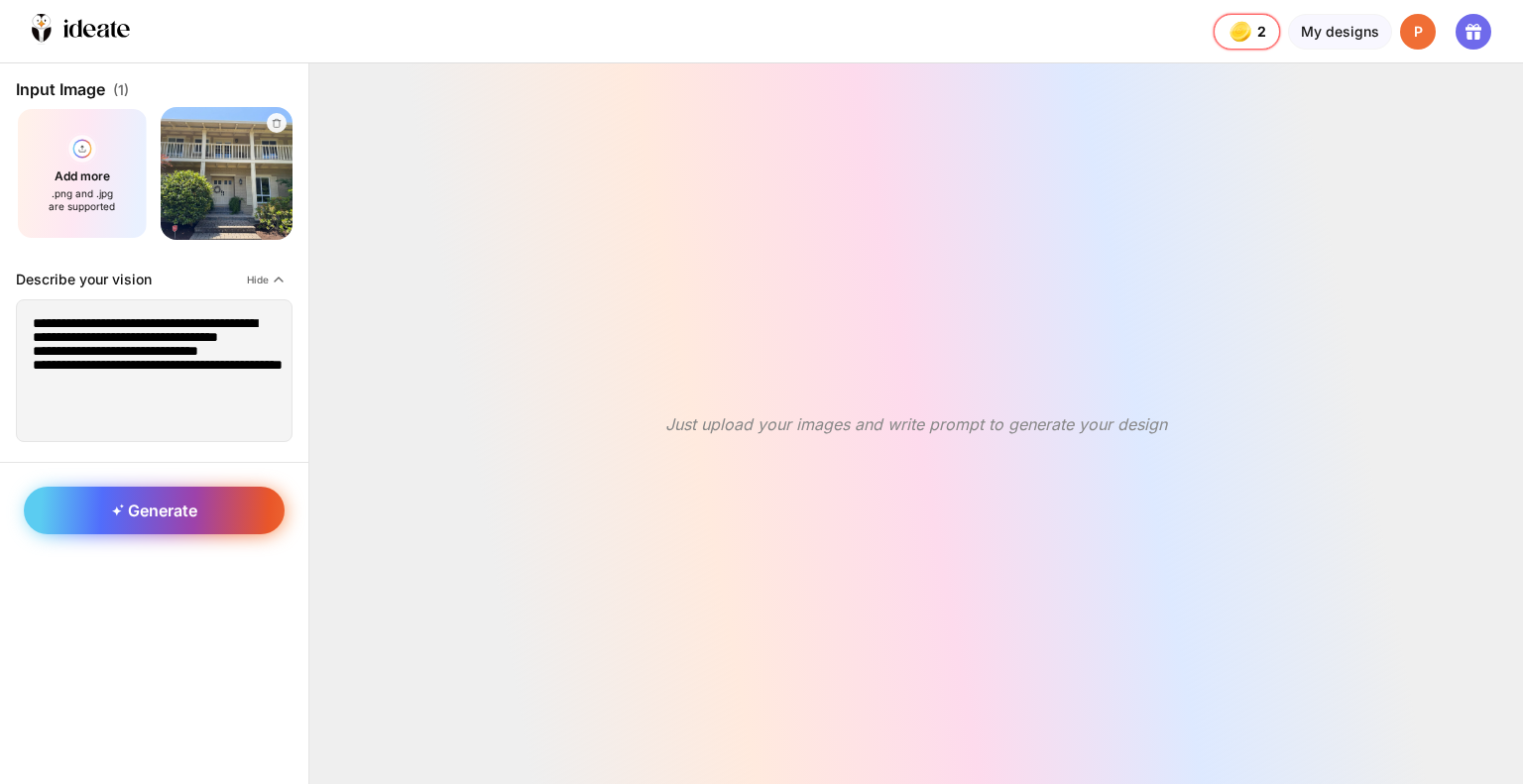 click on "Generate" at bounding box center (154, 510) 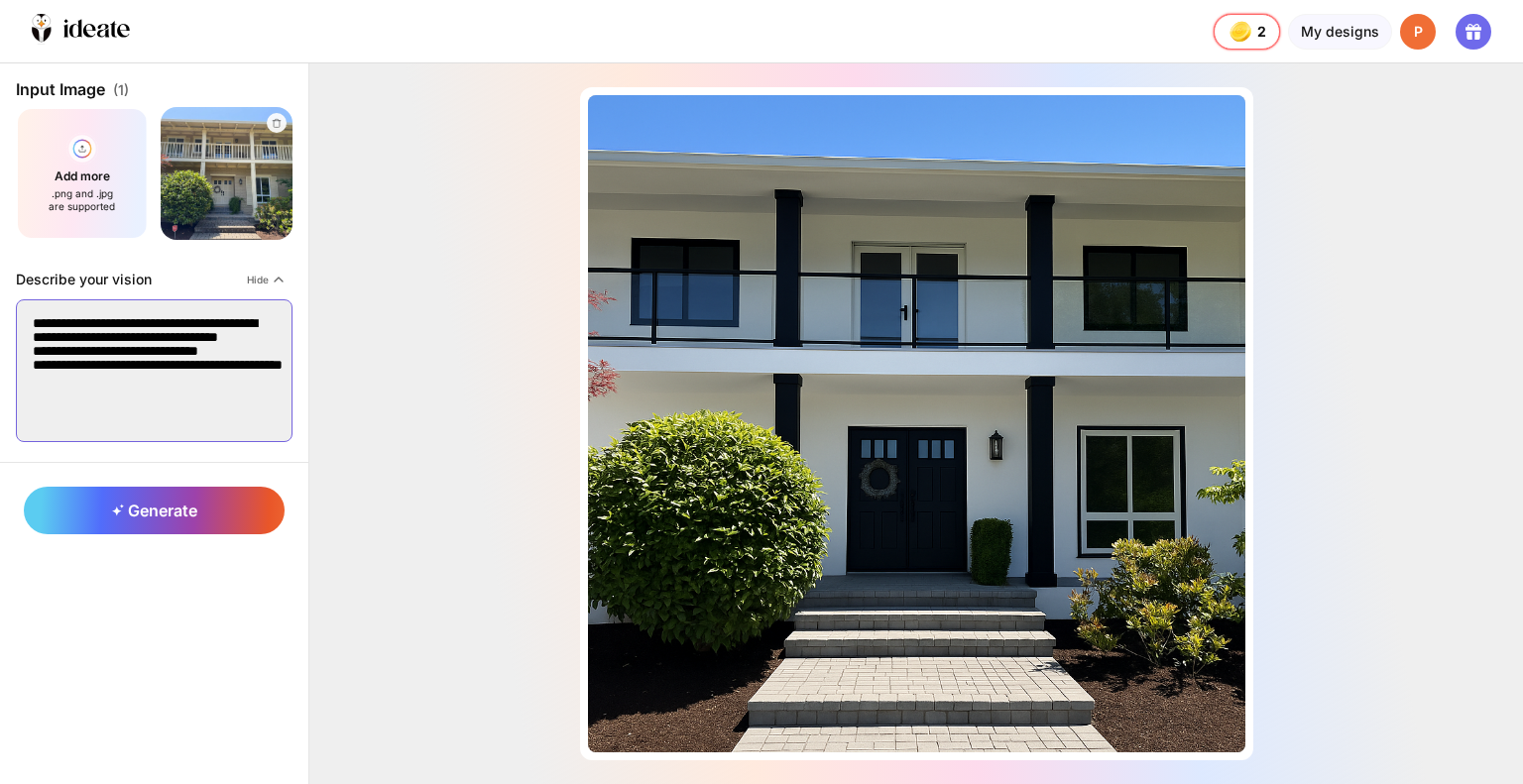 drag, startPoint x: 135, startPoint y: 352, endPoint x: 19, endPoint y: 317, distance: 121.16518 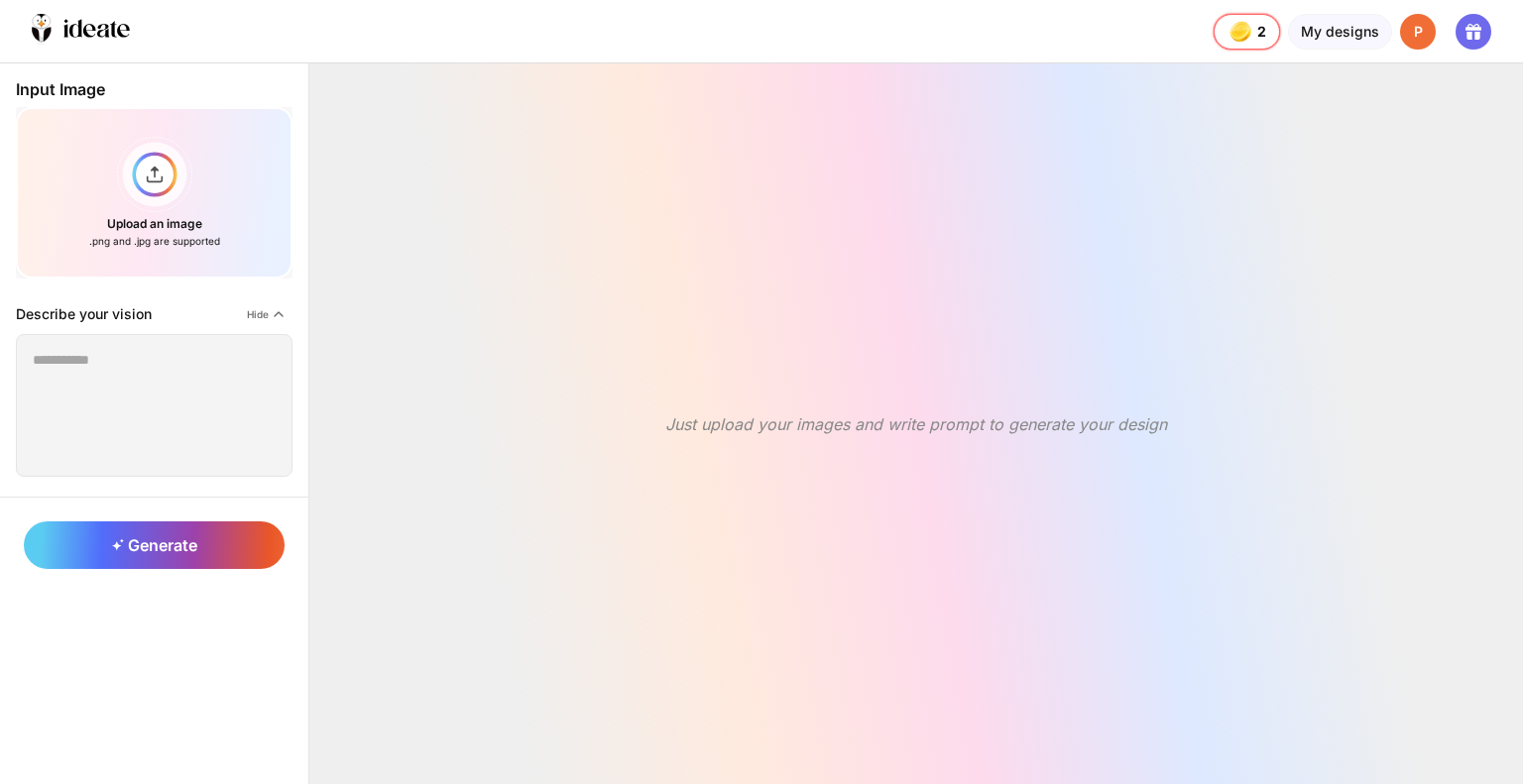 scroll, scrollTop: 0, scrollLeft: 0, axis: both 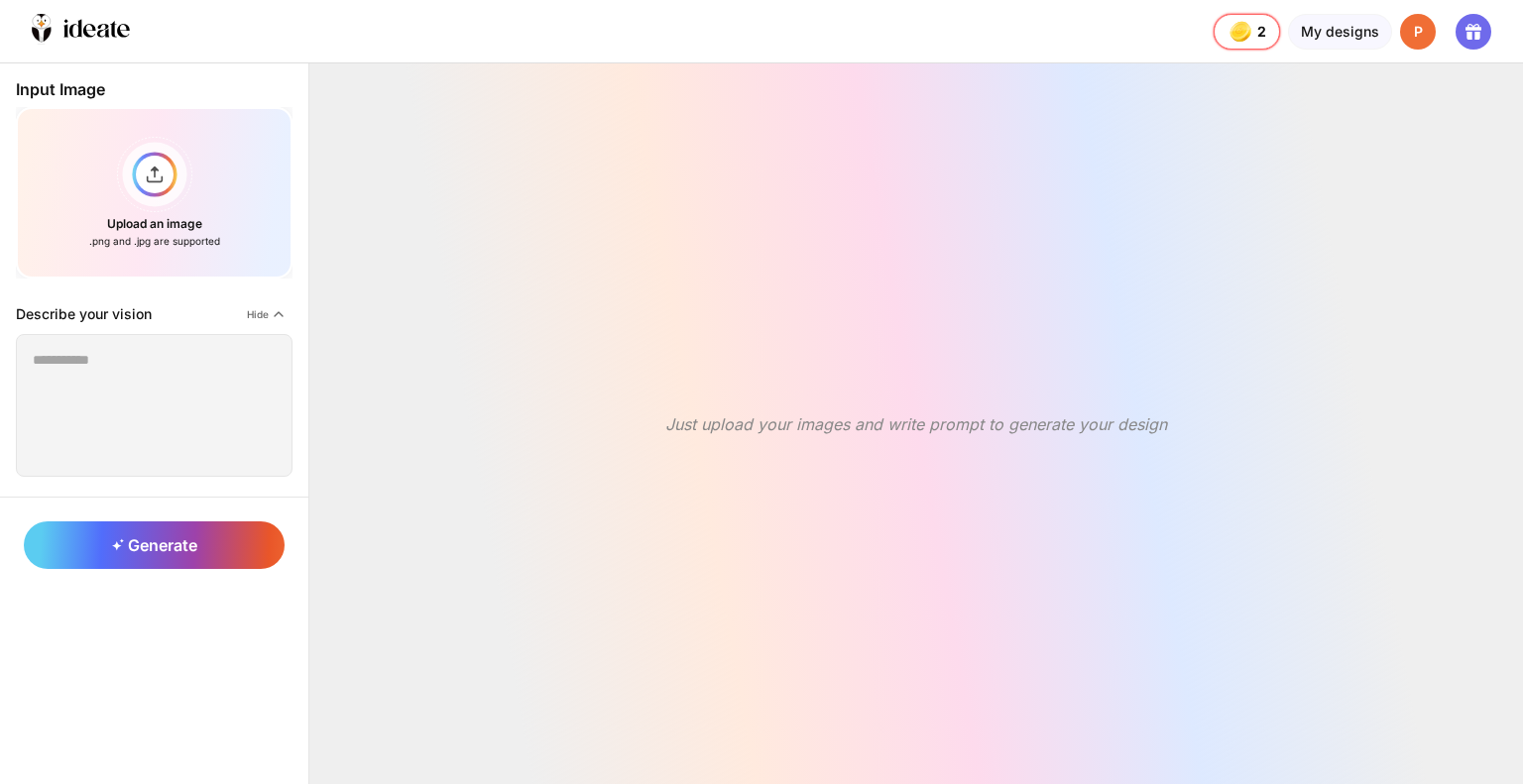 click on "Upload an image .png and .jpg are supported" at bounding box center (154, 192) 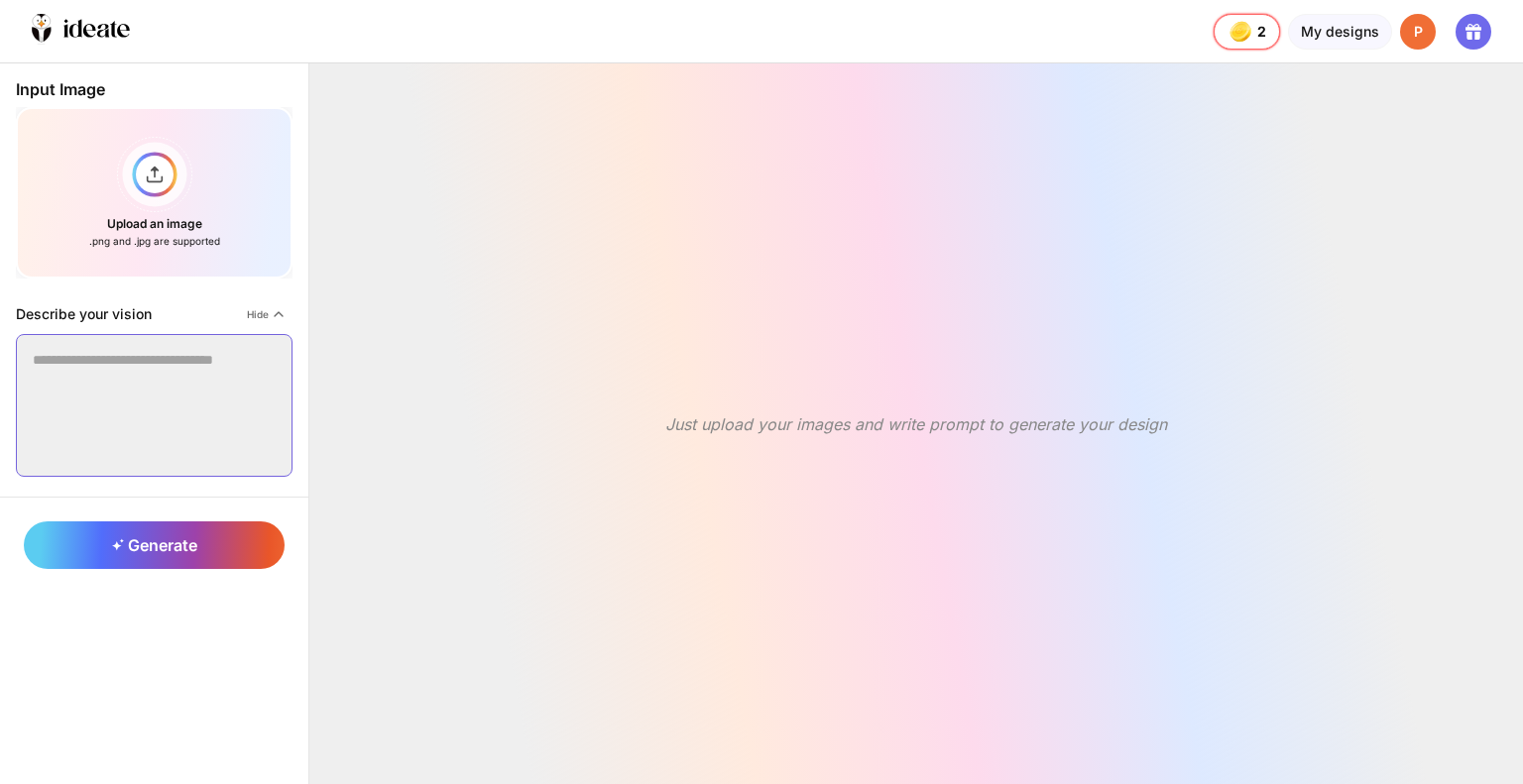 click at bounding box center (154, 405) 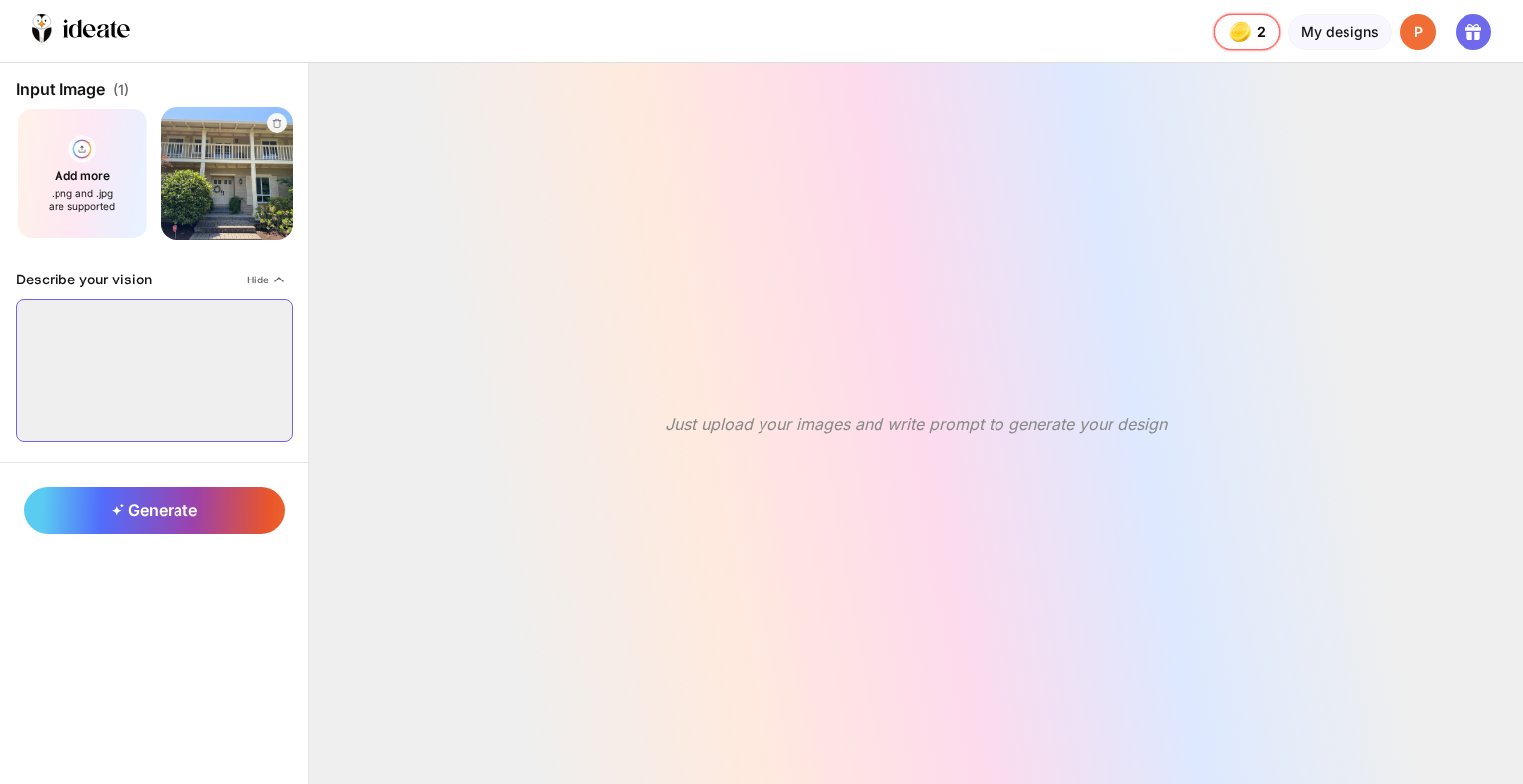 paste on "**********" 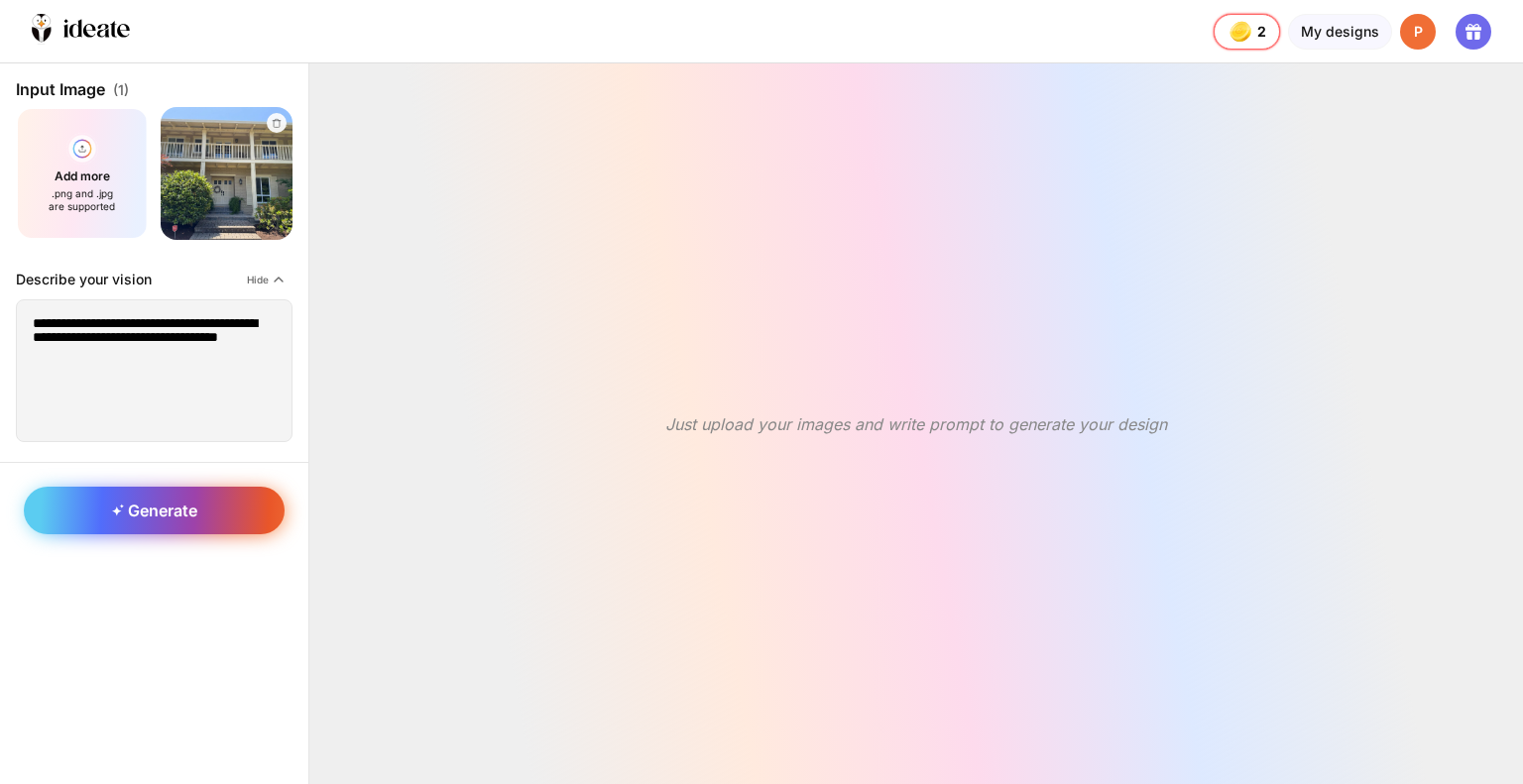 click on "Generate" at bounding box center [155, 510] 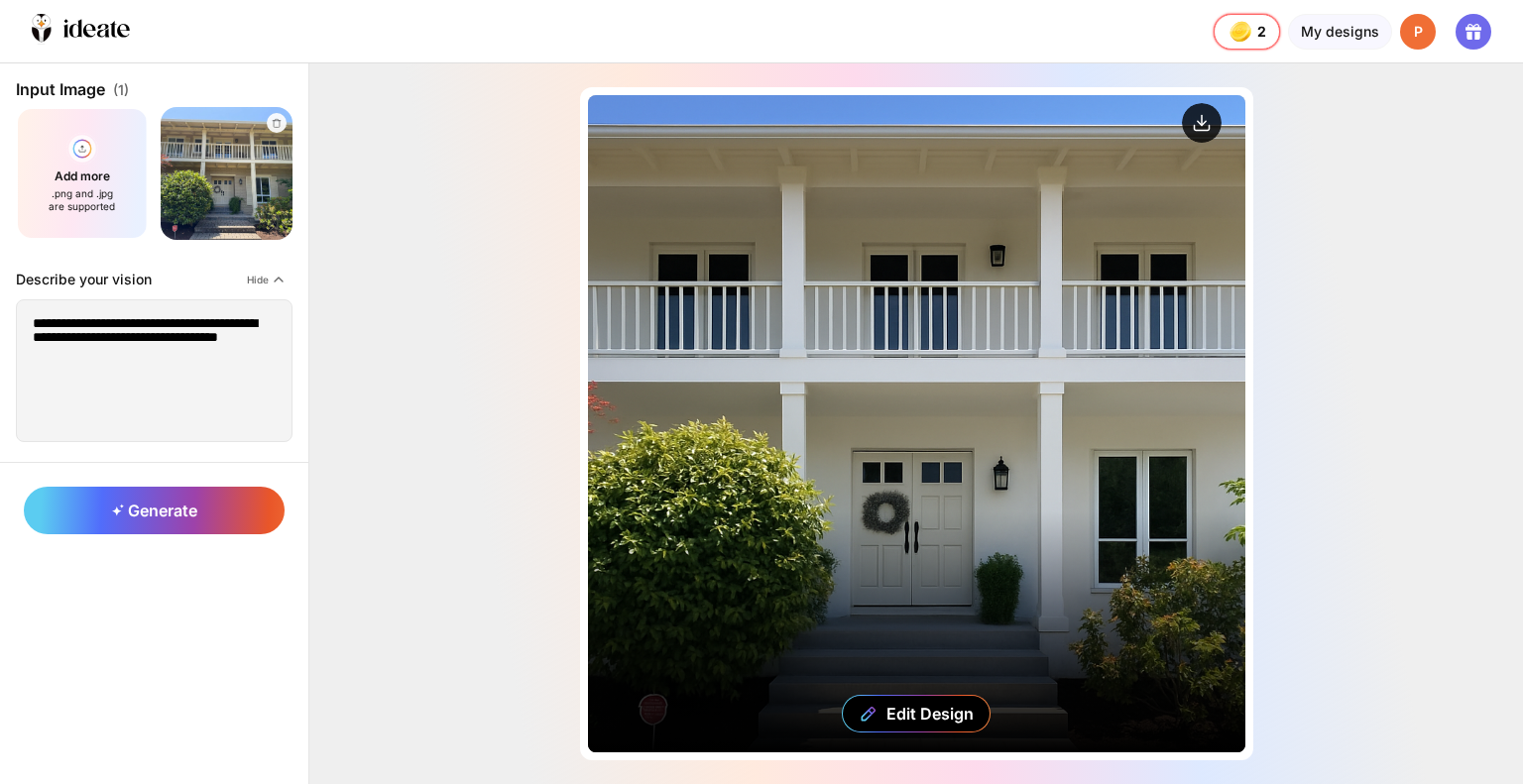 click 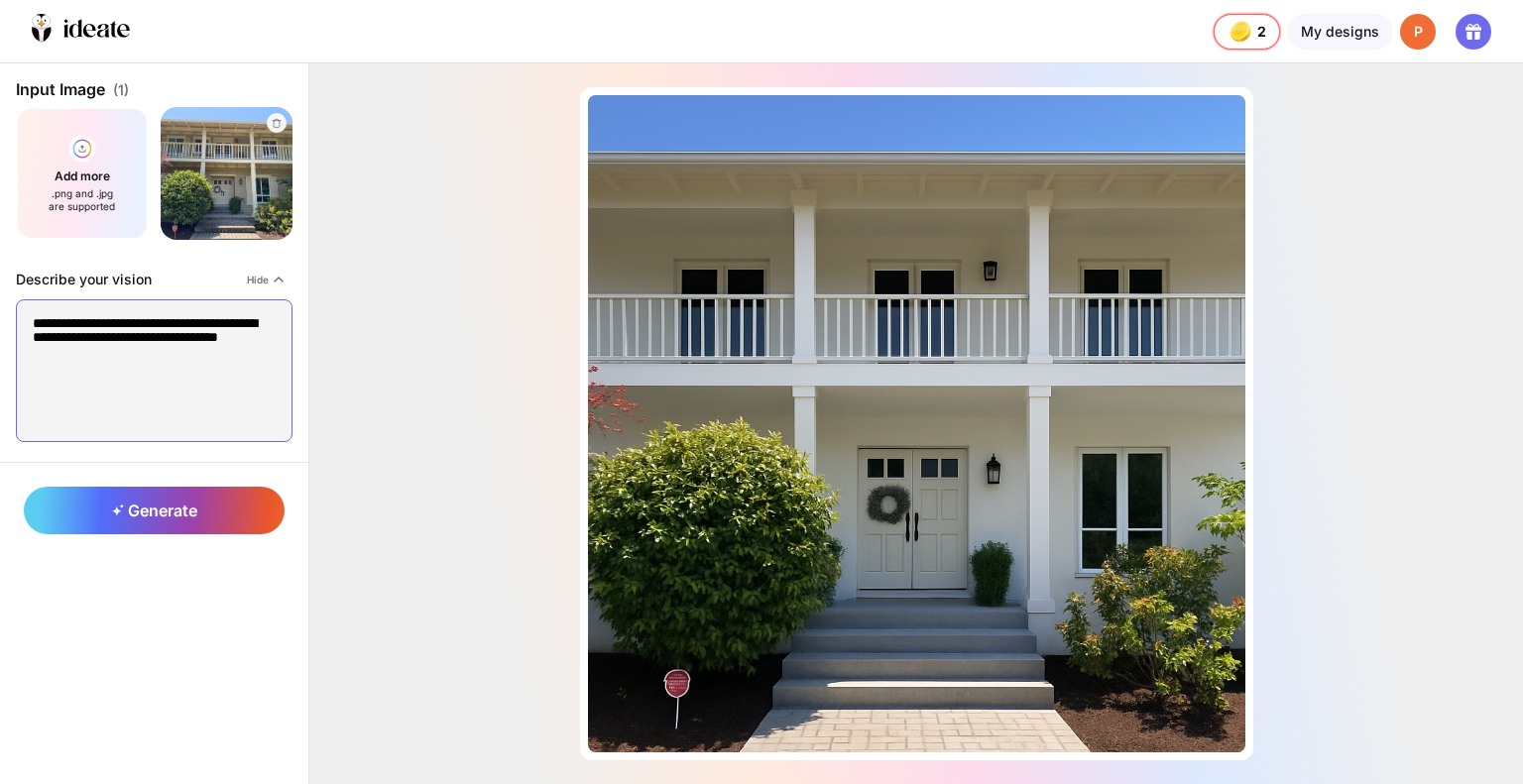 drag, startPoint x: 175, startPoint y: 362, endPoint x: 0, endPoint y: 277, distance: 194.55076 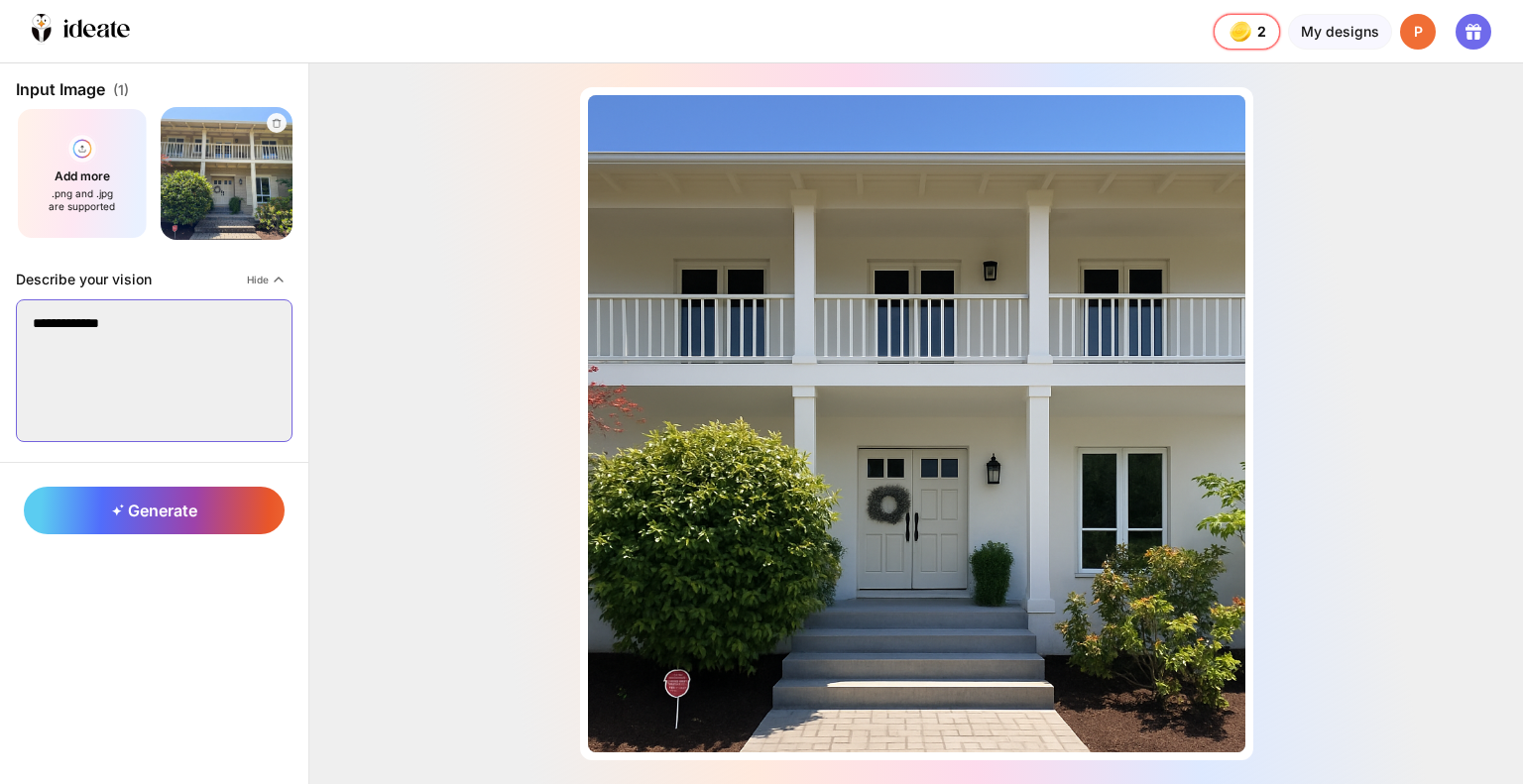 click on "**********" at bounding box center [154, 371] 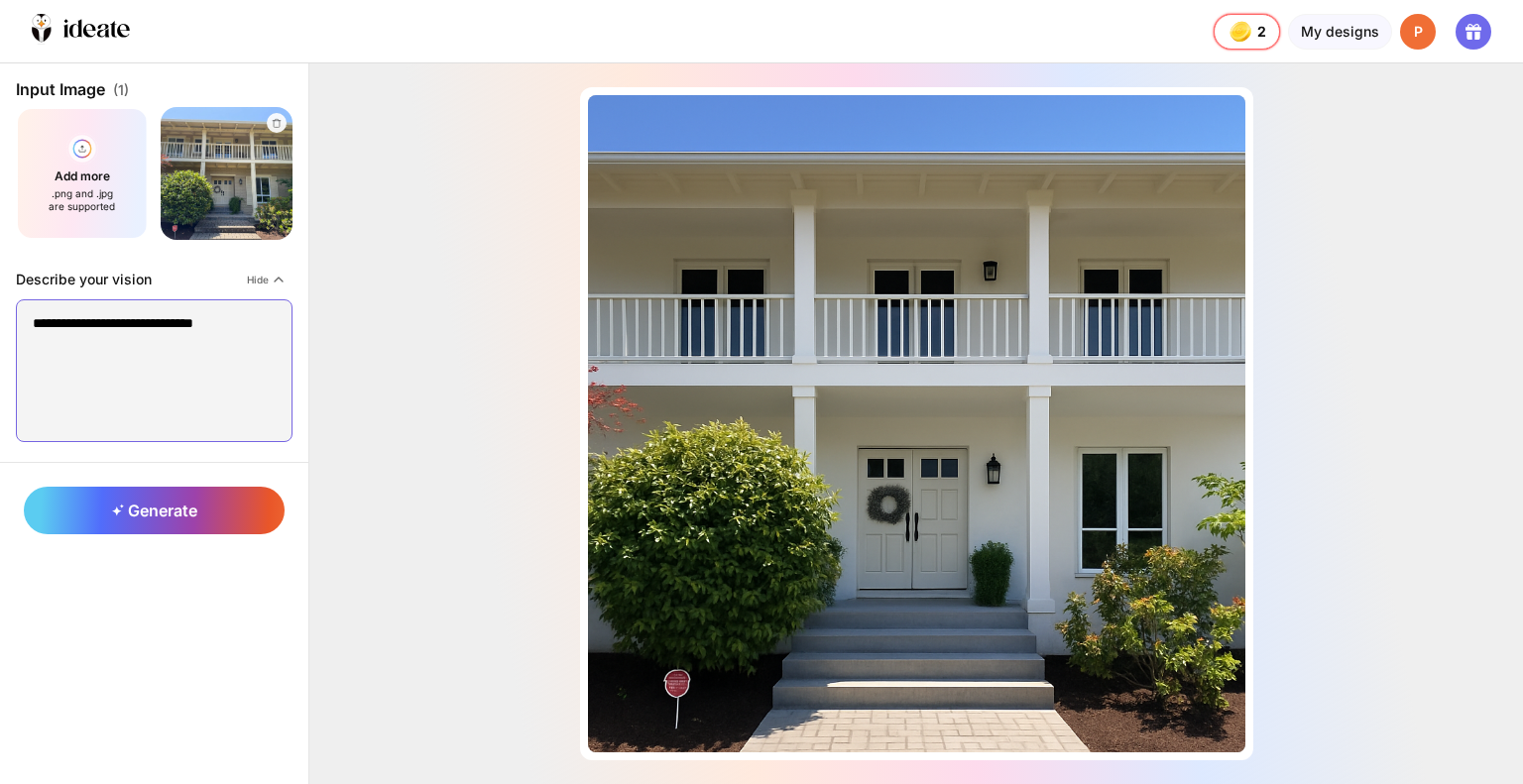 drag, startPoint x: 211, startPoint y: 328, endPoint x: 325, endPoint y: 331, distance: 114.03947 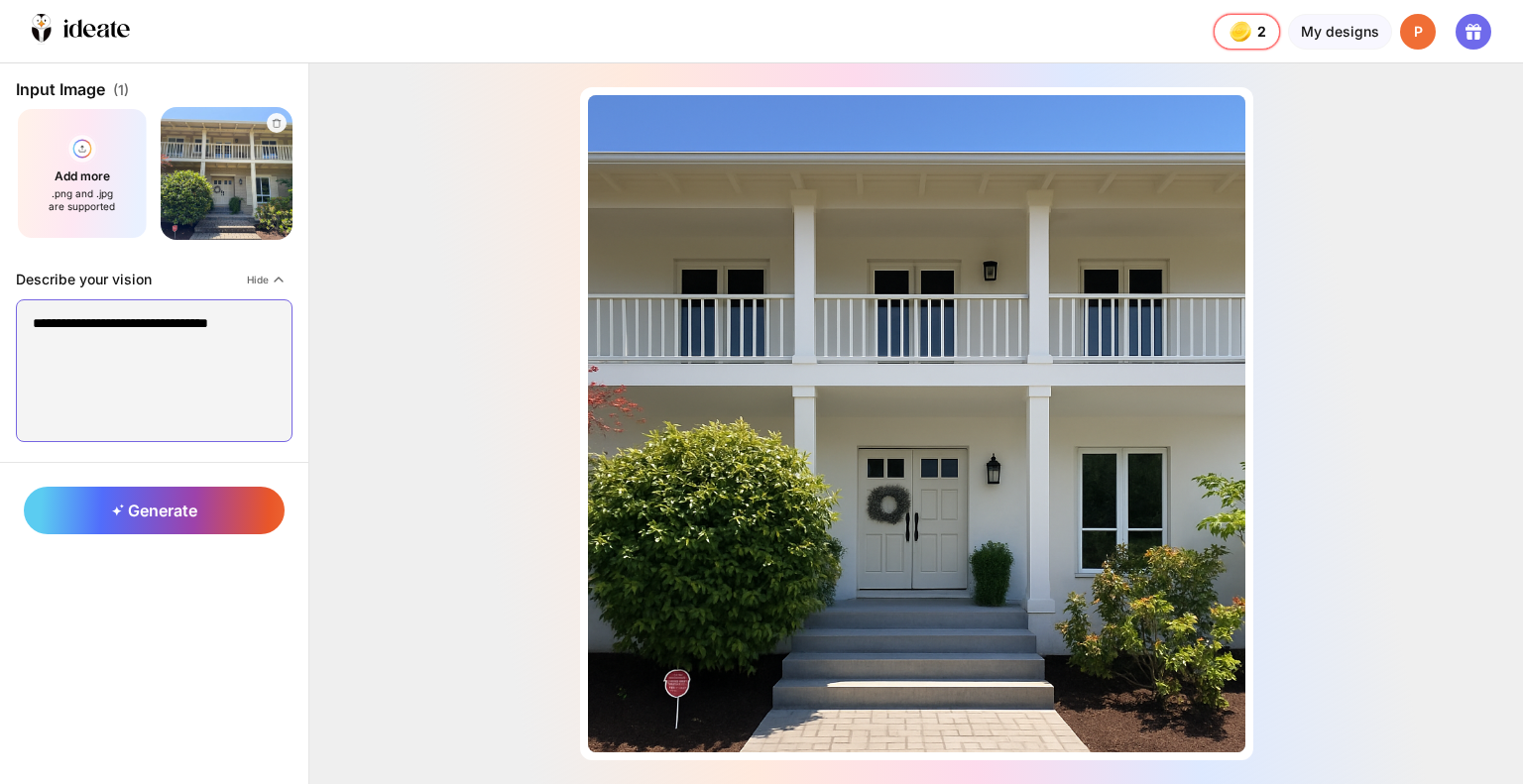 paste on "**********" 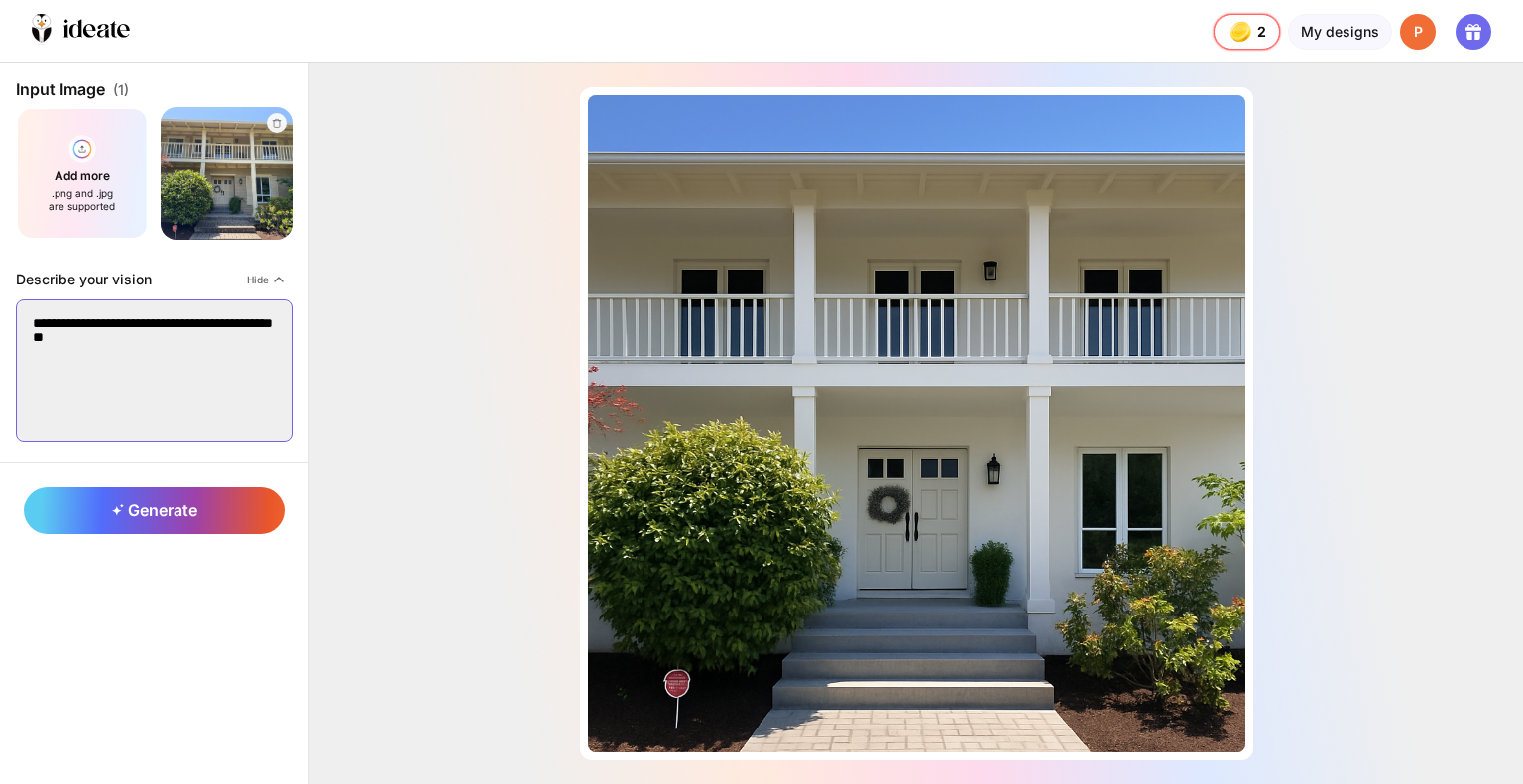 click on "**********" at bounding box center (154, 371) 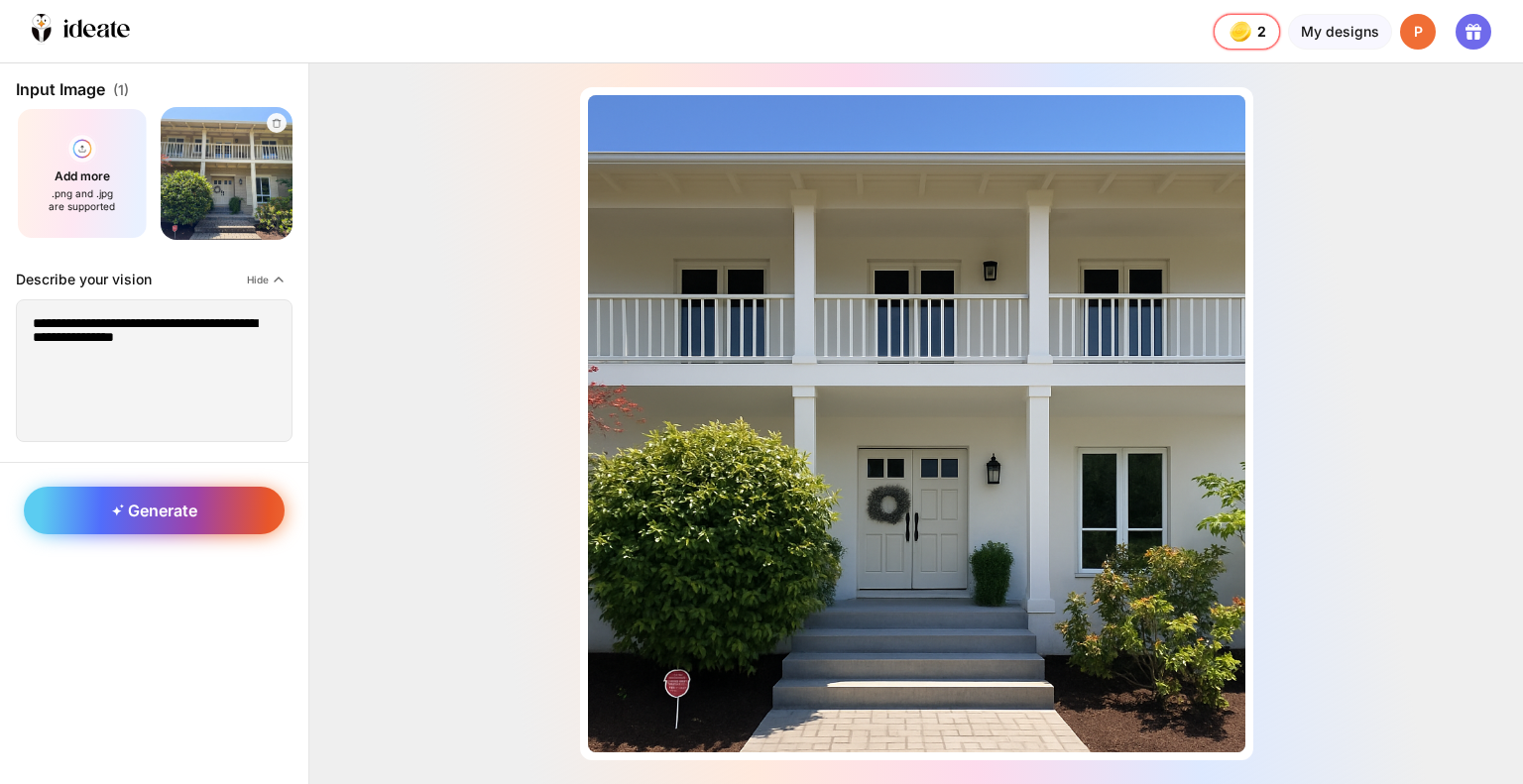 click on "Generate" at bounding box center [154, 510] 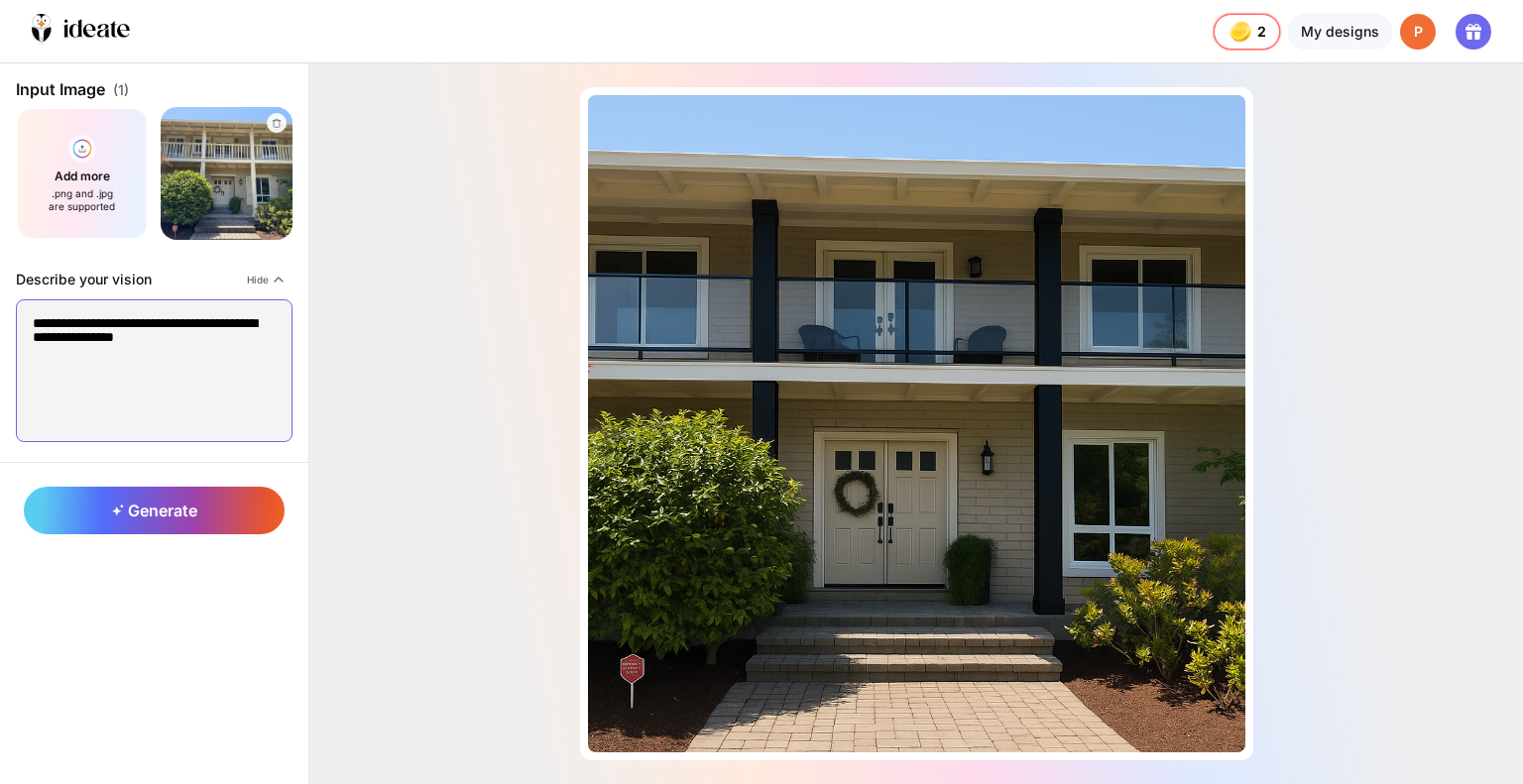 drag, startPoint x: 212, startPoint y: 336, endPoint x: 8, endPoint y: 301, distance: 206.98068 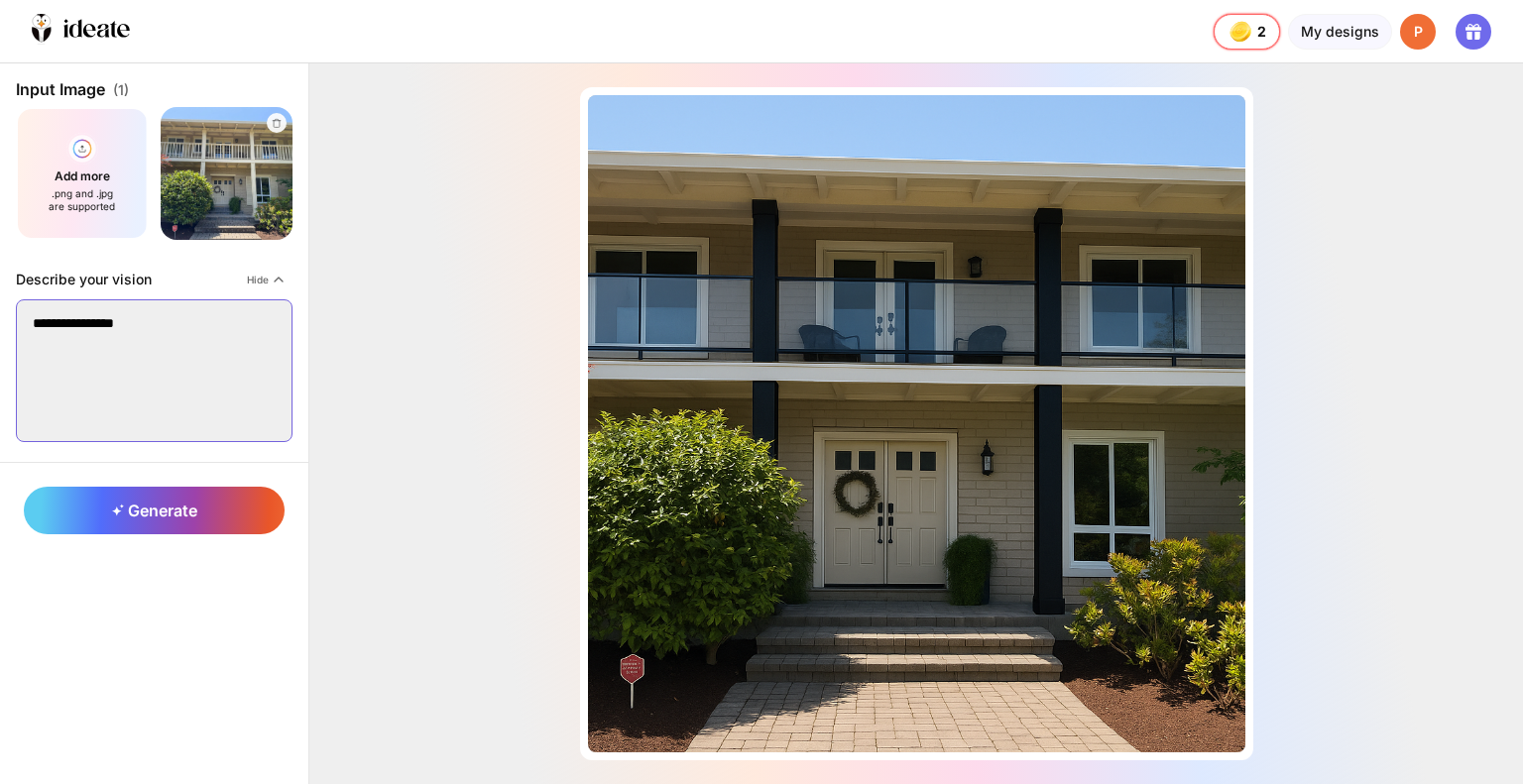 click on "**********" at bounding box center [154, 371] 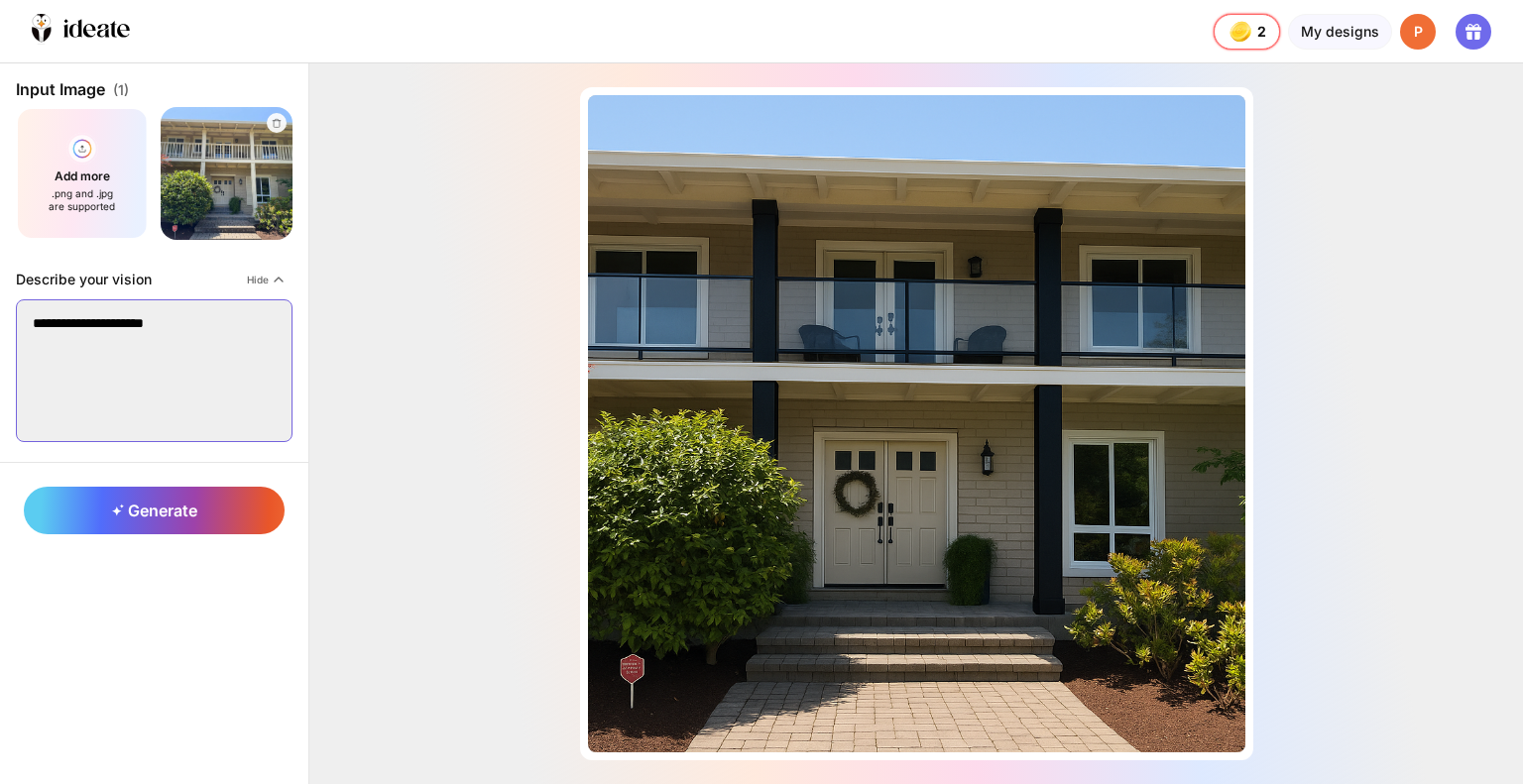 click on "**********" at bounding box center [154, 371] 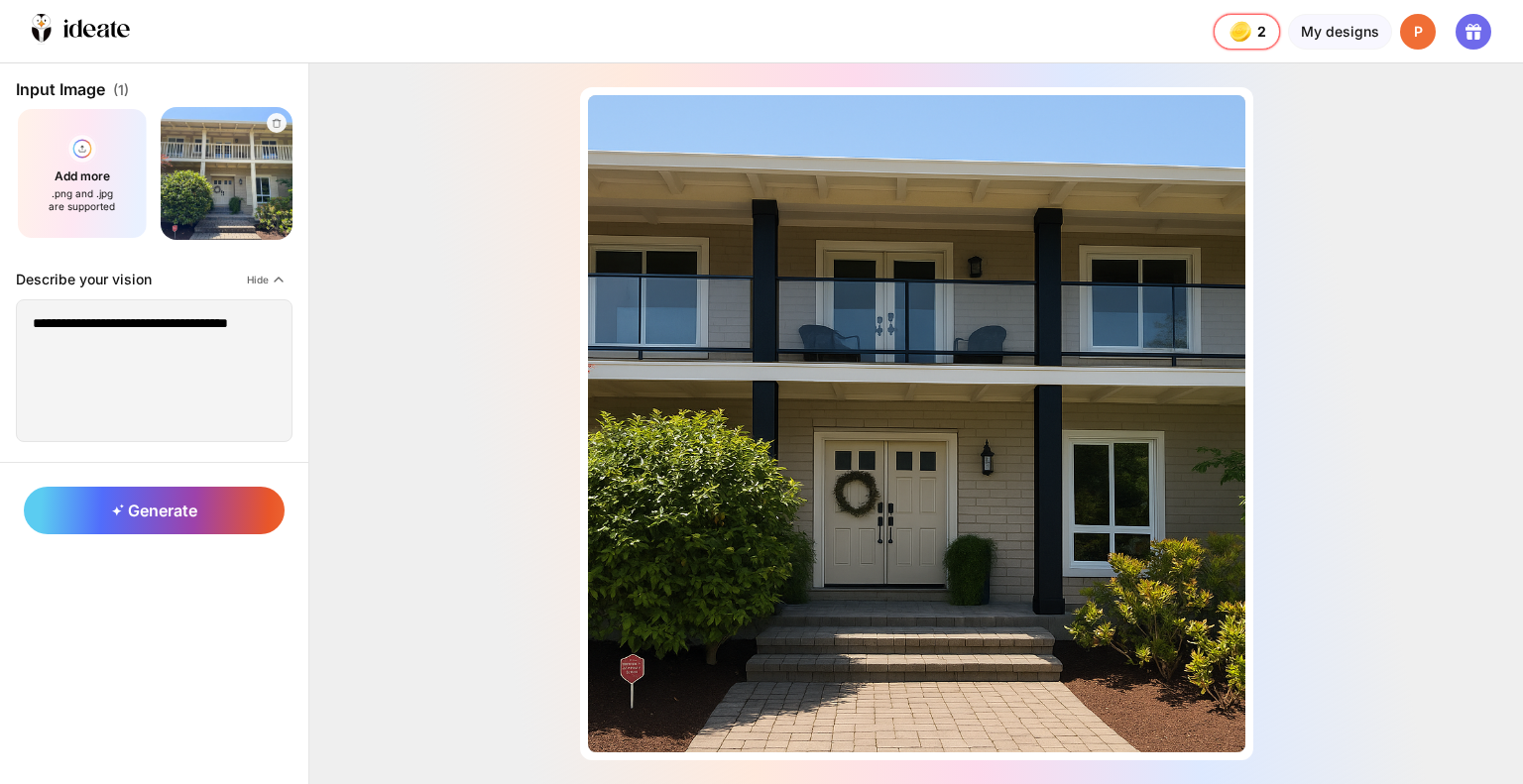 drag, startPoint x: 22, startPoint y: 565, endPoint x: 99, endPoint y: 451, distance: 137.56816 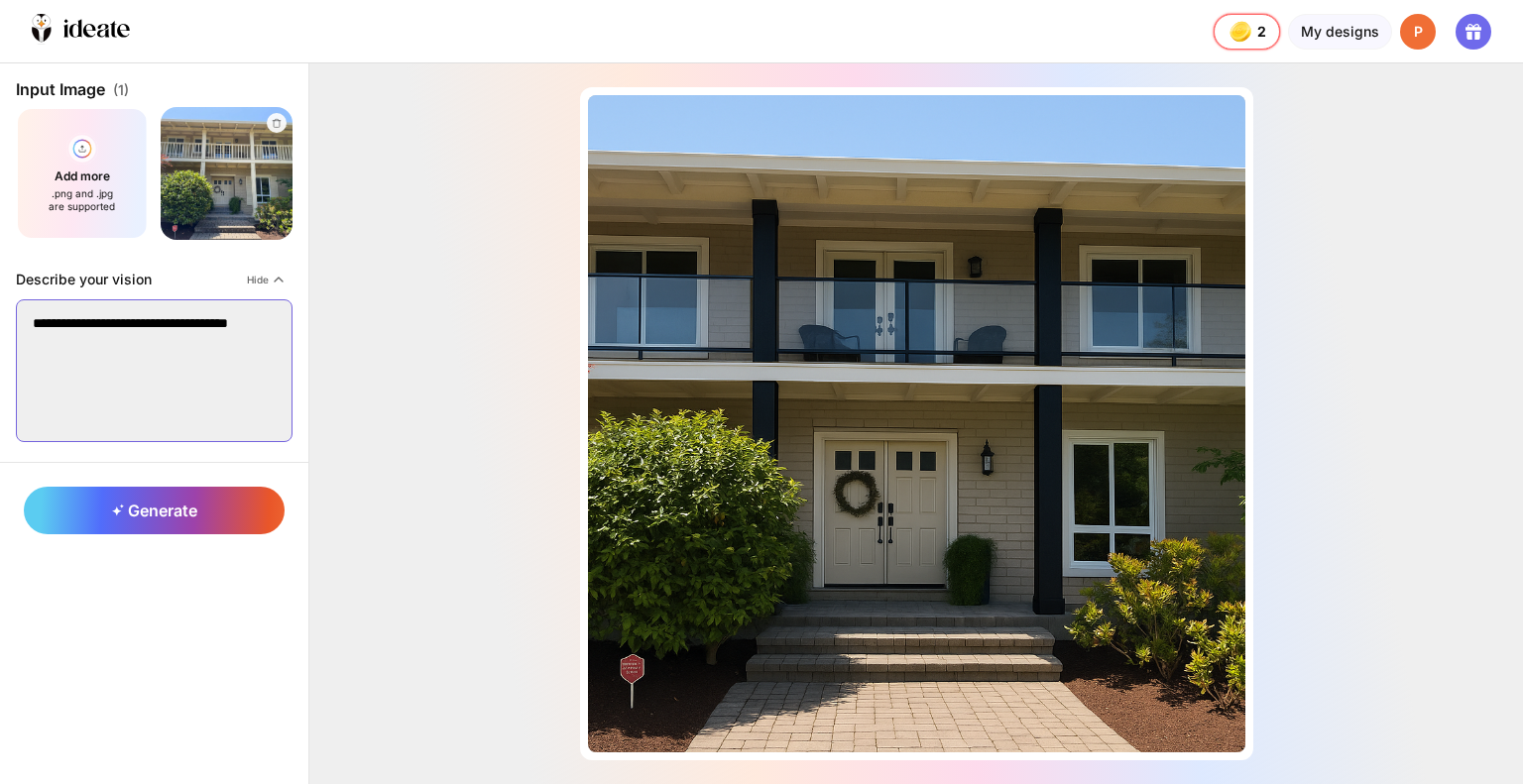 drag, startPoint x: 237, startPoint y: 317, endPoint x: 249, endPoint y: 319, distance: 12.165525 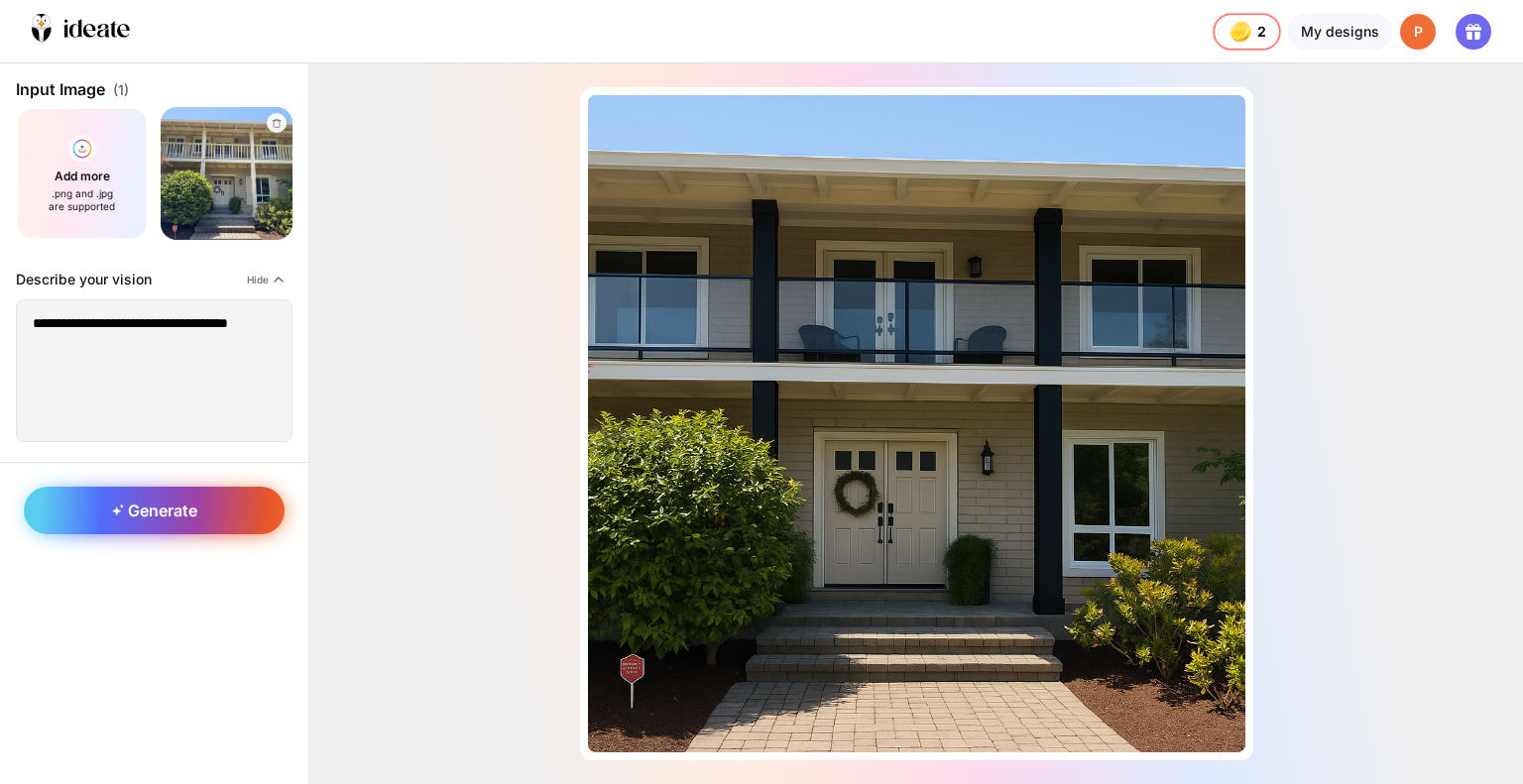 click on "Generate" at bounding box center [154, 510] 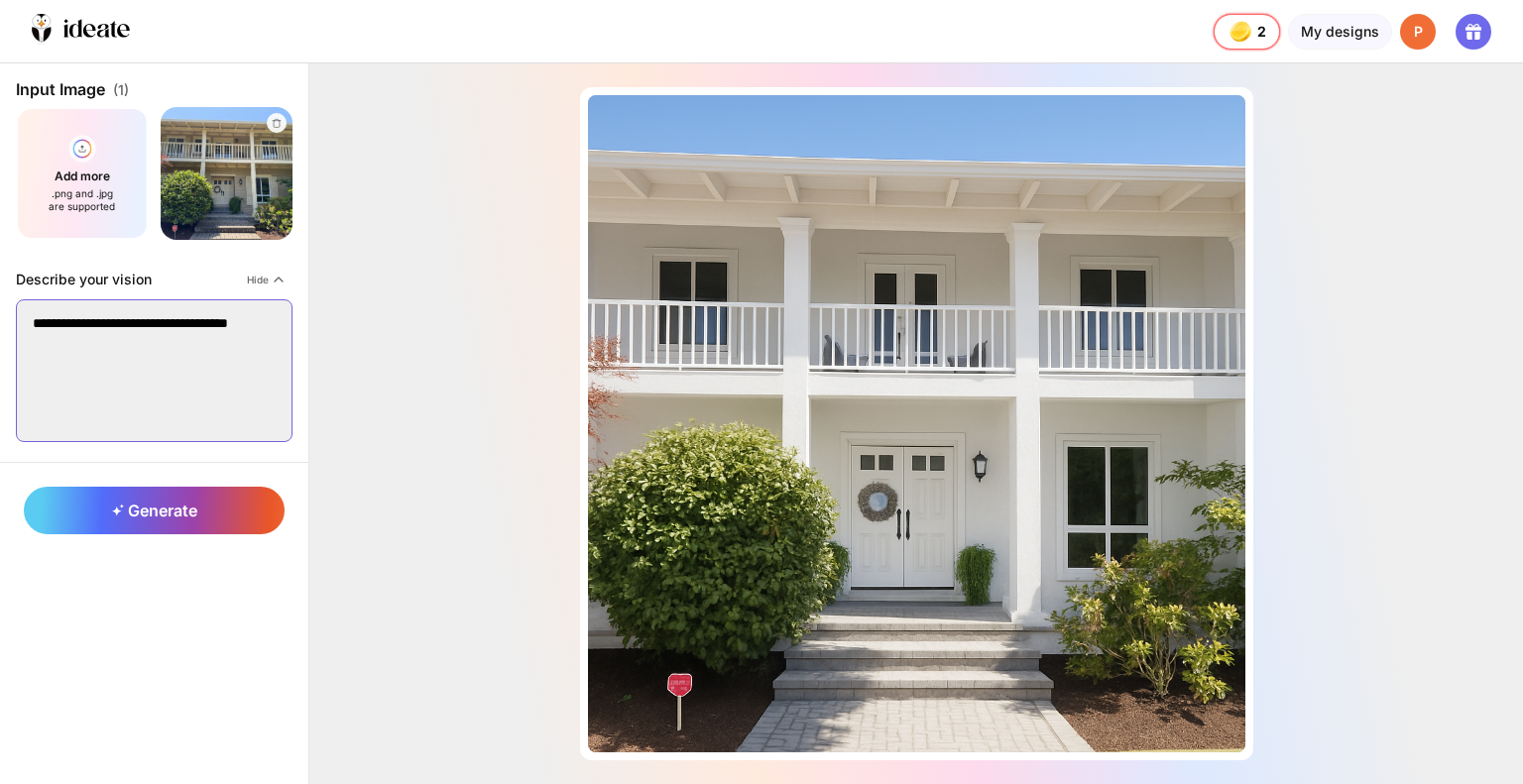 click on "**********" at bounding box center (154, 371) 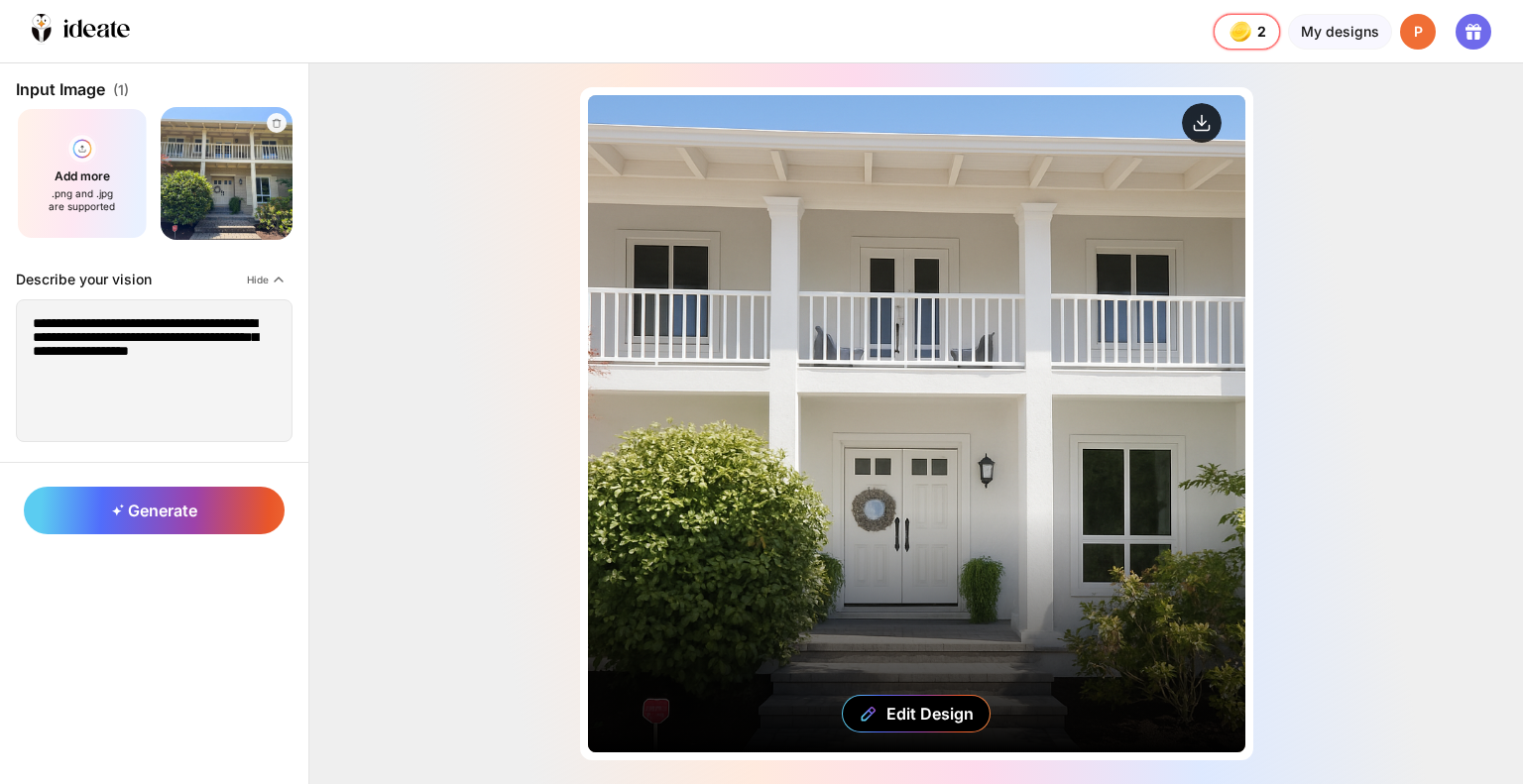 click 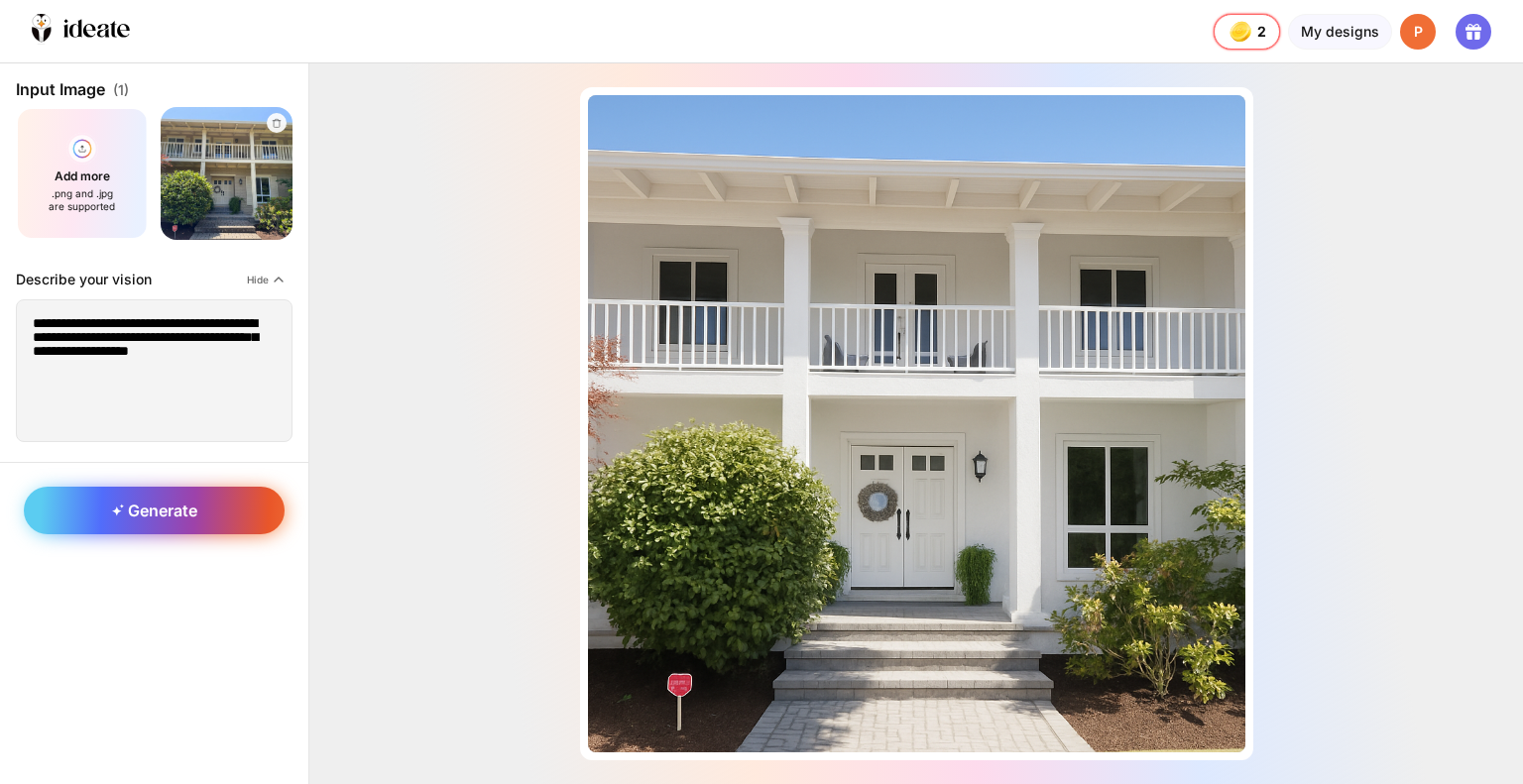 click on "Generate" at bounding box center [154, 510] 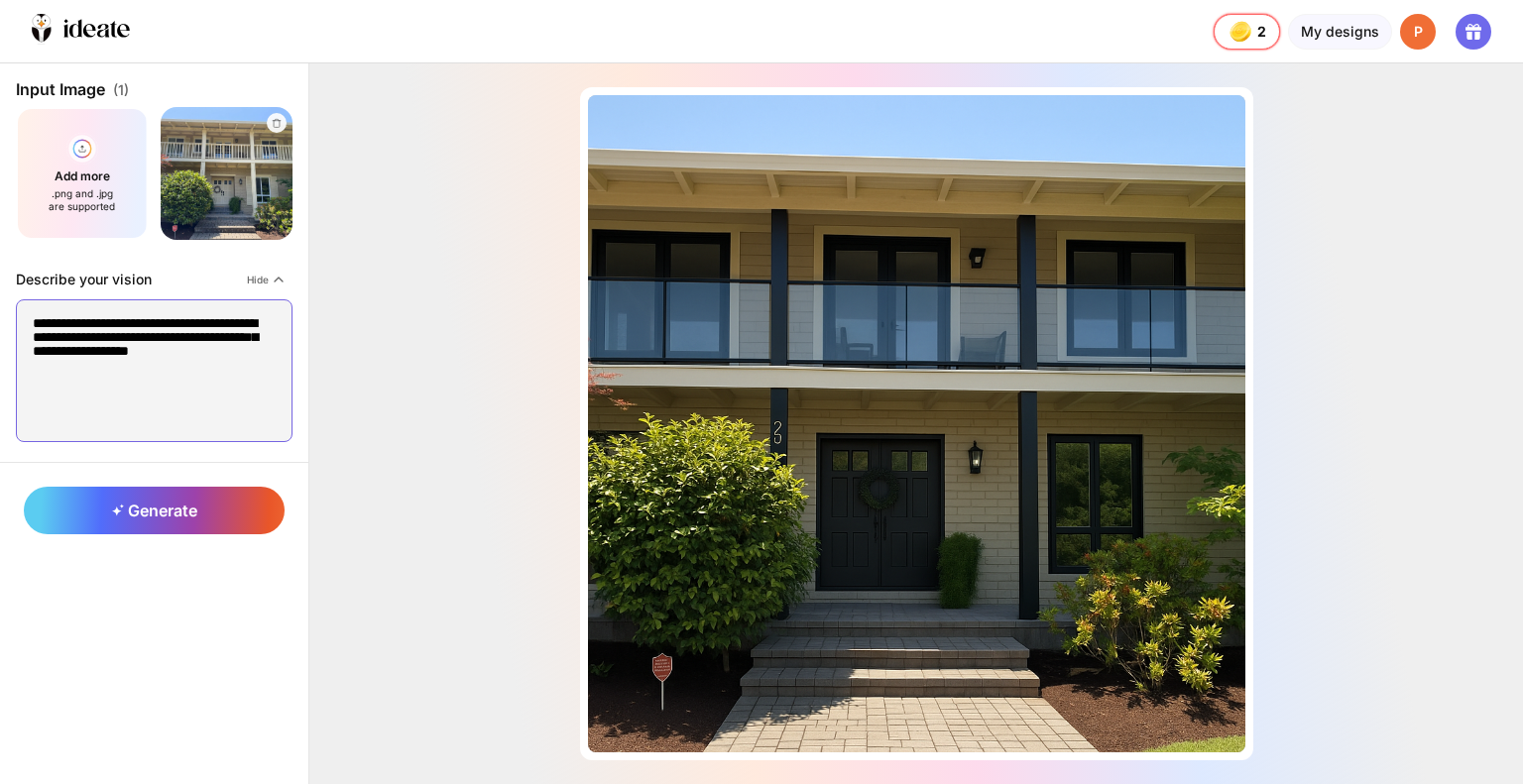 drag, startPoint x: 70, startPoint y: 359, endPoint x: 10, endPoint y: 314, distance: 75 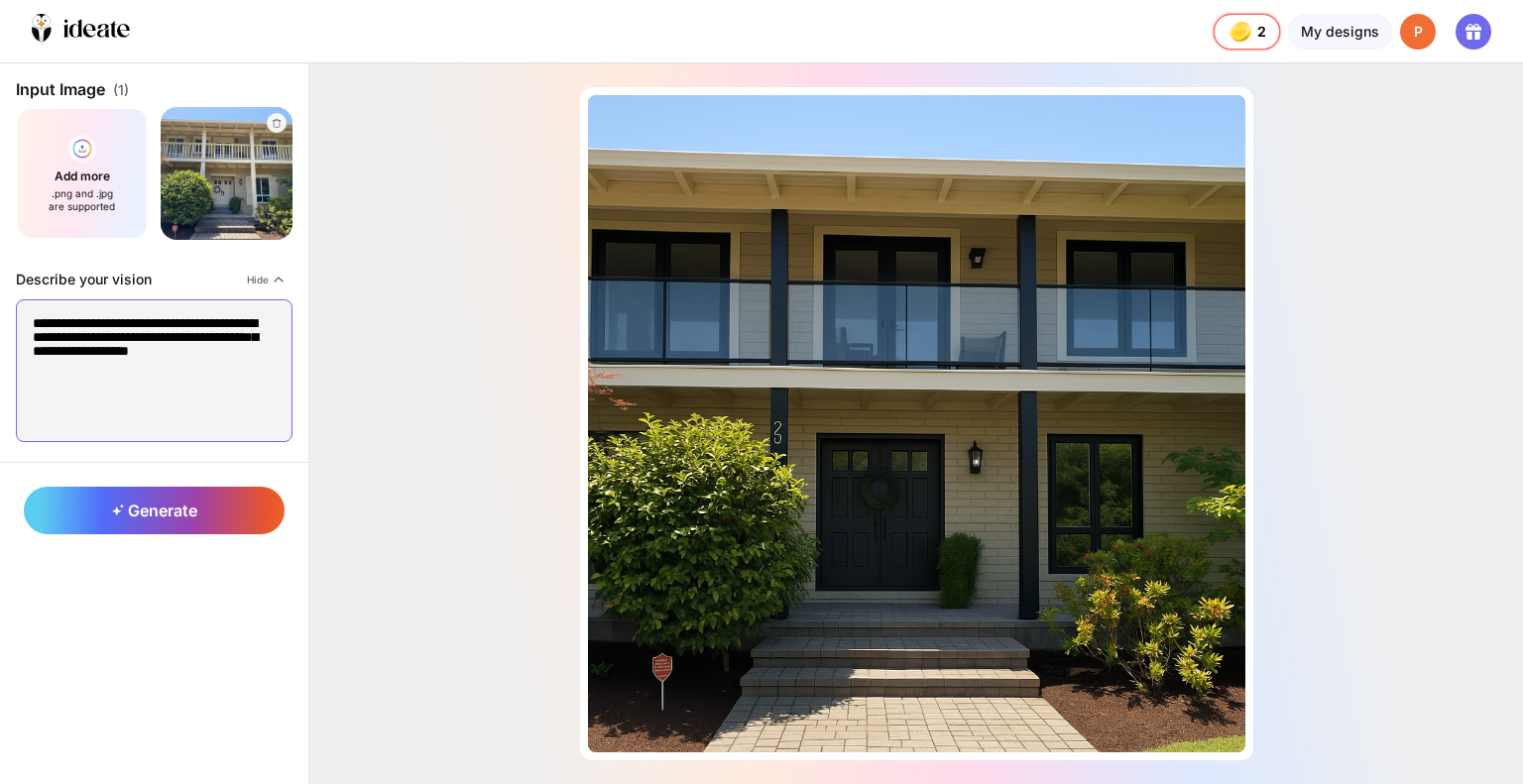 click on "**********" at bounding box center [154, 263] 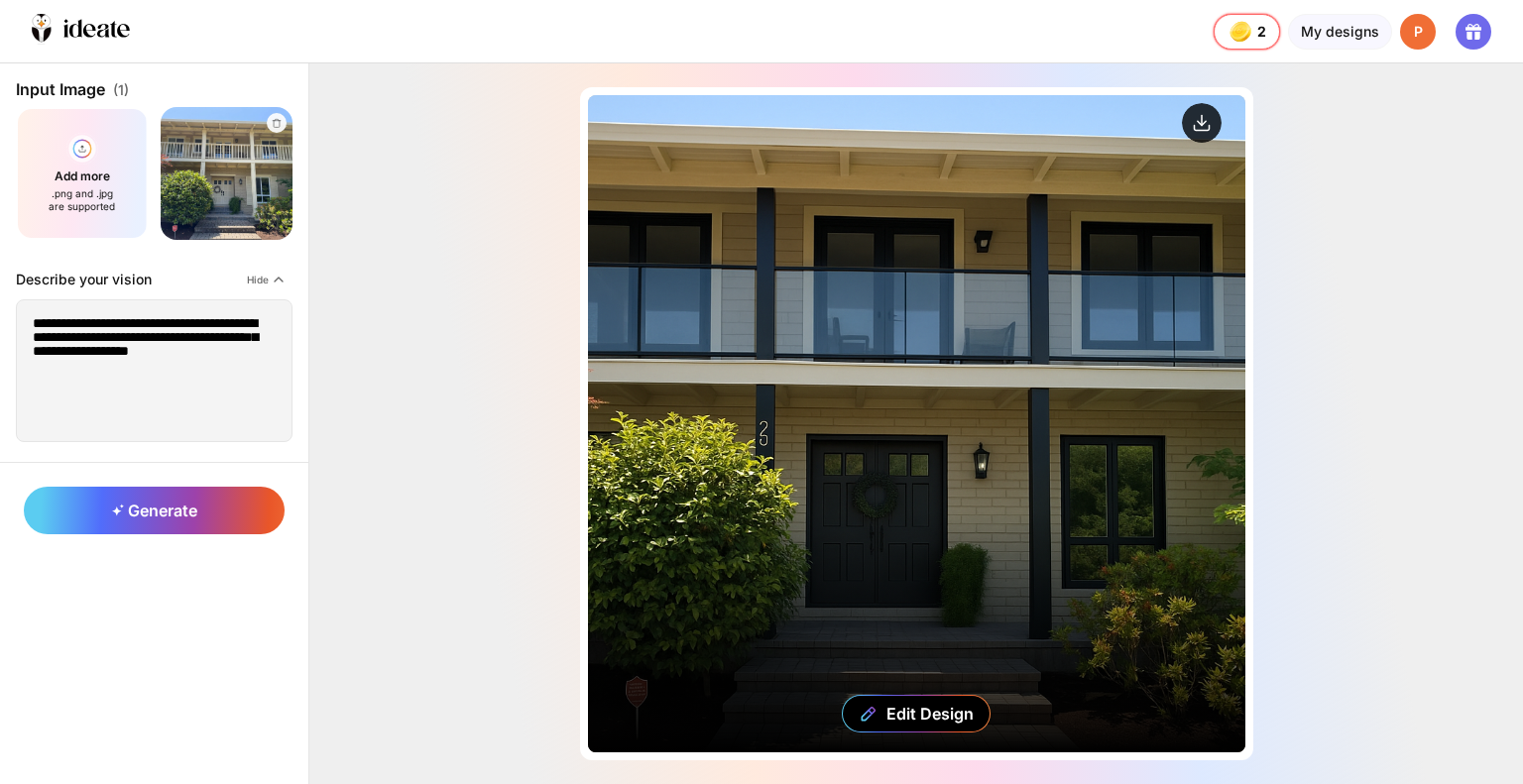 click 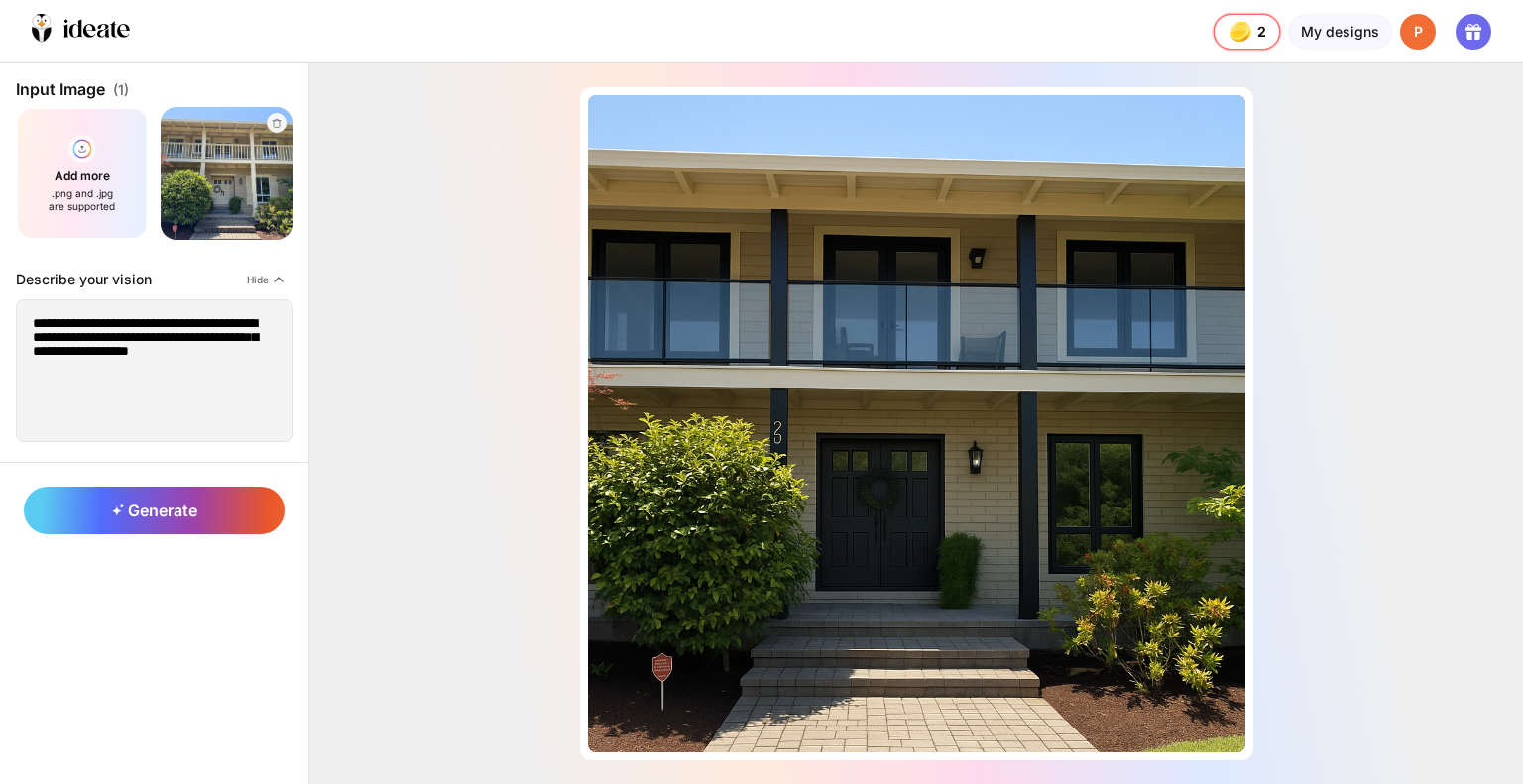 click on "Almost there... Edit Design" at bounding box center (916, 423) 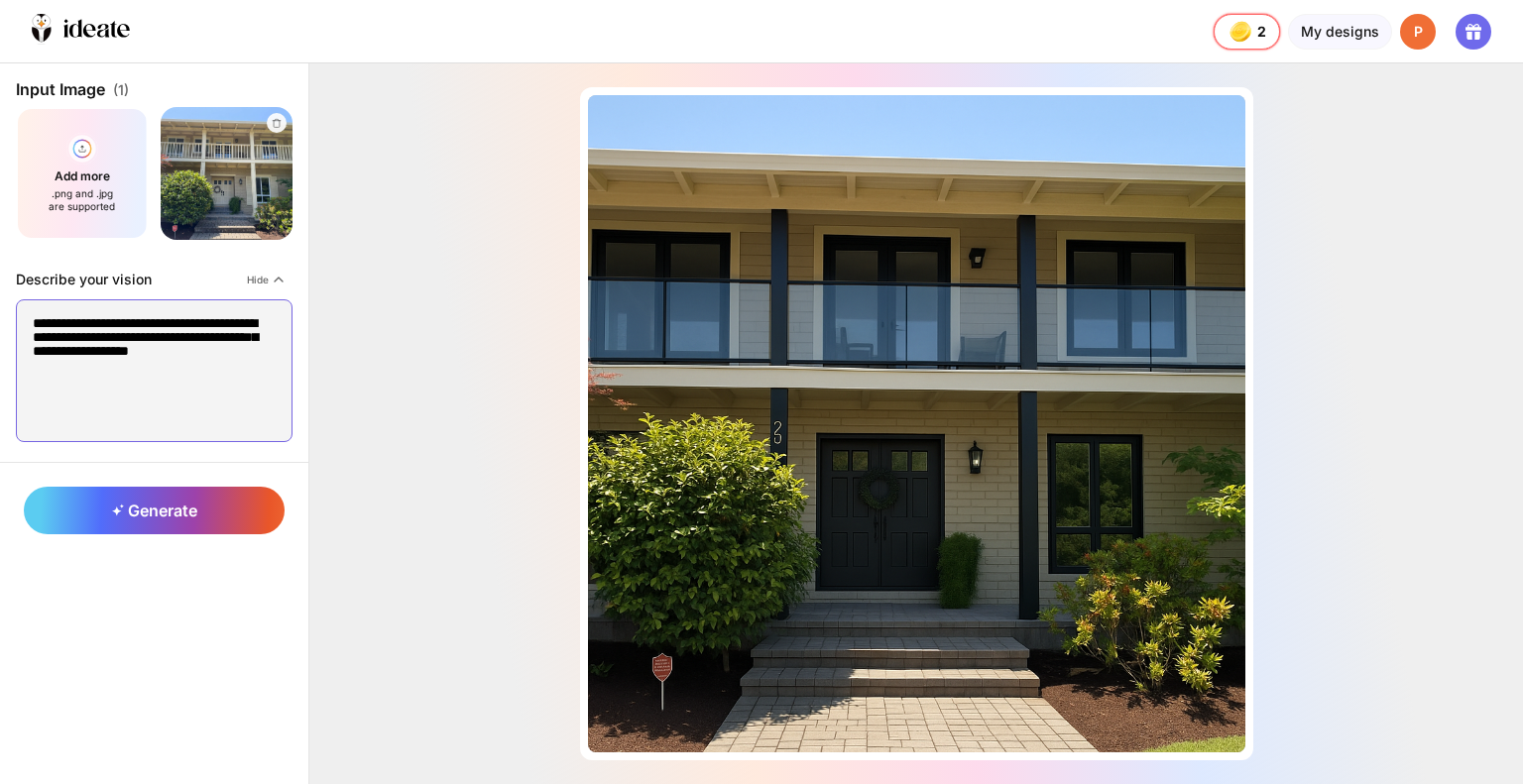 paste 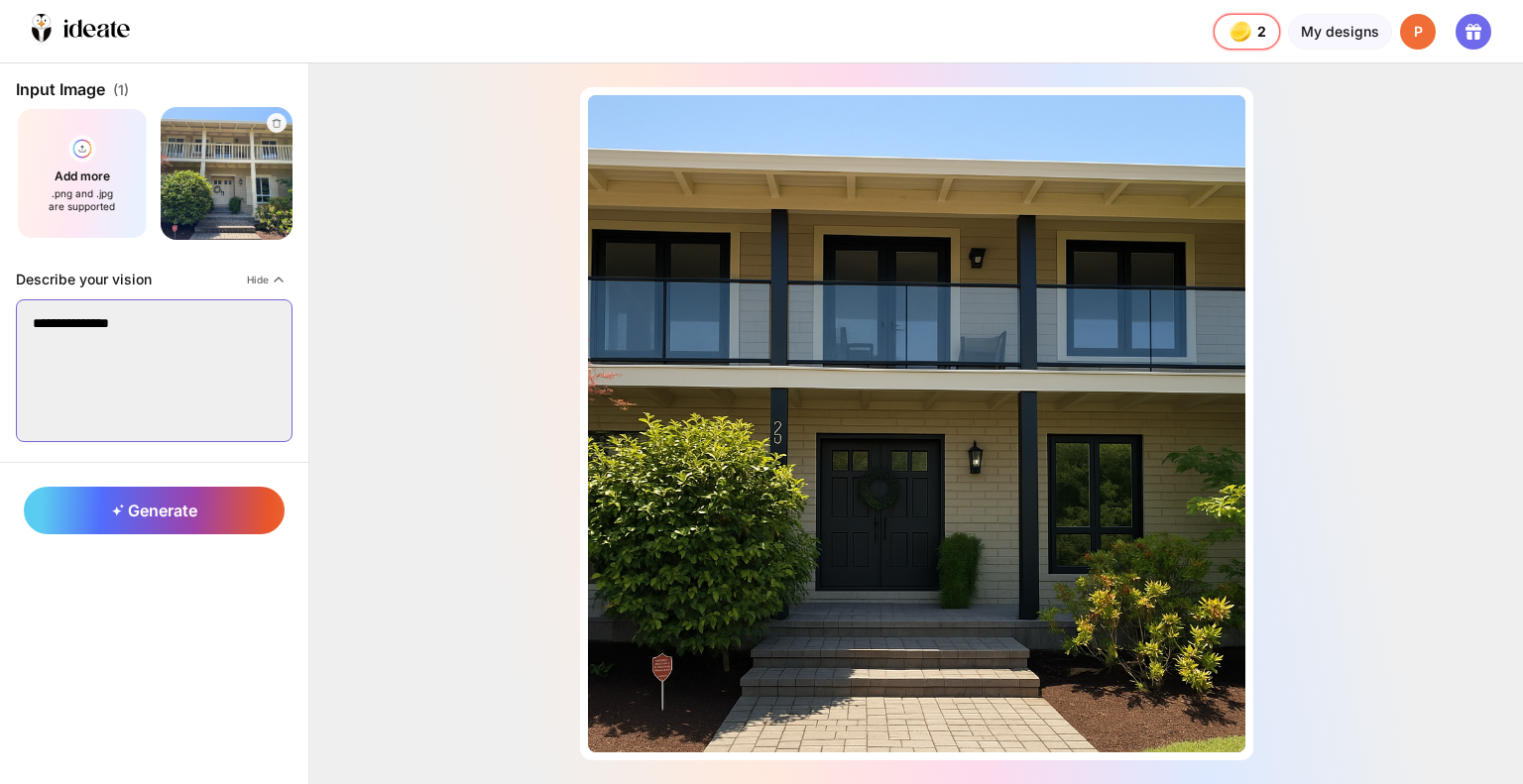 click on "**********" at bounding box center [154, 371] 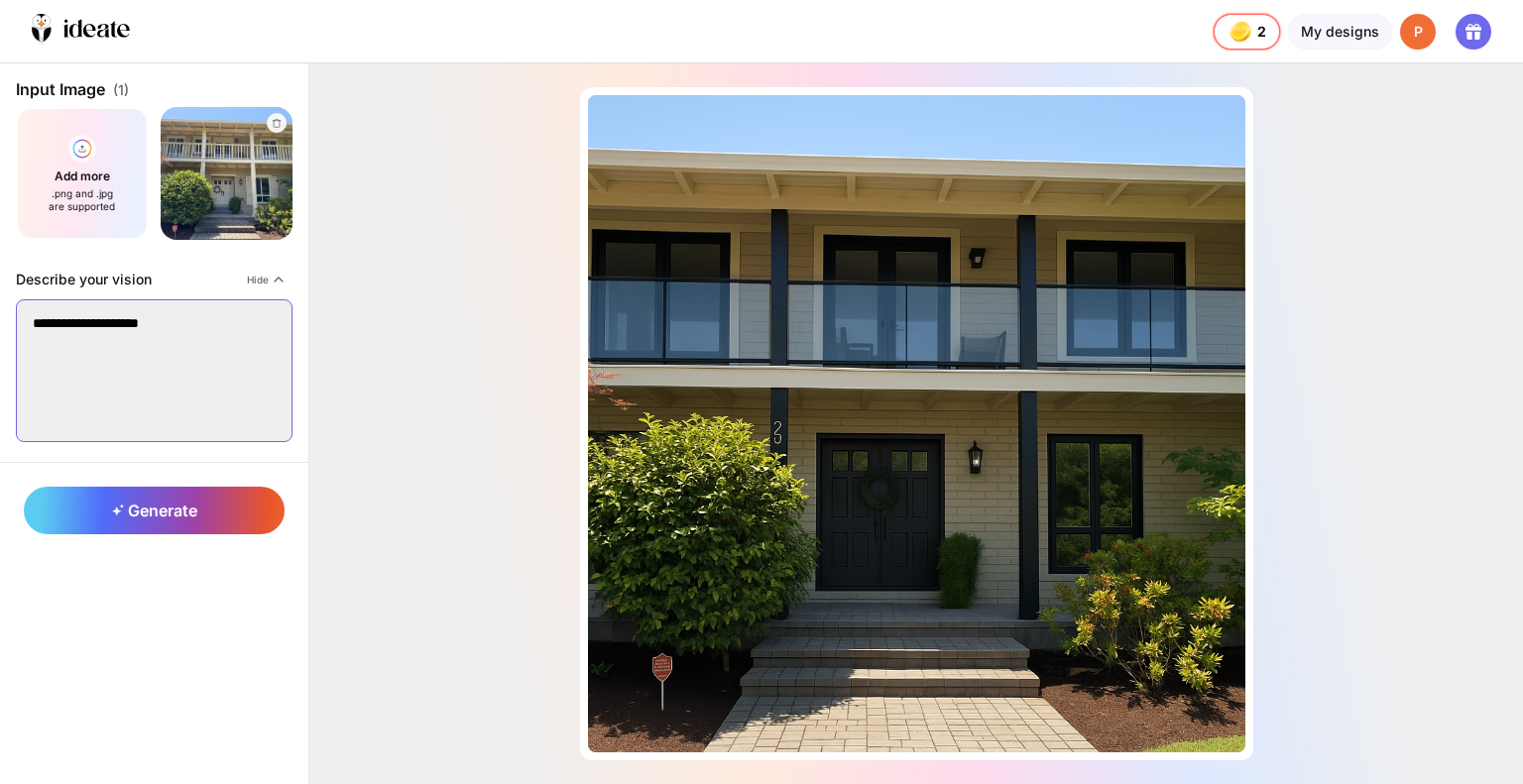 click on "**********" at bounding box center (154, 371) 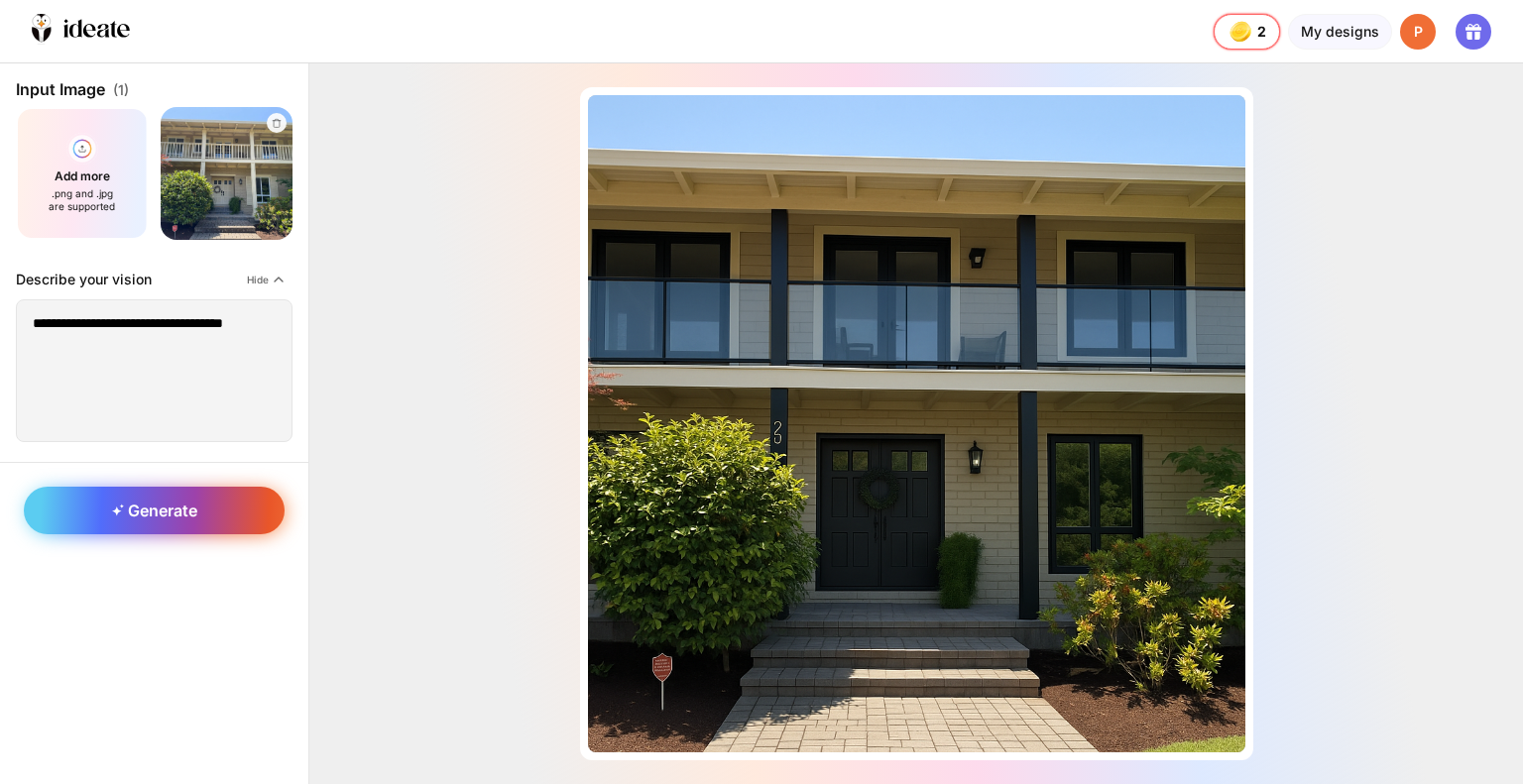 click on "Generate" at bounding box center [155, 510] 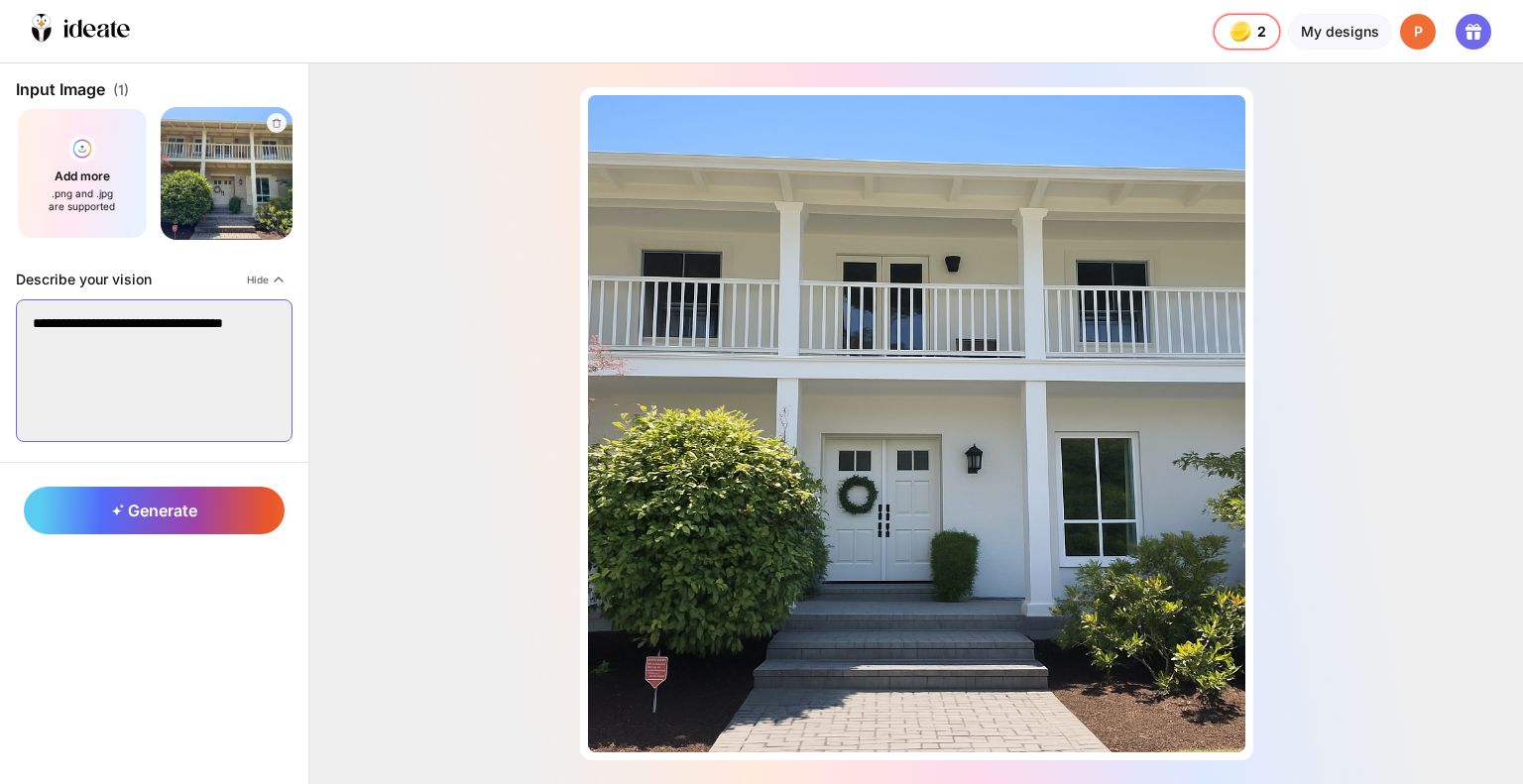 click on "**********" at bounding box center (154, 371) 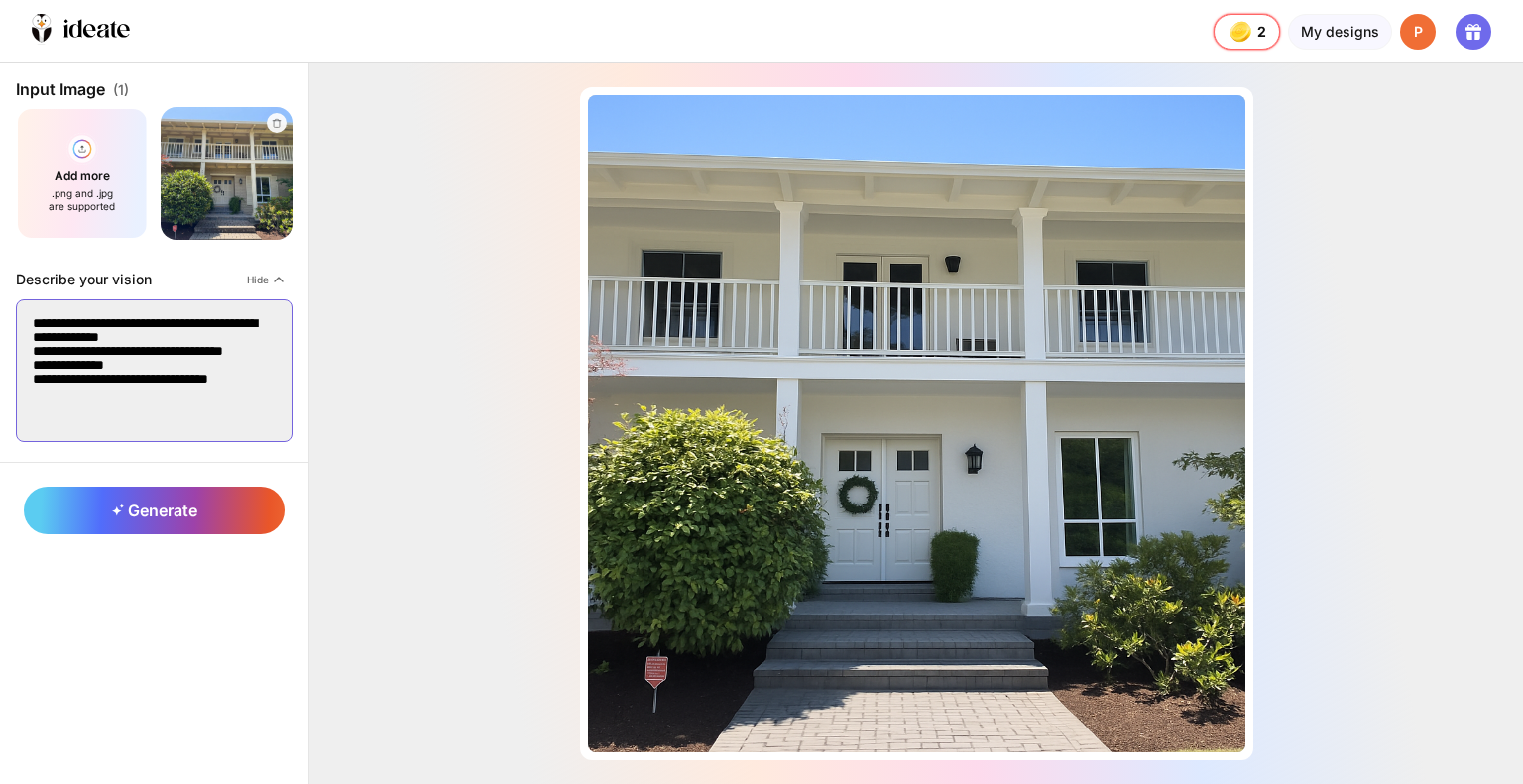 click on "**********" at bounding box center [154, 371] 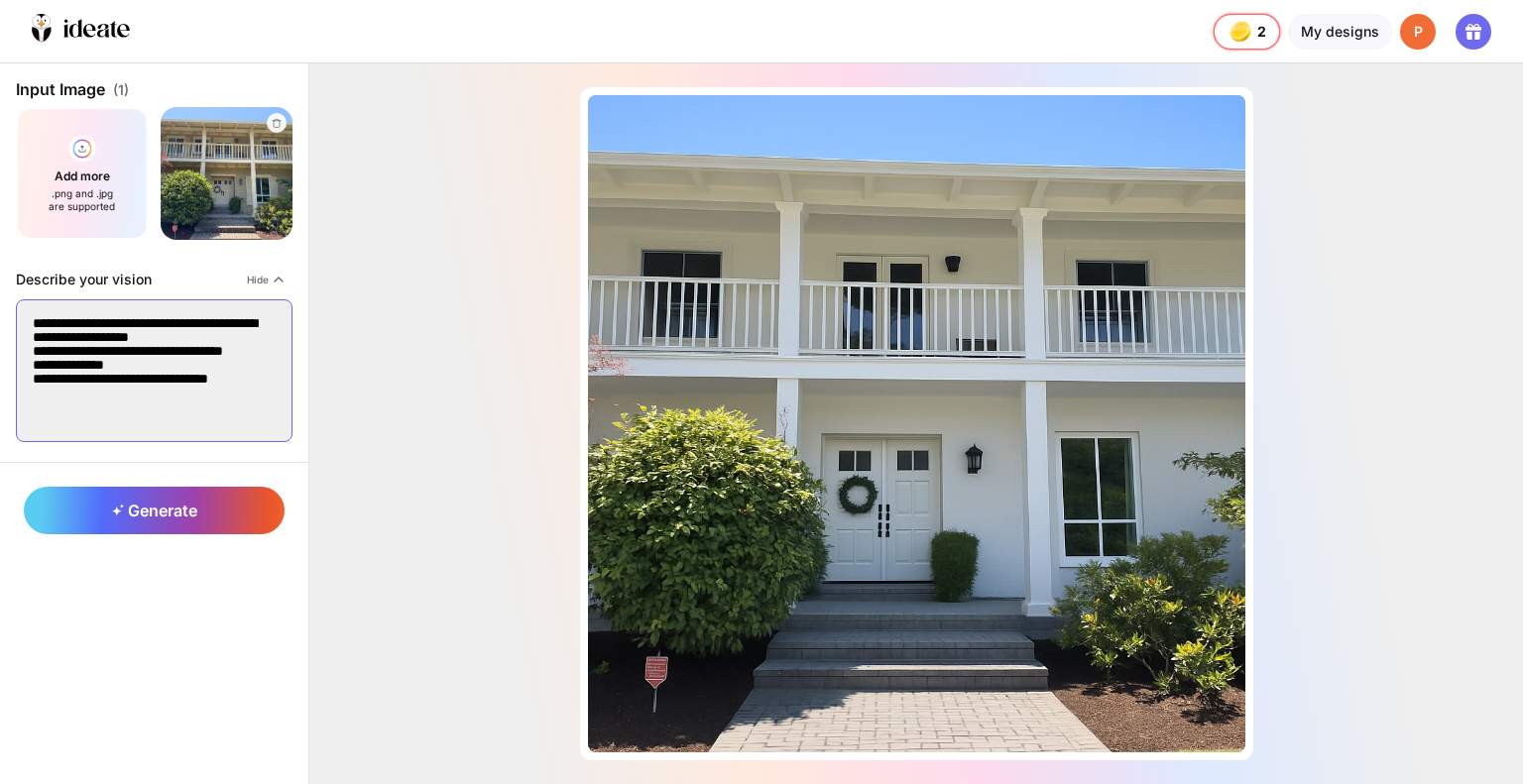 click on "**********" at bounding box center (154, 371) 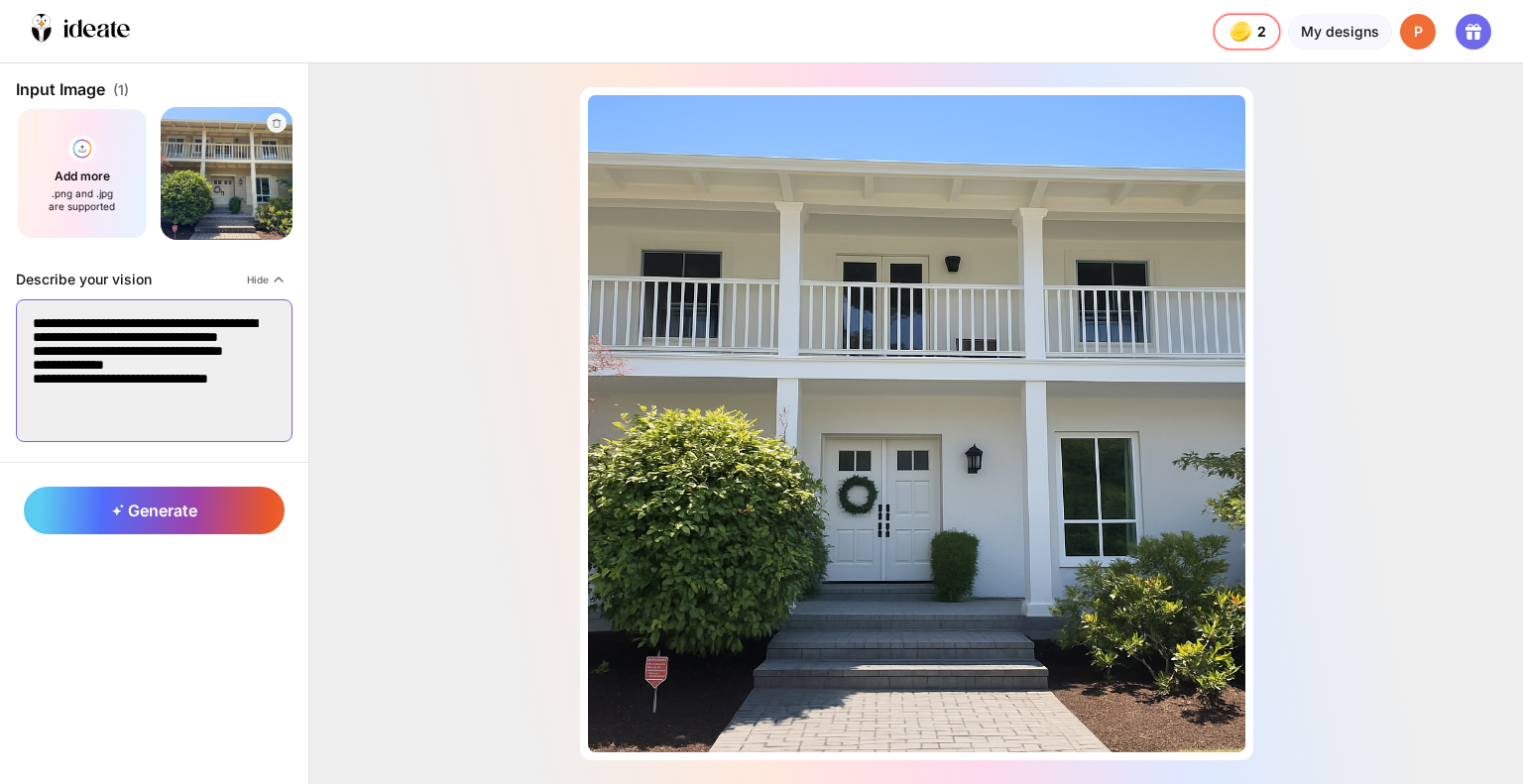 click on "**********" at bounding box center [154, 371] 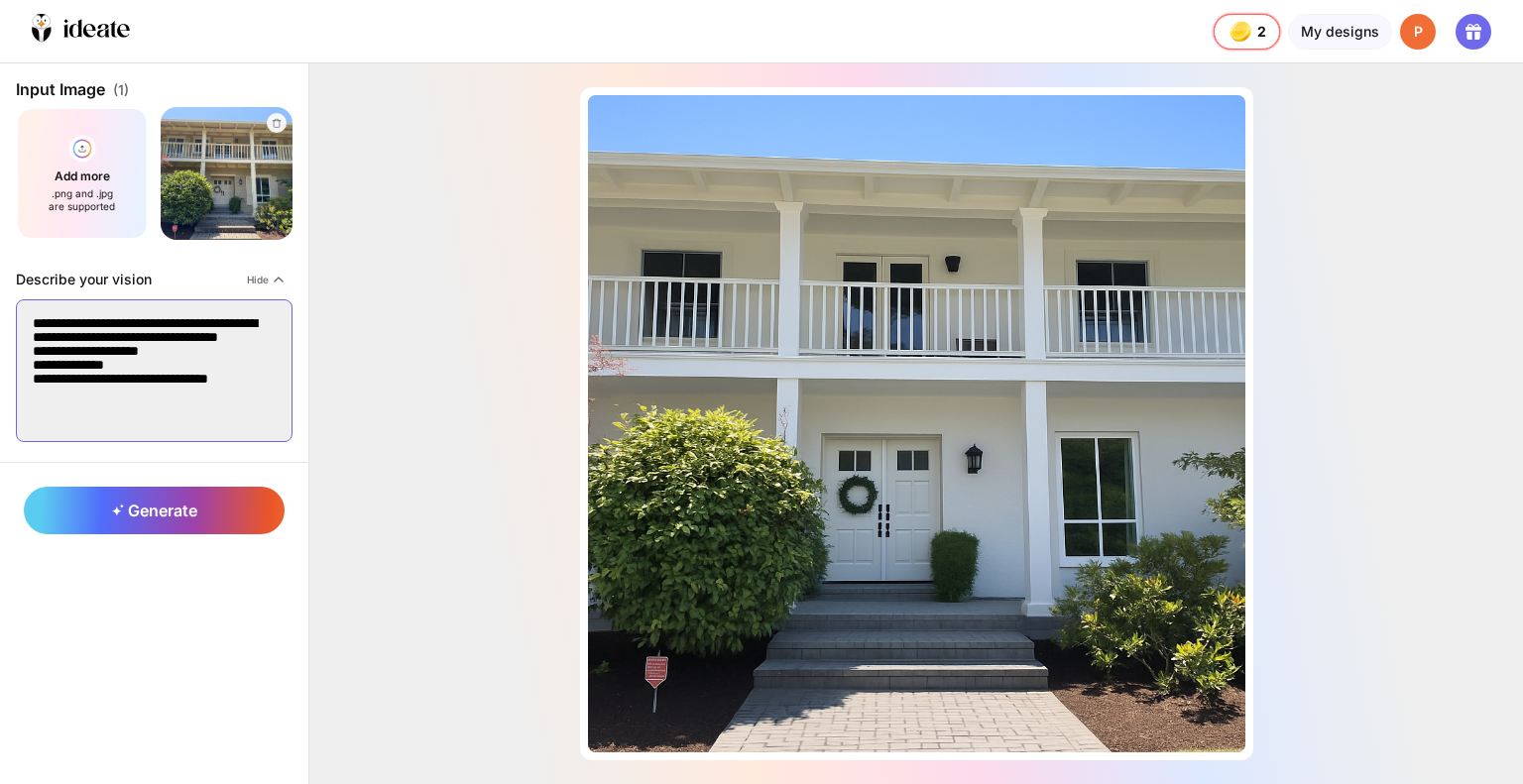 click on "**********" at bounding box center (154, 371) 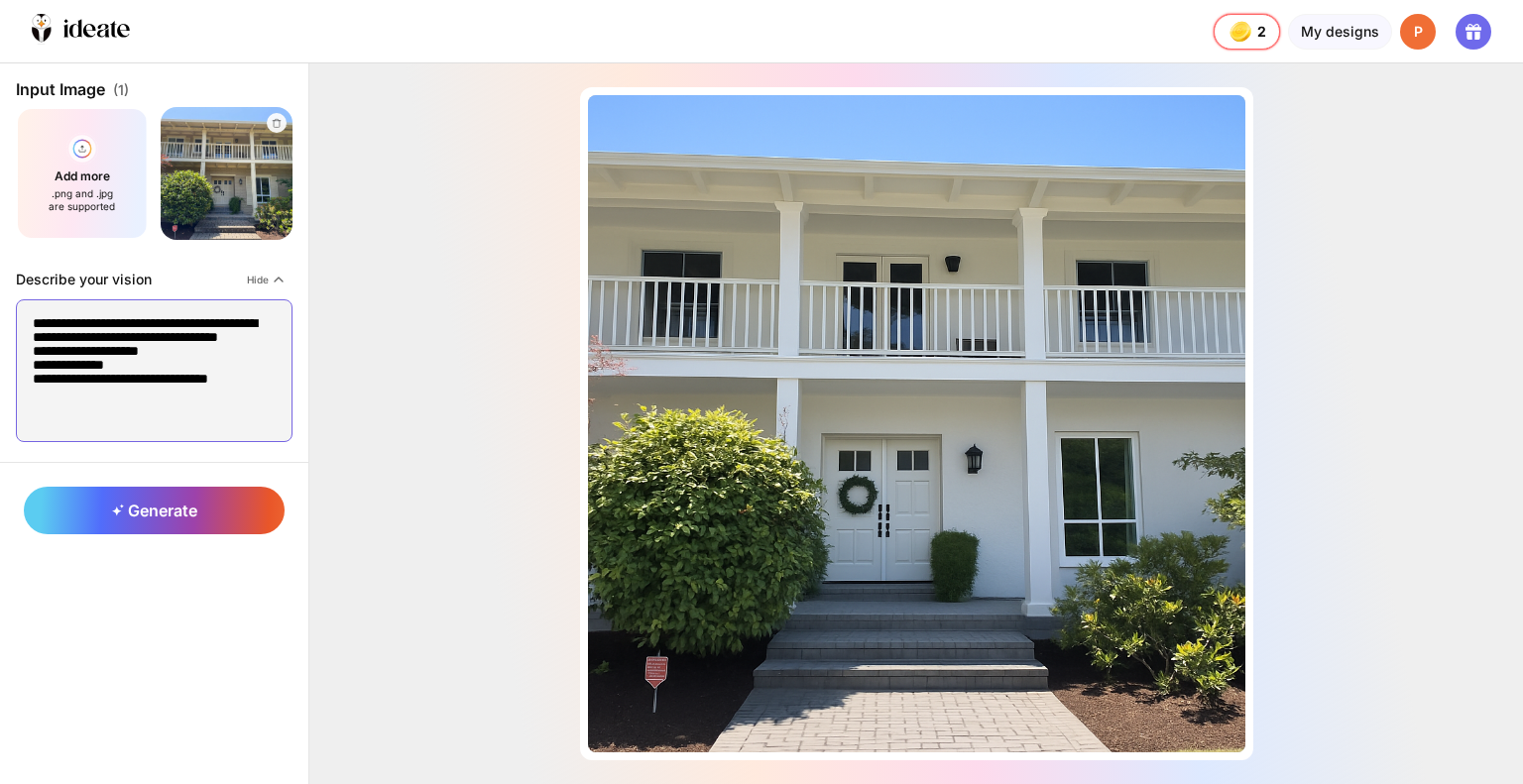 type on "**********" 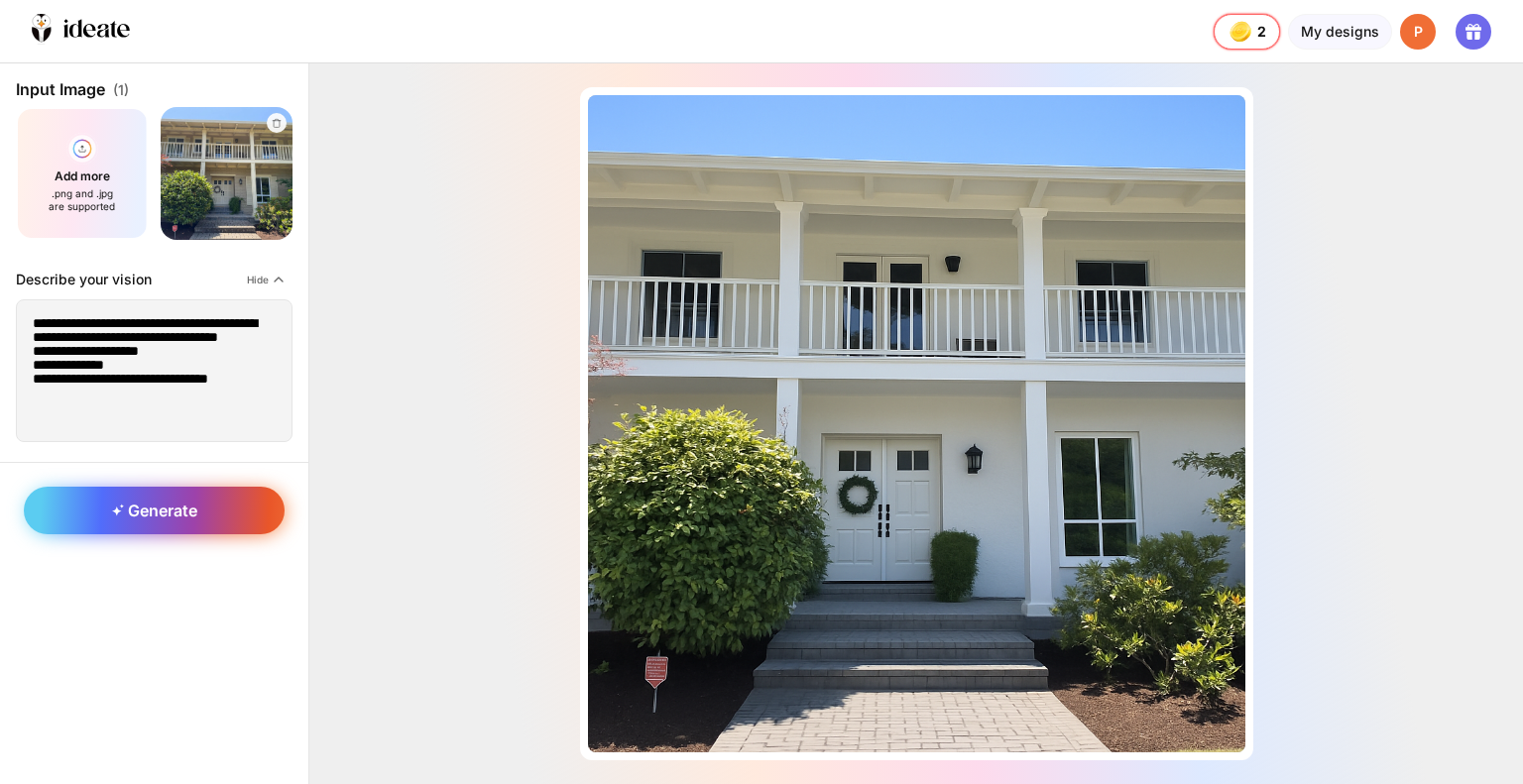 click on "Generate" at bounding box center [154, 510] 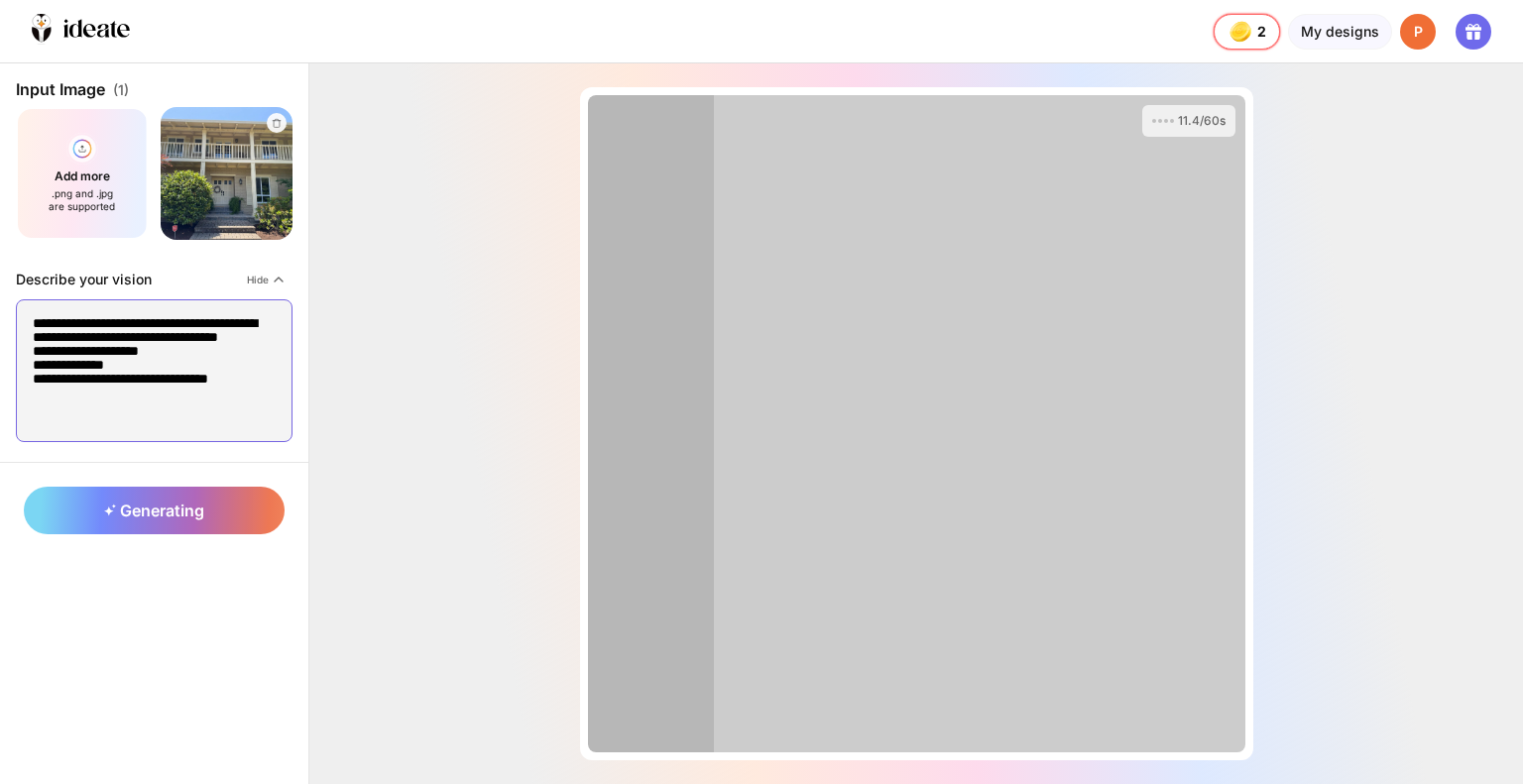 drag, startPoint x: 270, startPoint y: 395, endPoint x: 14, endPoint y: 318, distance: 267.32938 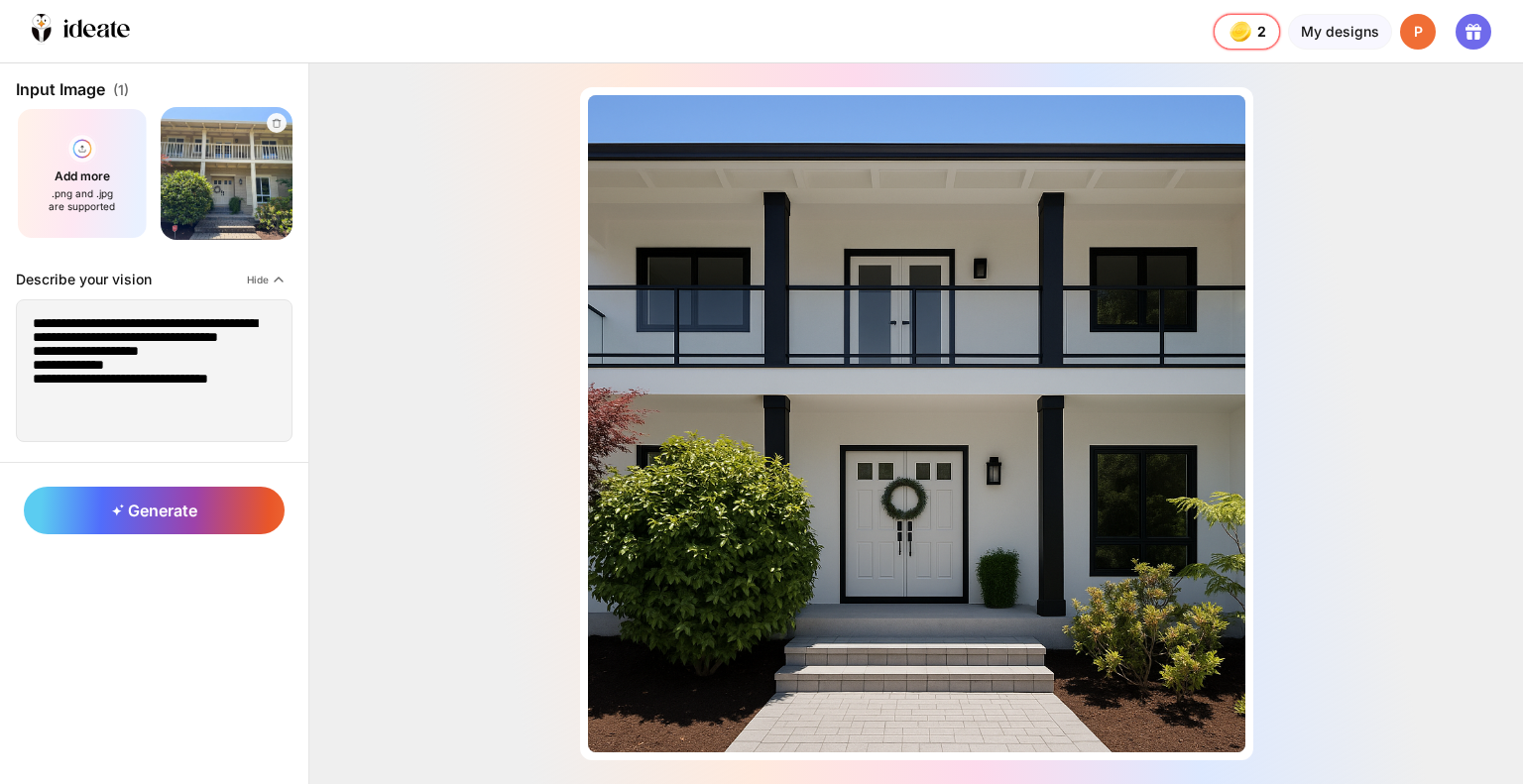 click on "Almost there... Edit Design" at bounding box center (916, 423) 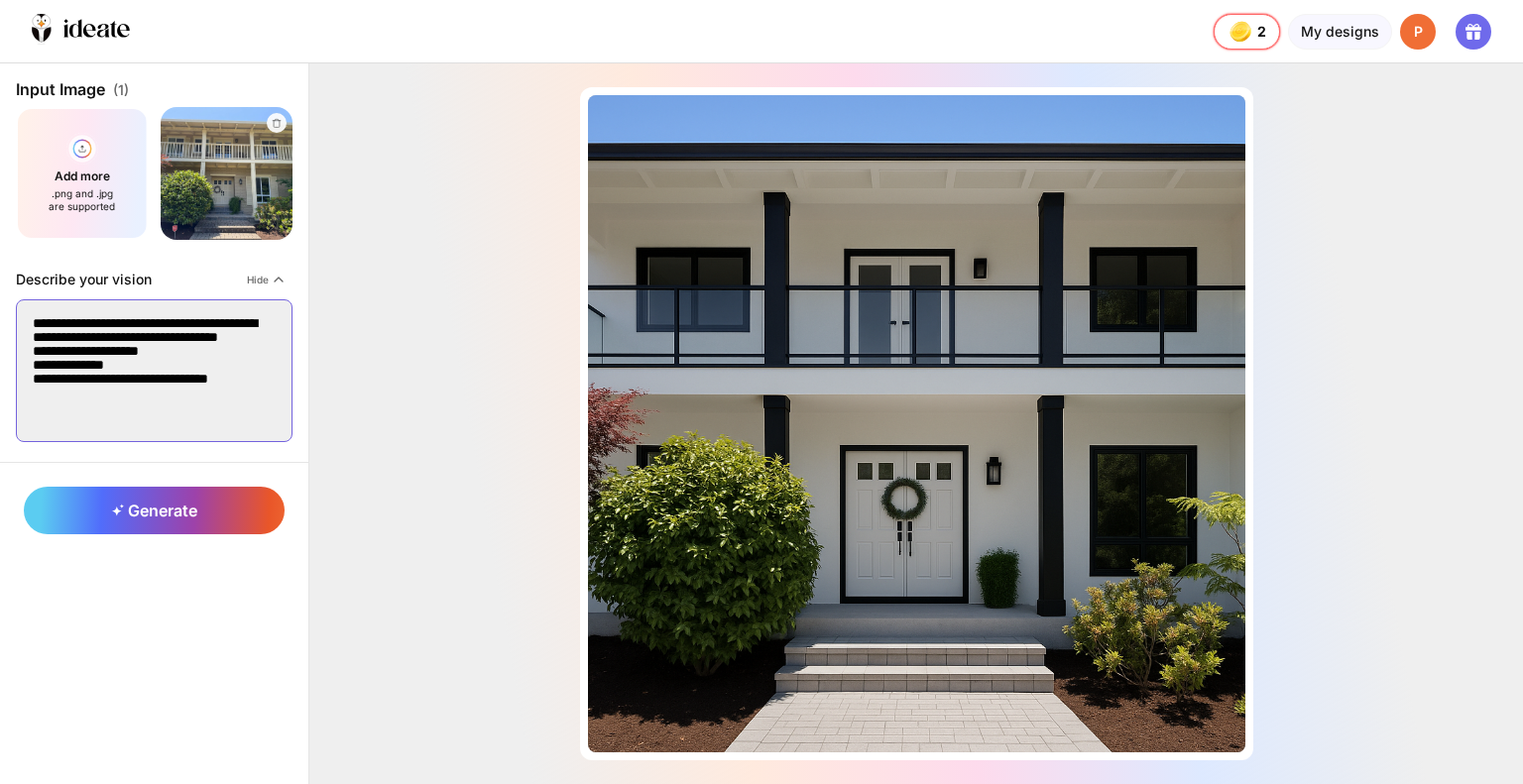 click on "**********" at bounding box center [154, 371] 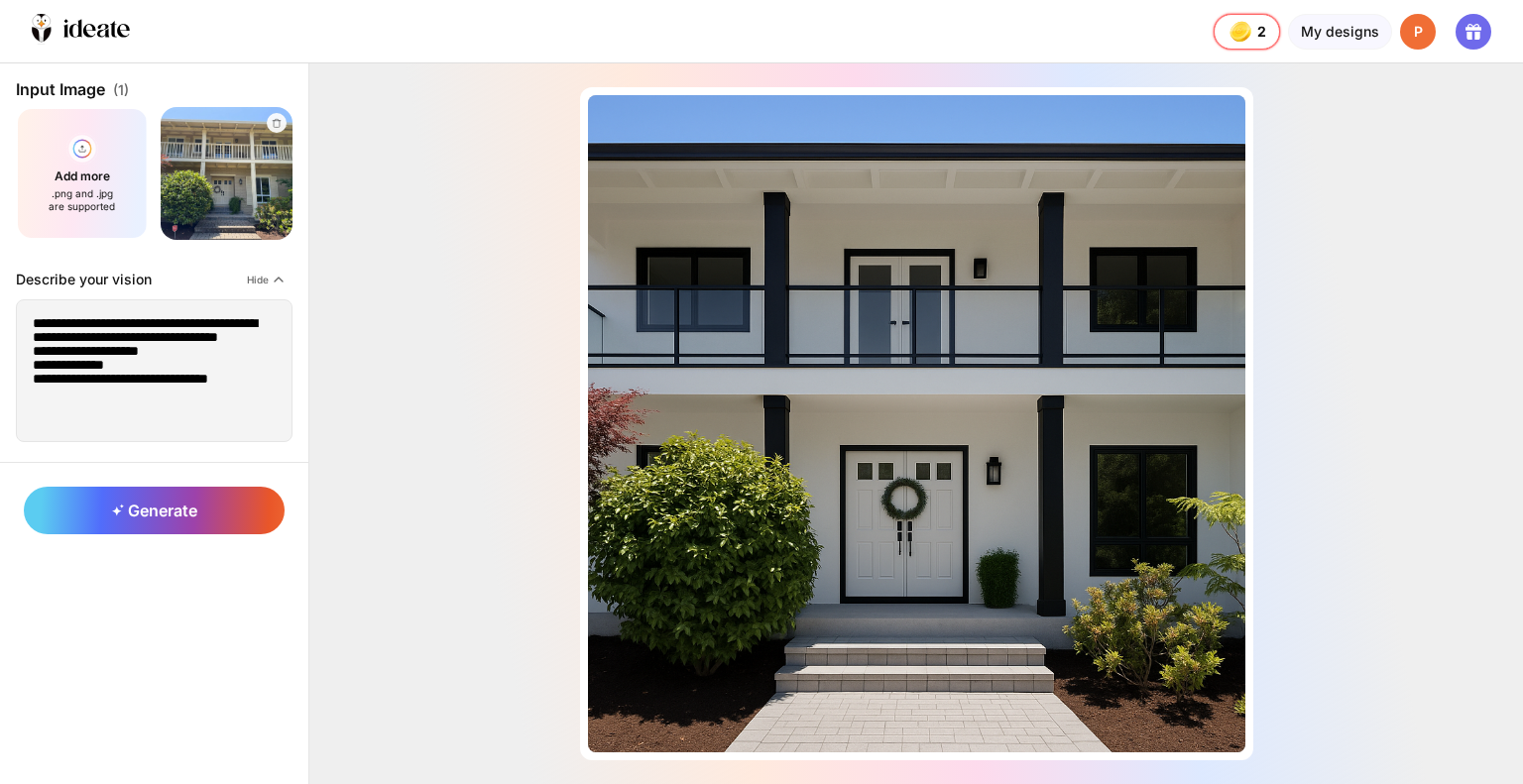click on "Almost there... Edit Design" at bounding box center (916, 423) 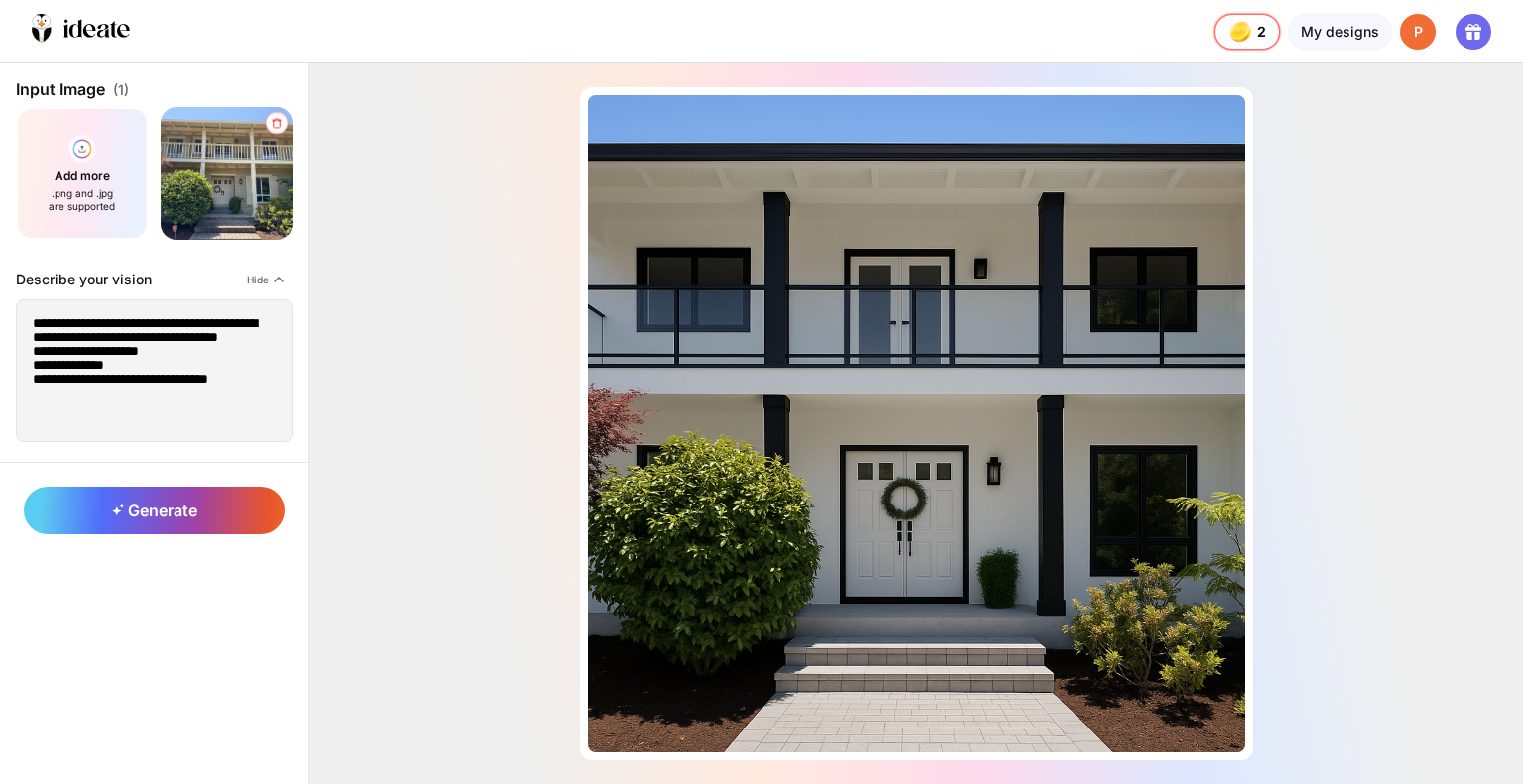 click 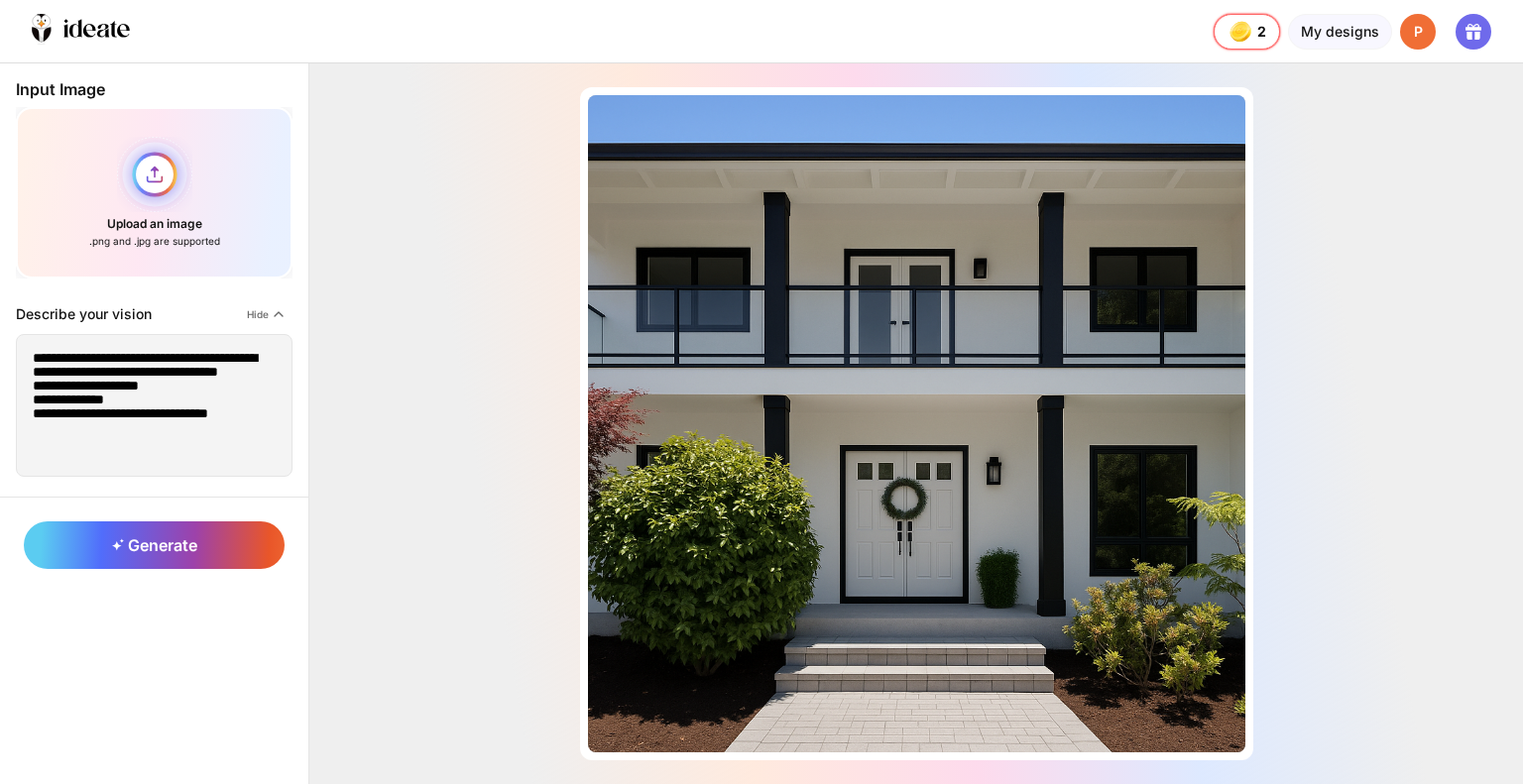 click on "Upload an image .png and .jpg are supported" at bounding box center (154, 192) 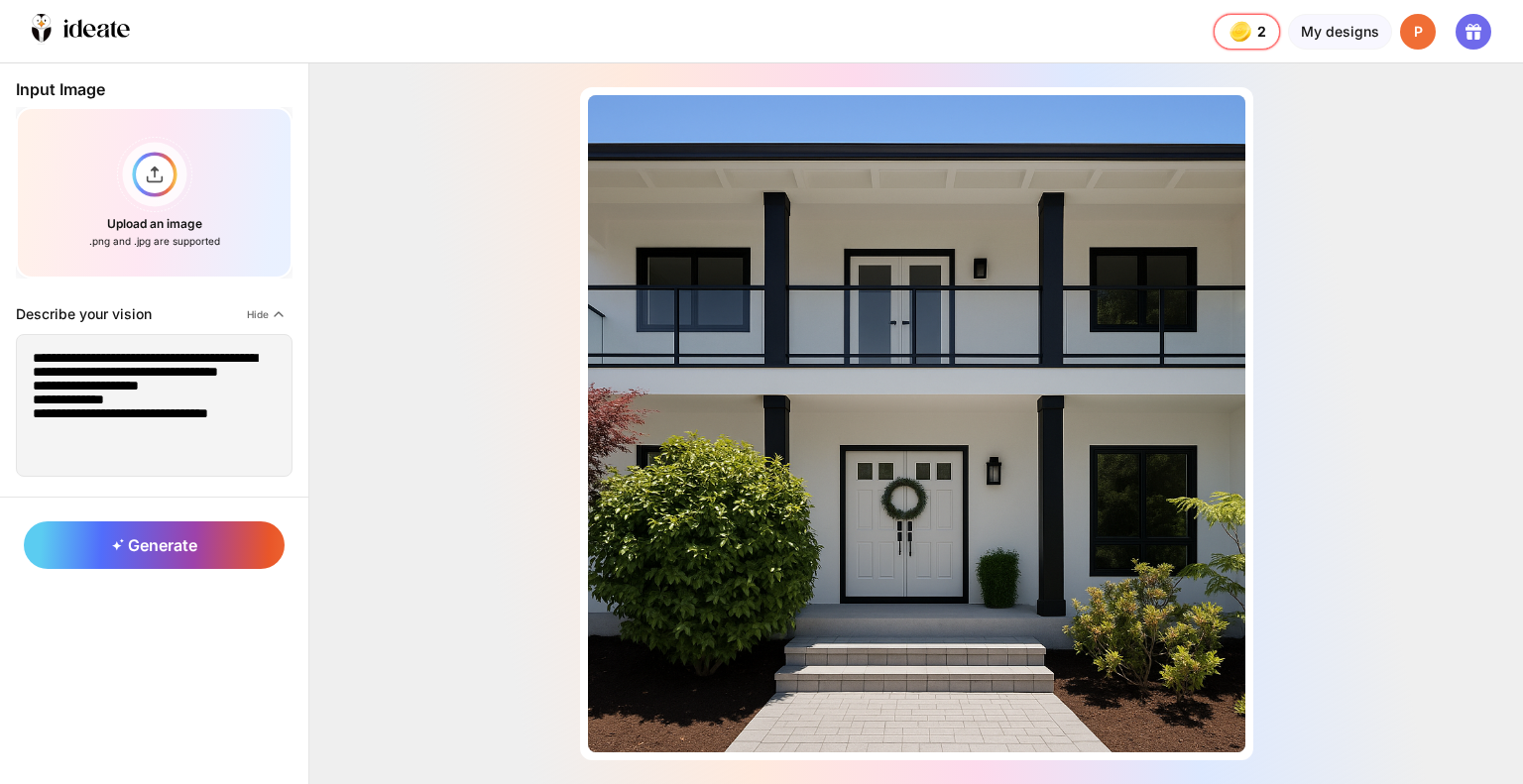 click on "Almost there... Edit Design" at bounding box center [916, 423] 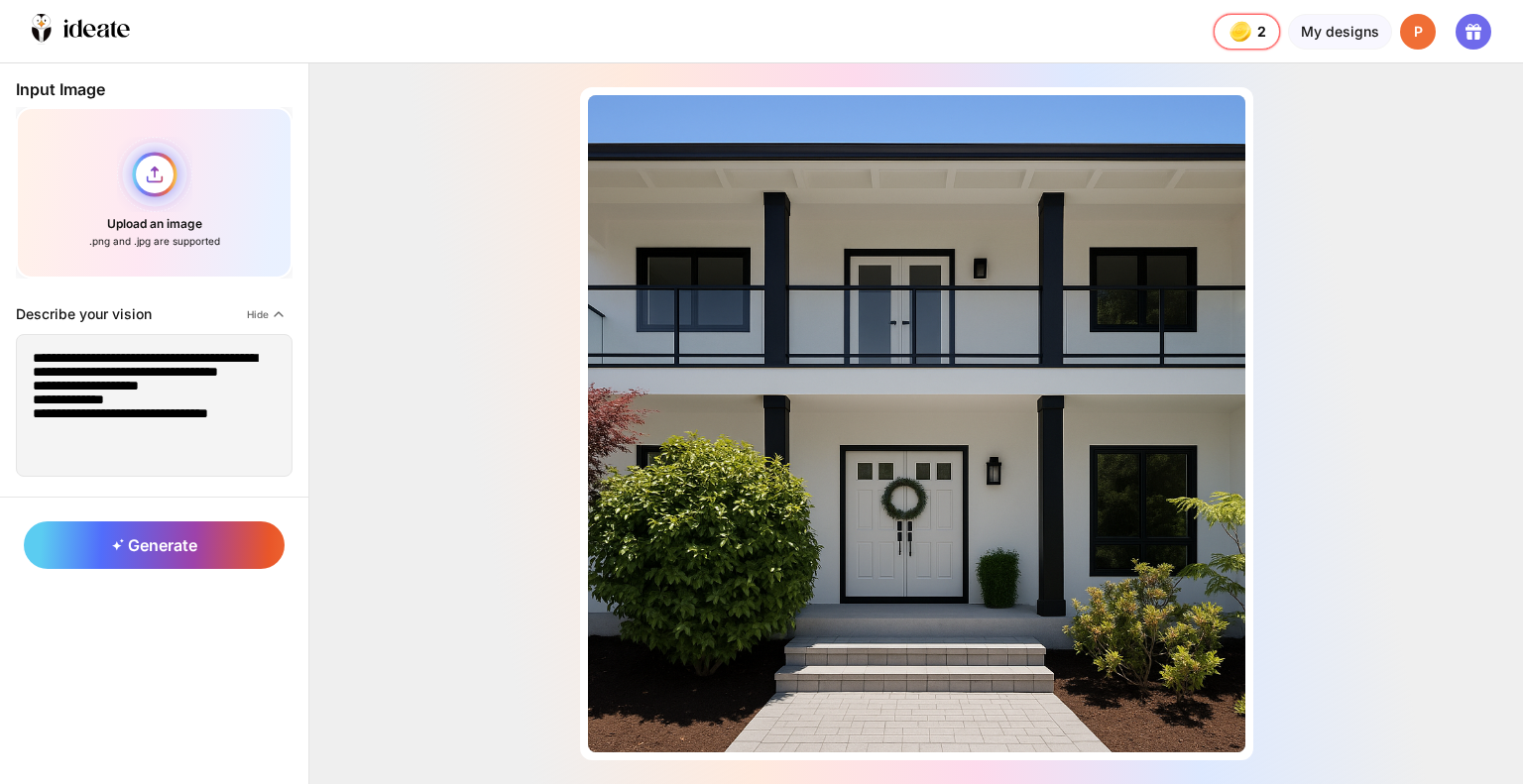 click on "Upload an image .png and .jpg are supported" at bounding box center [154, 192] 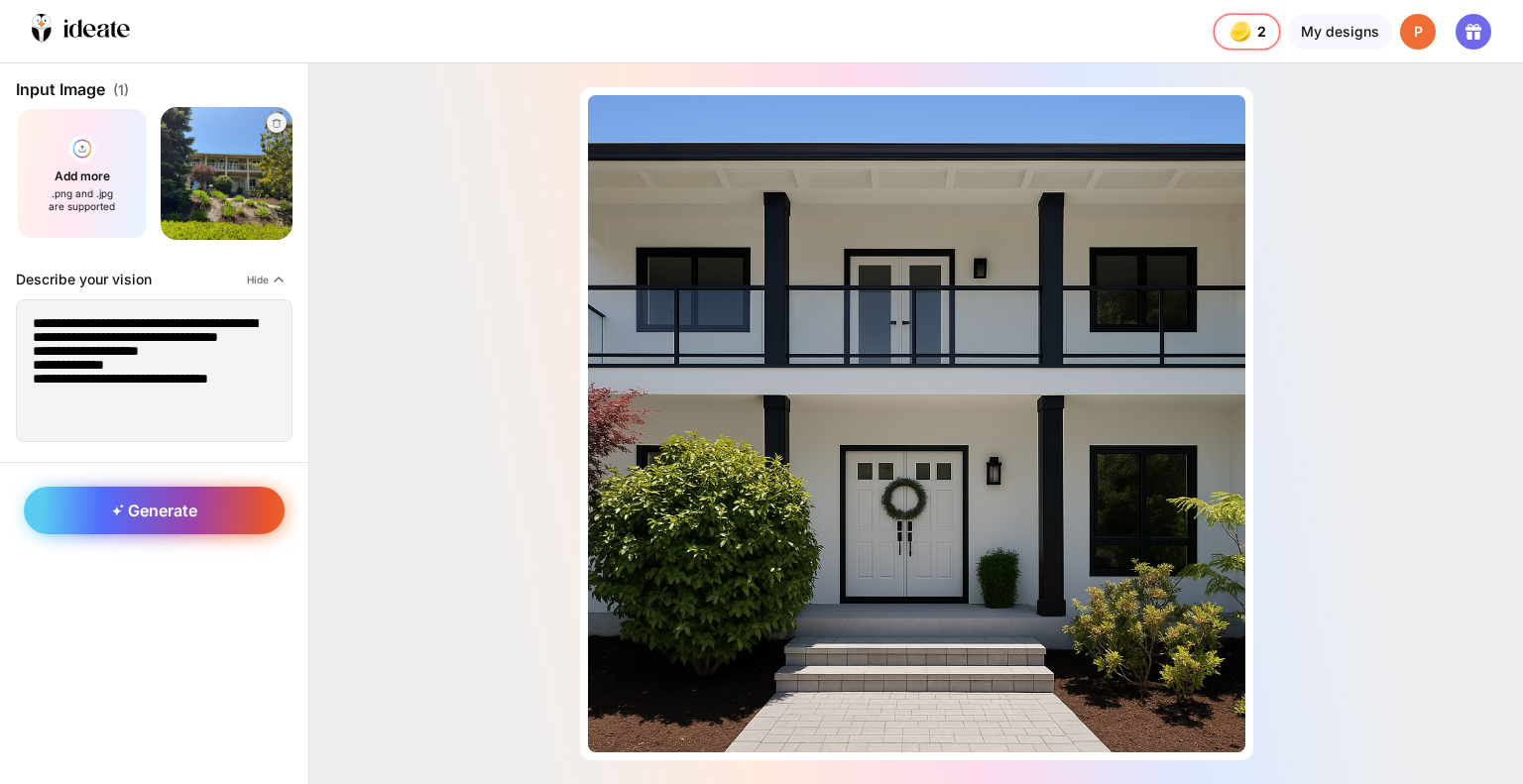 click on "Generate" at bounding box center [154, 510] 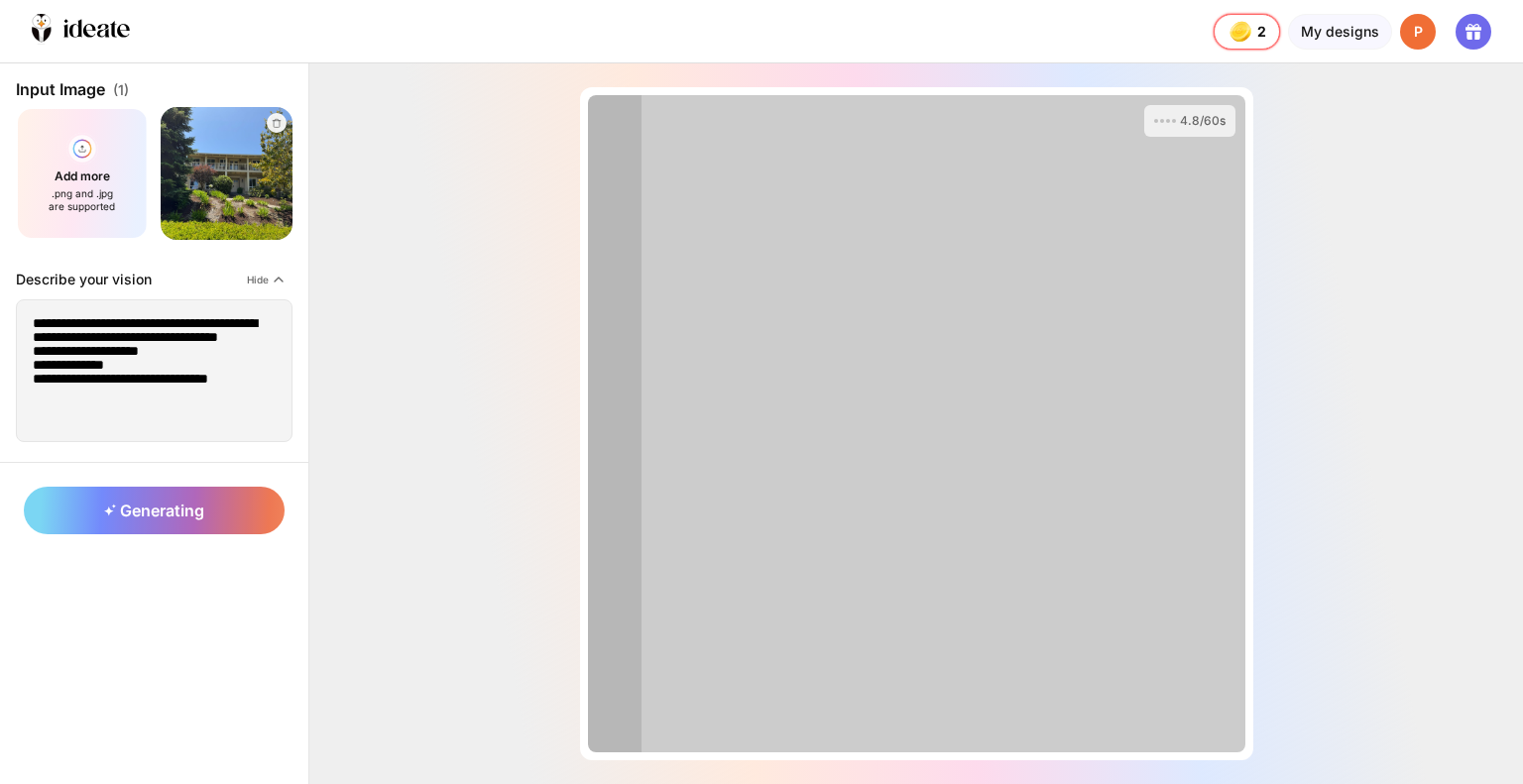 click on "4.8/60s" at bounding box center [916, 423] 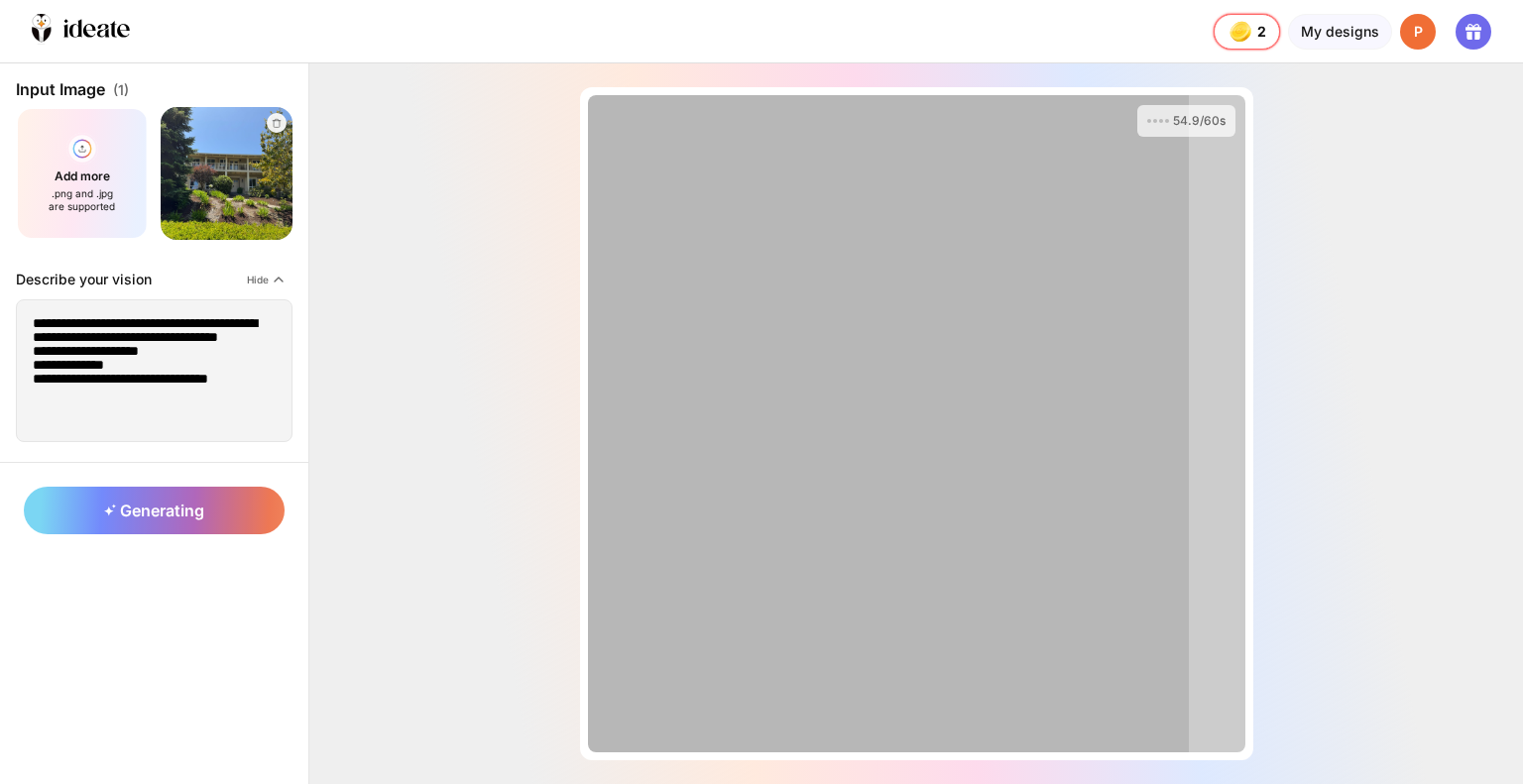 click on "54.9/60s" at bounding box center [916, 423] 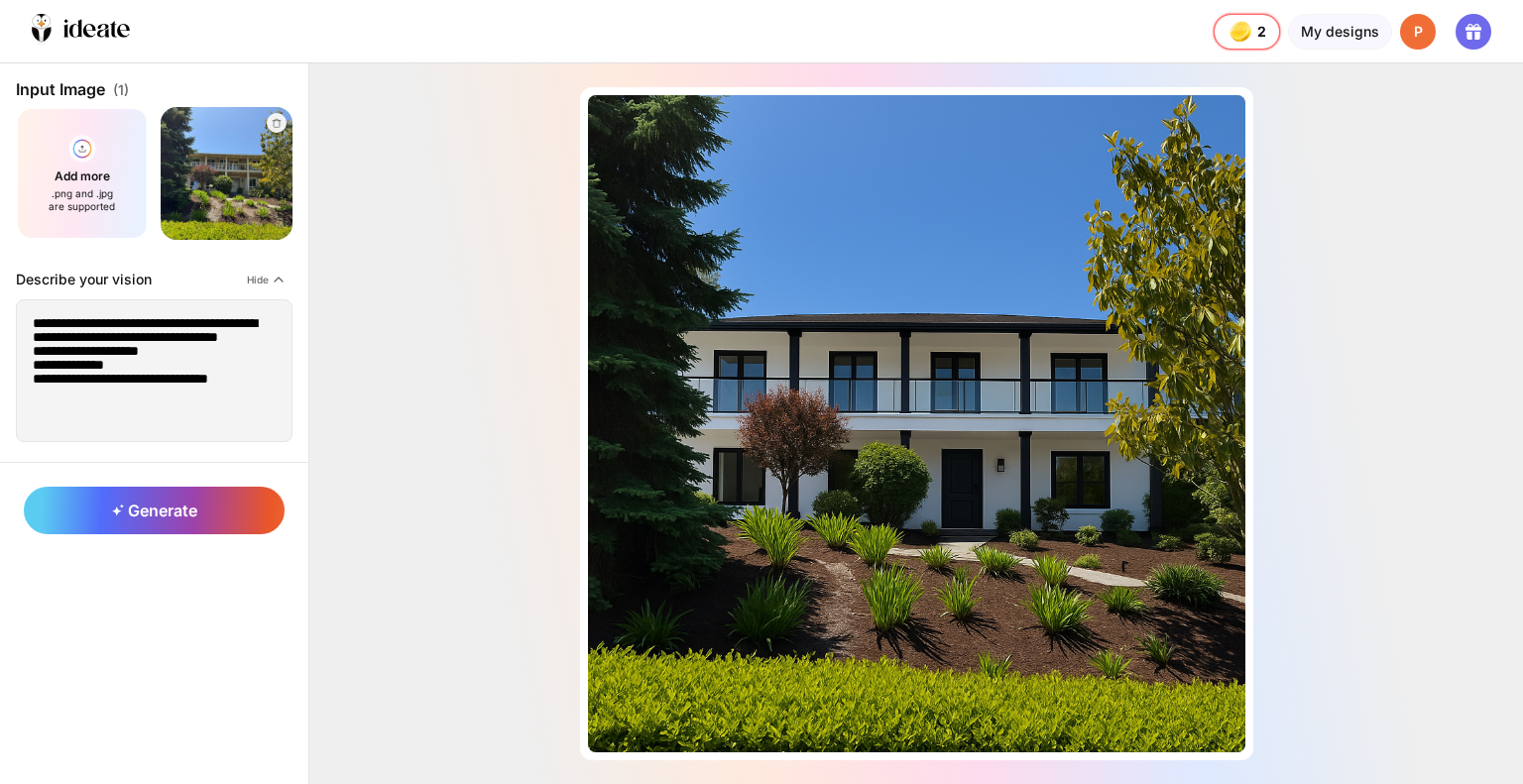 click on "Almost there... Edit Design" at bounding box center (916, 423) 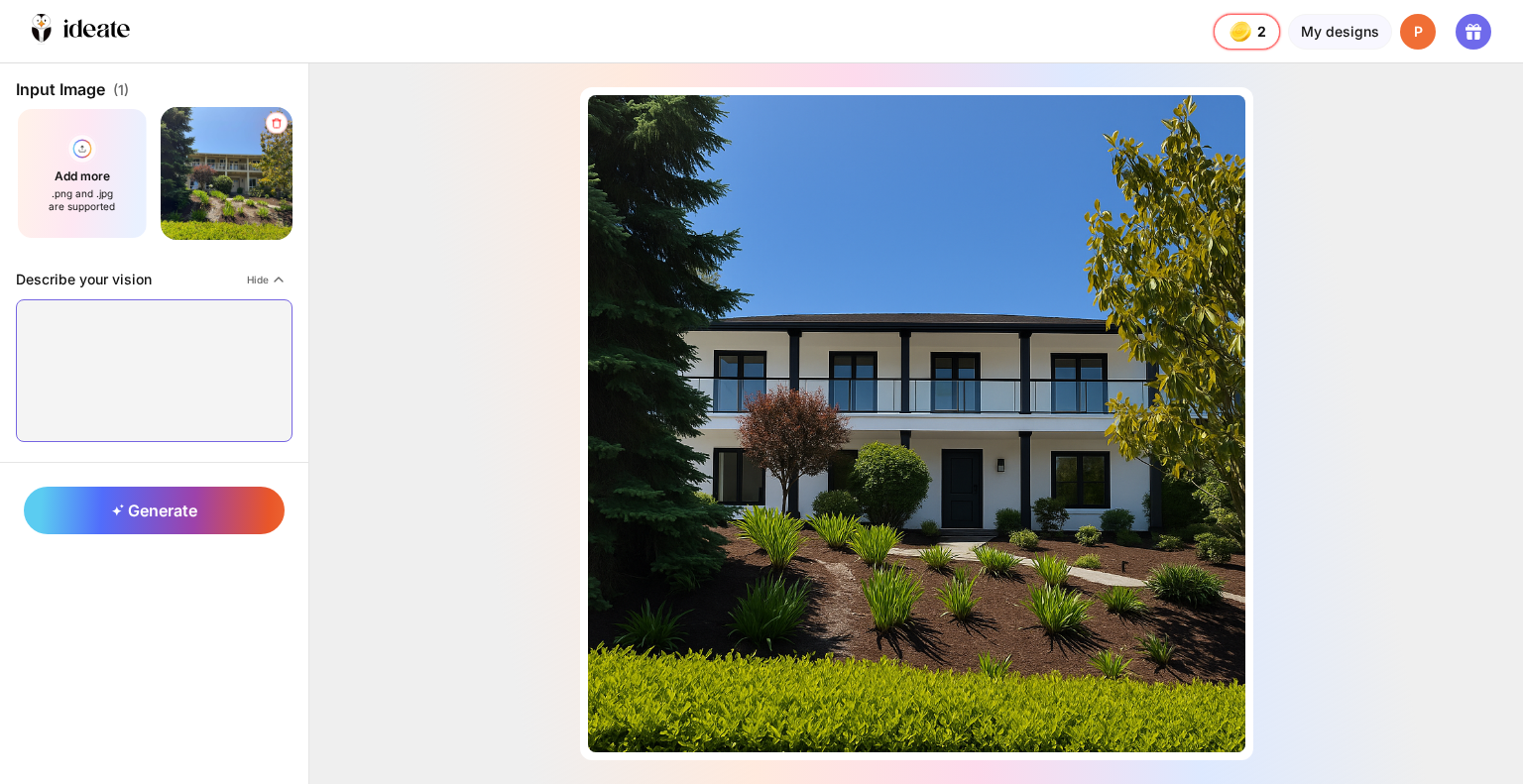 type 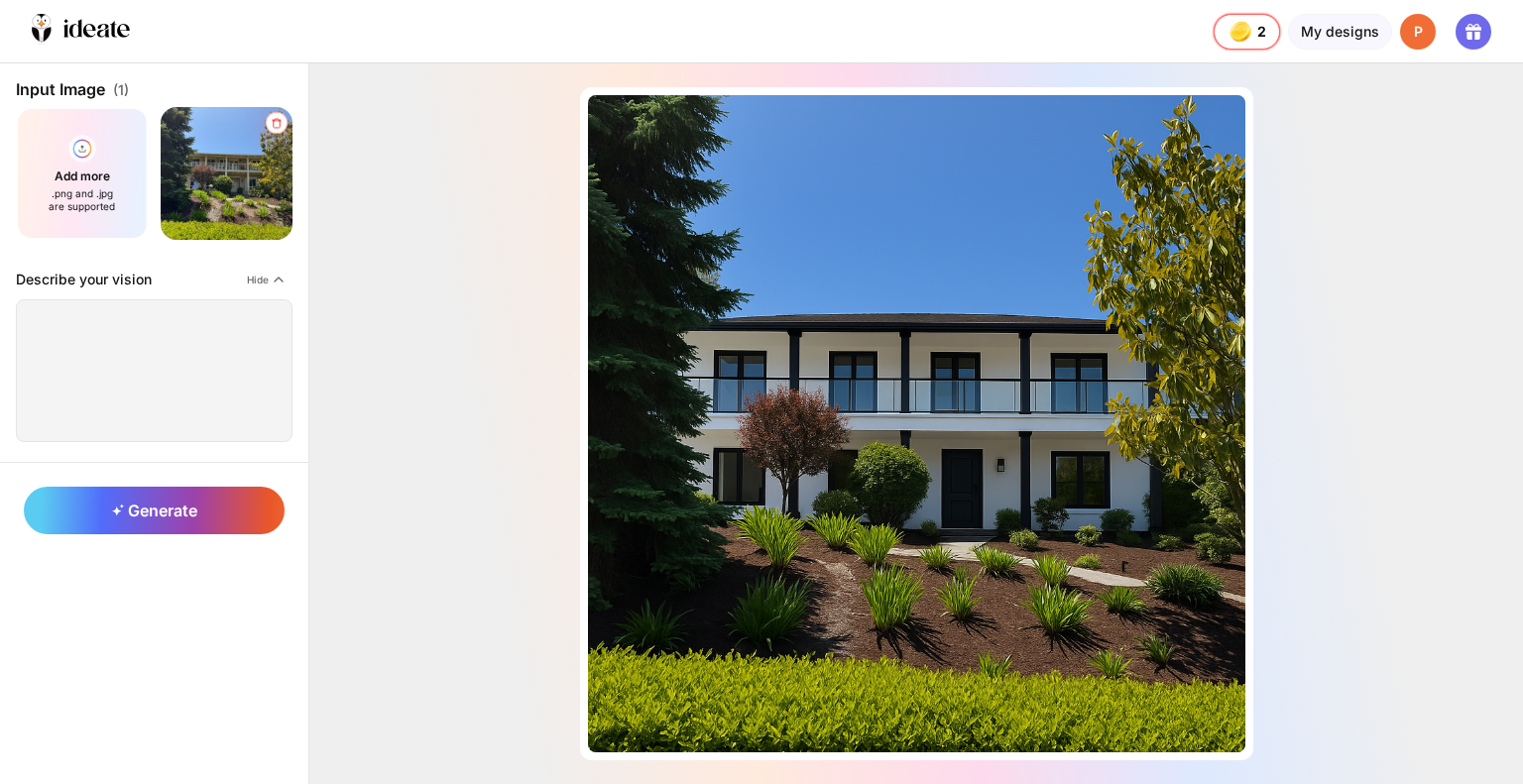 click 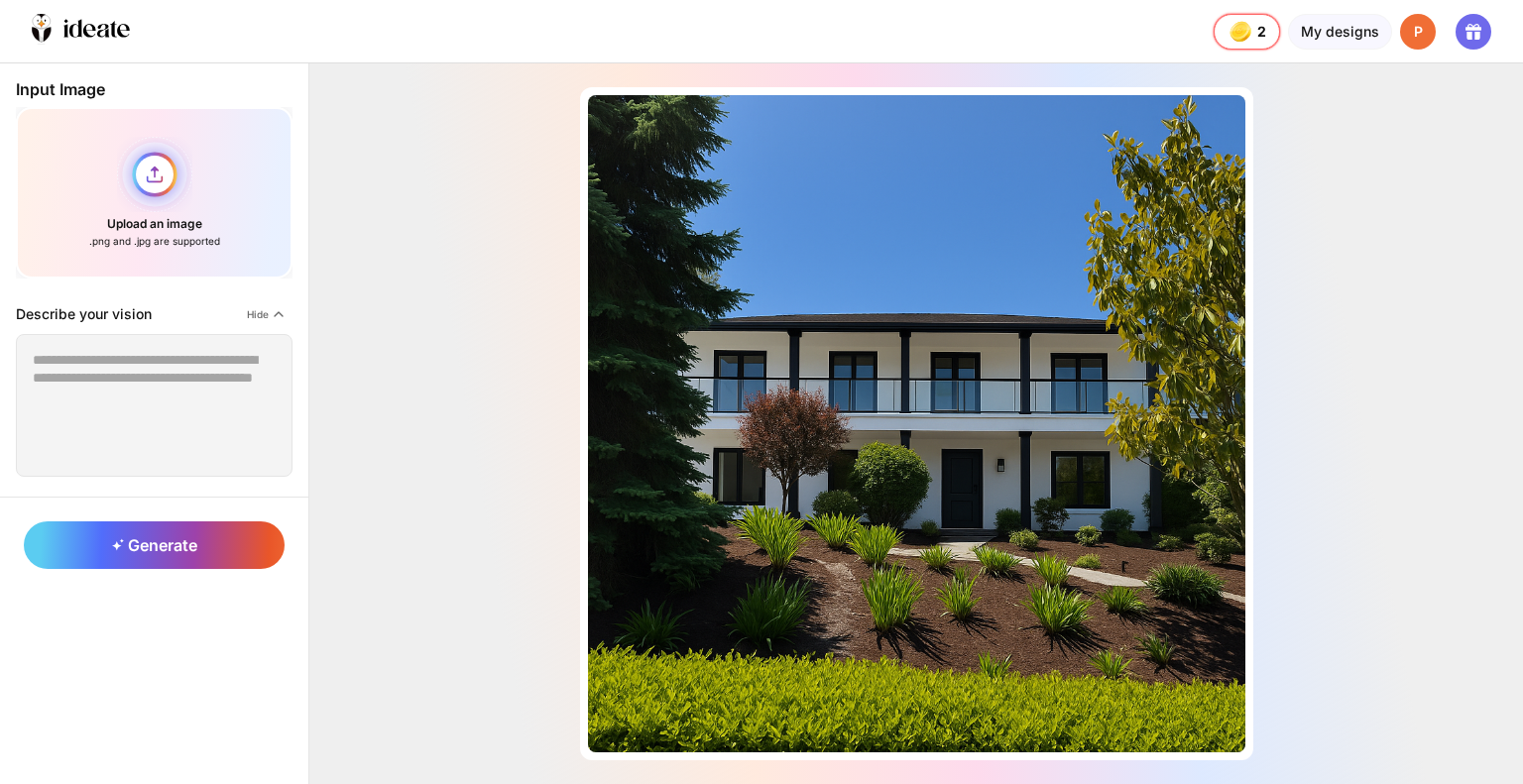 click on "Upload an image .png and .jpg are supported" at bounding box center (154, 192) 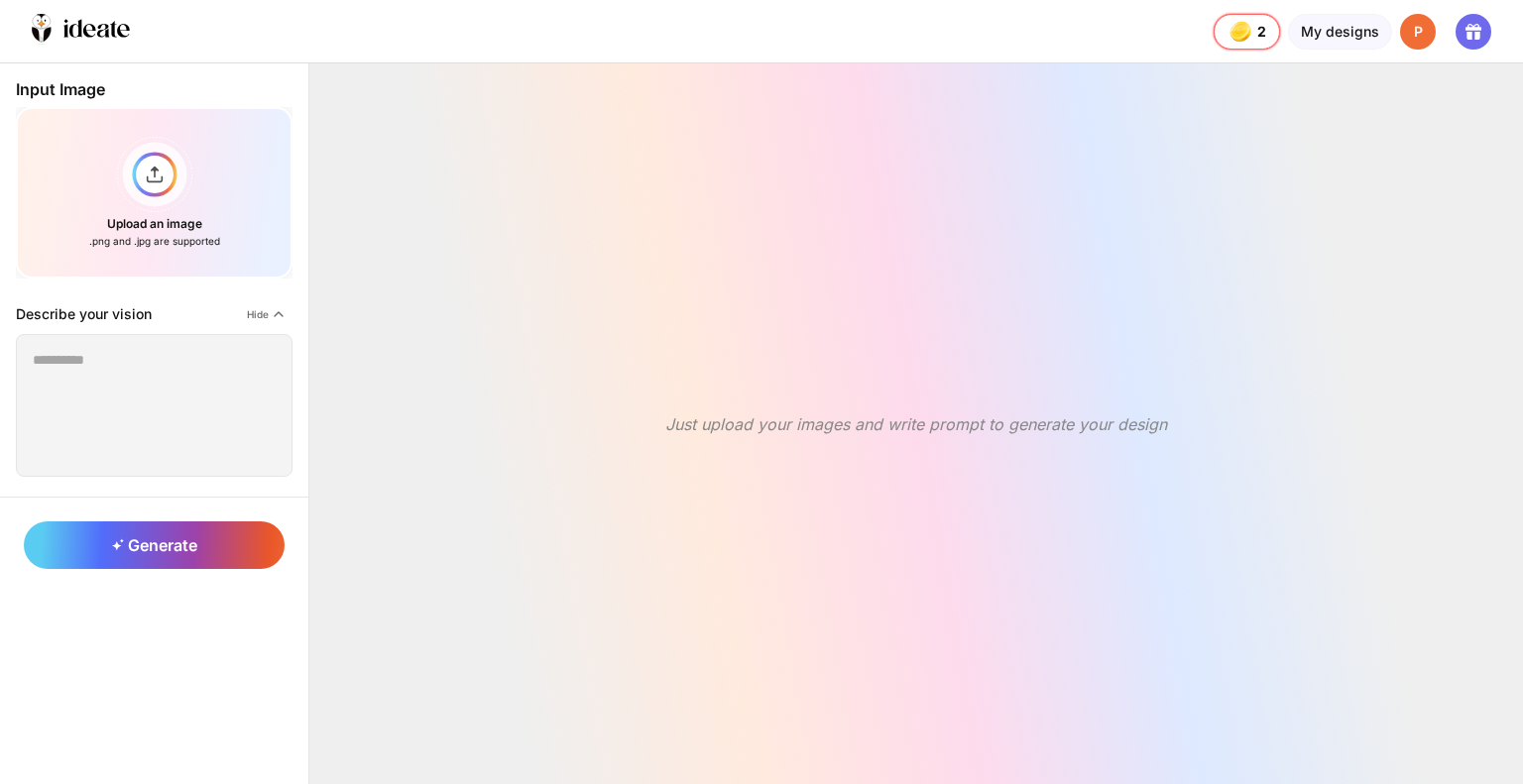 scroll, scrollTop: 0, scrollLeft: 0, axis: both 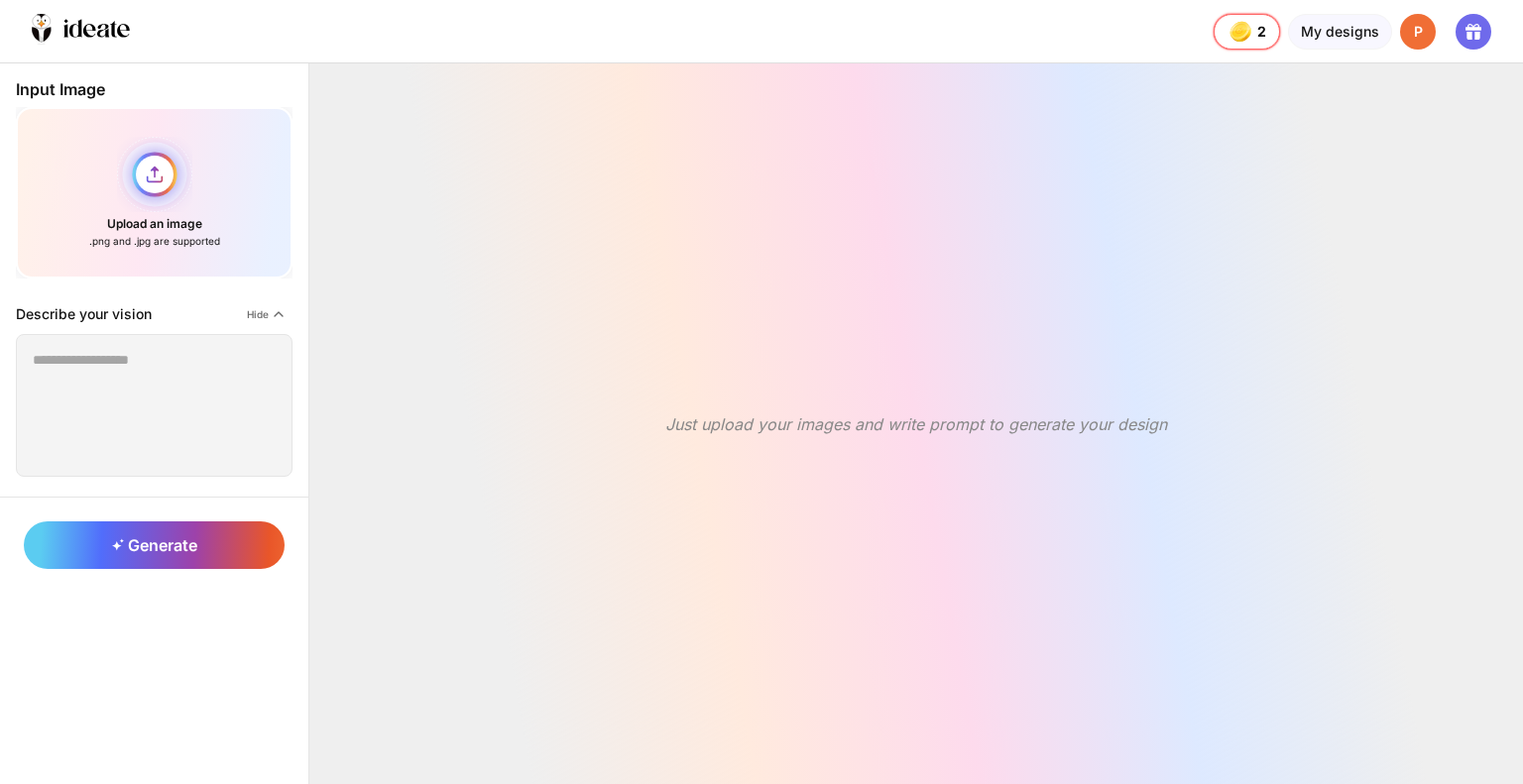 click on "Upload an image .png and .jpg are supported" at bounding box center (154, 192) 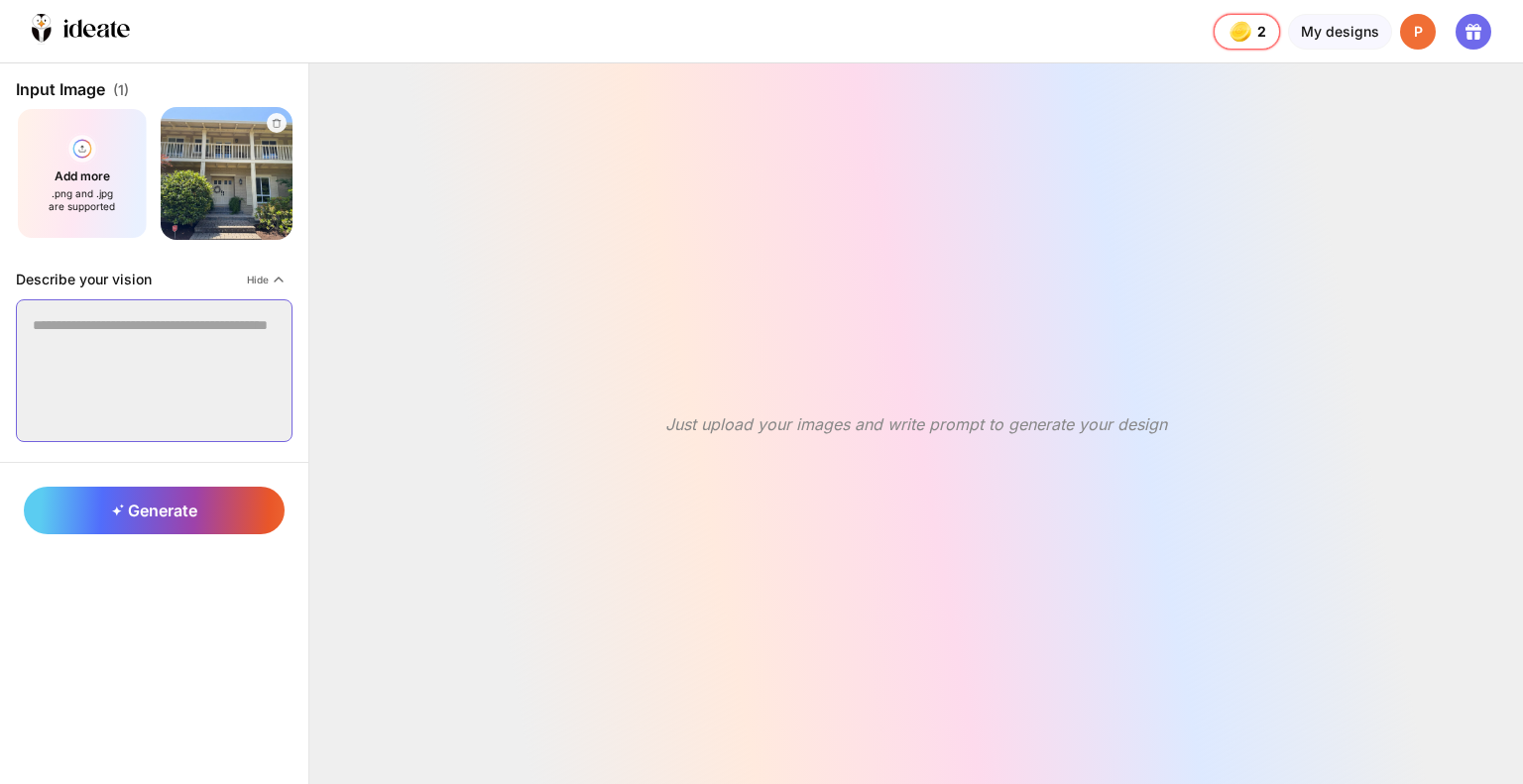 click at bounding box center [154, 371] 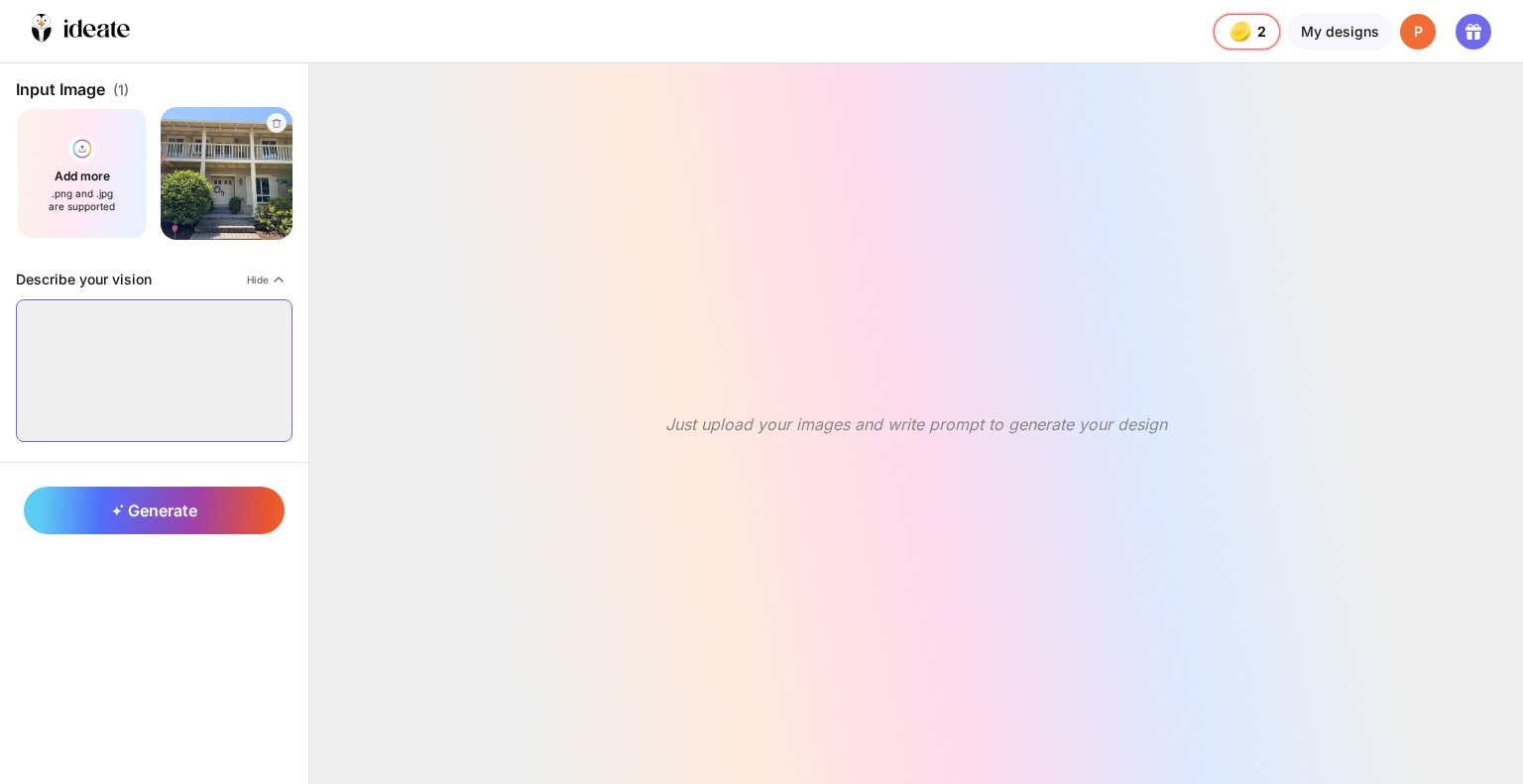 paste on "**********" 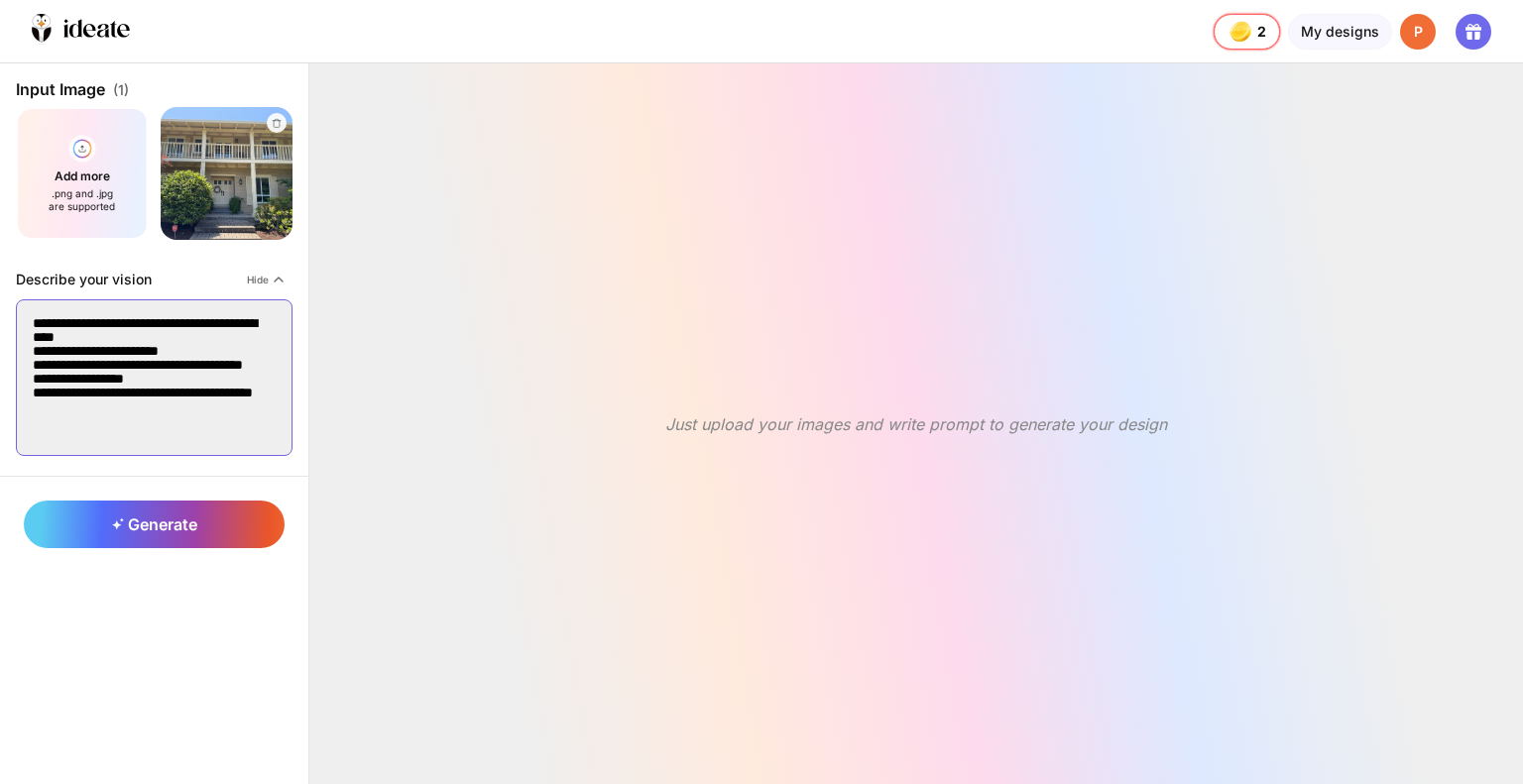 click on "**********" at bounding box center (154, 378) 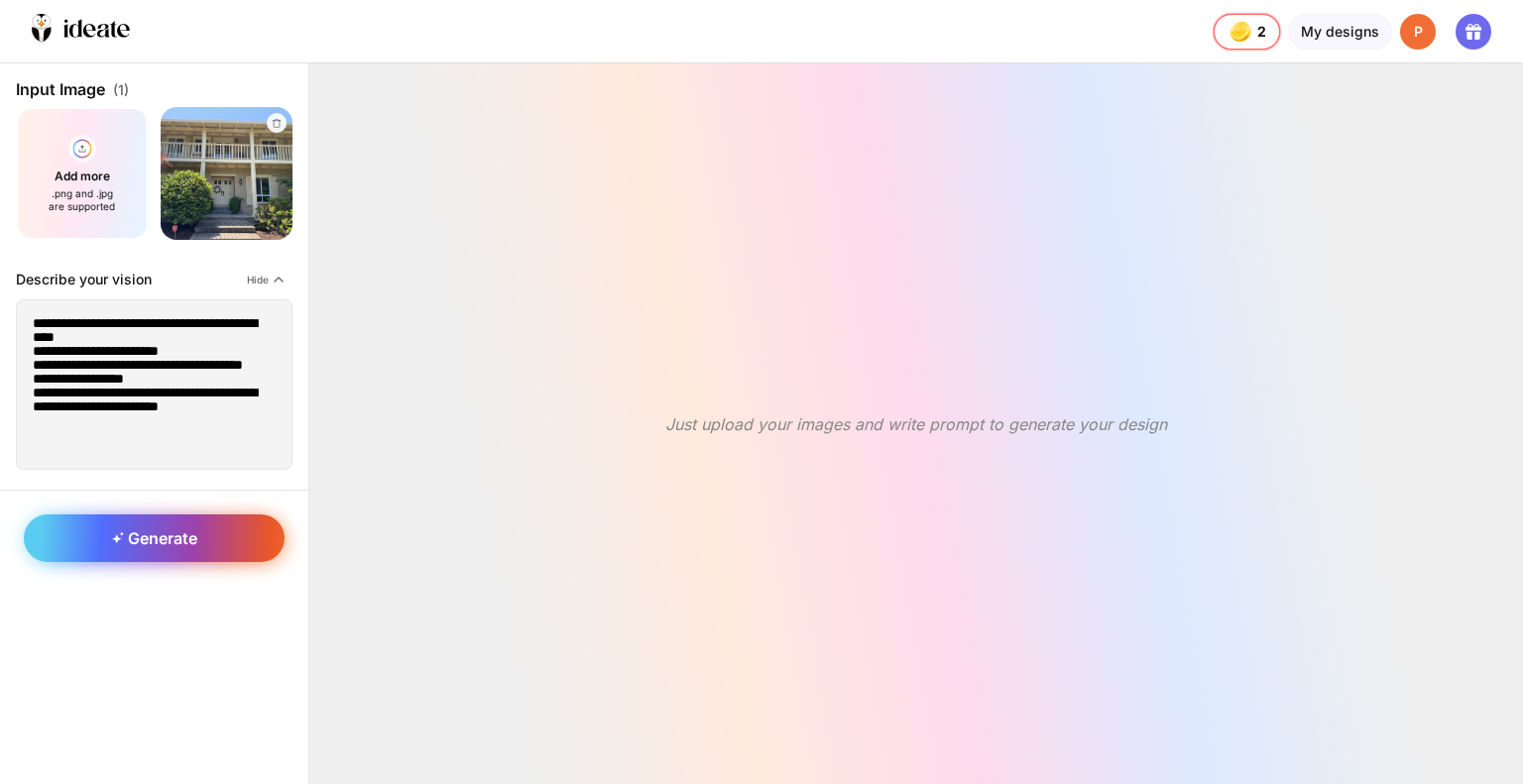 click on "Generate" at bounding box center [155, 538] 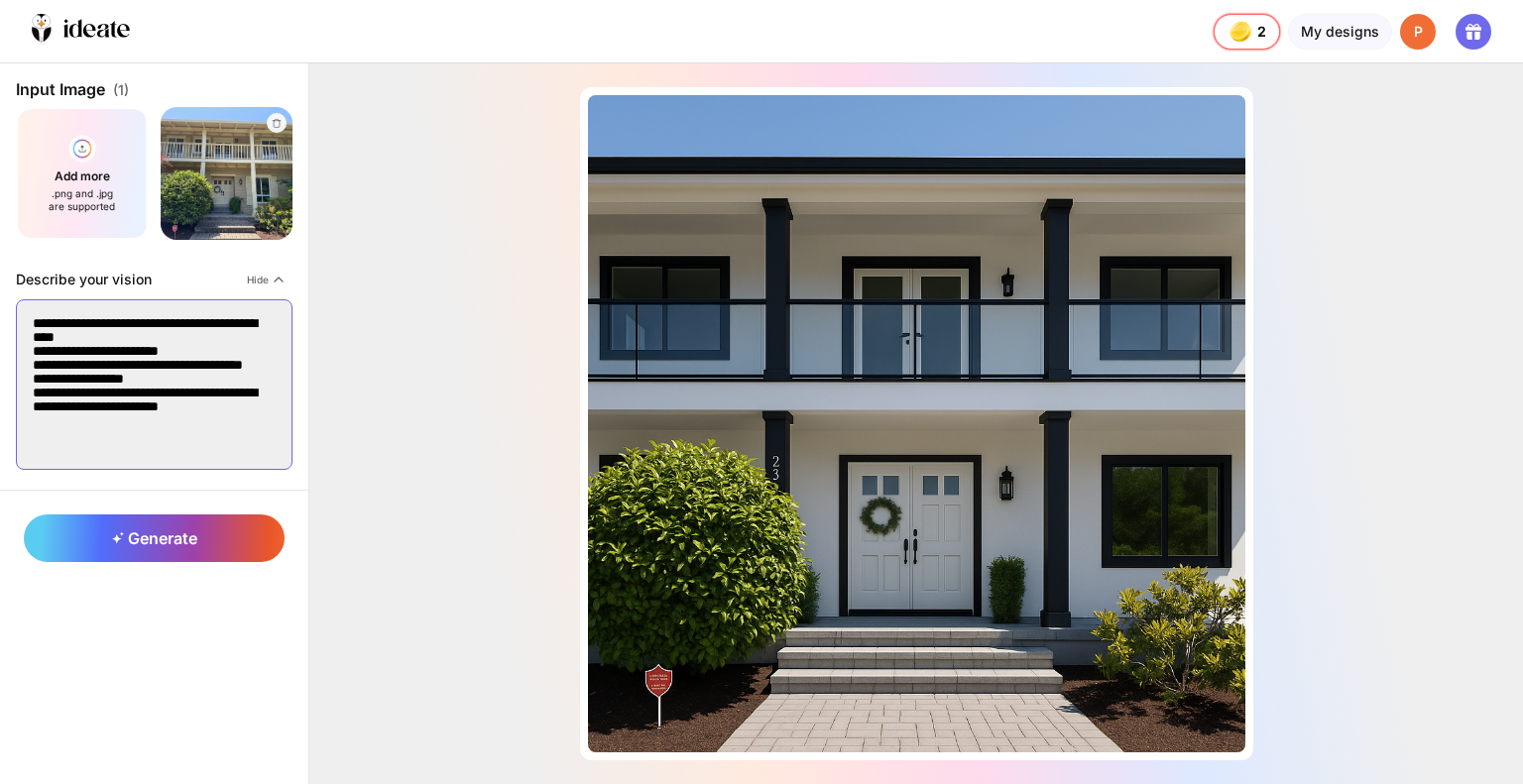 click on "**********" at bounding box center (154, 385) 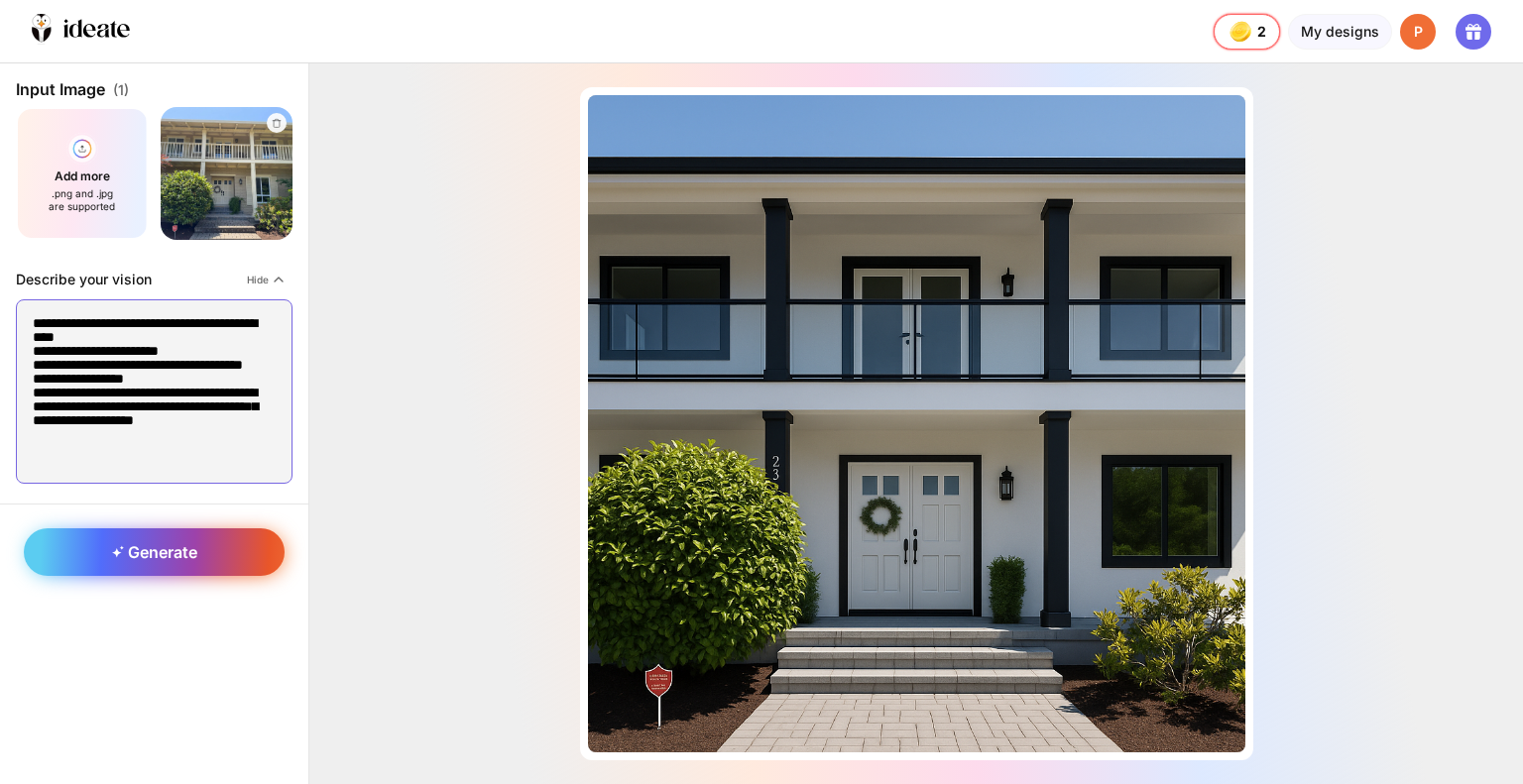 type on "**********" 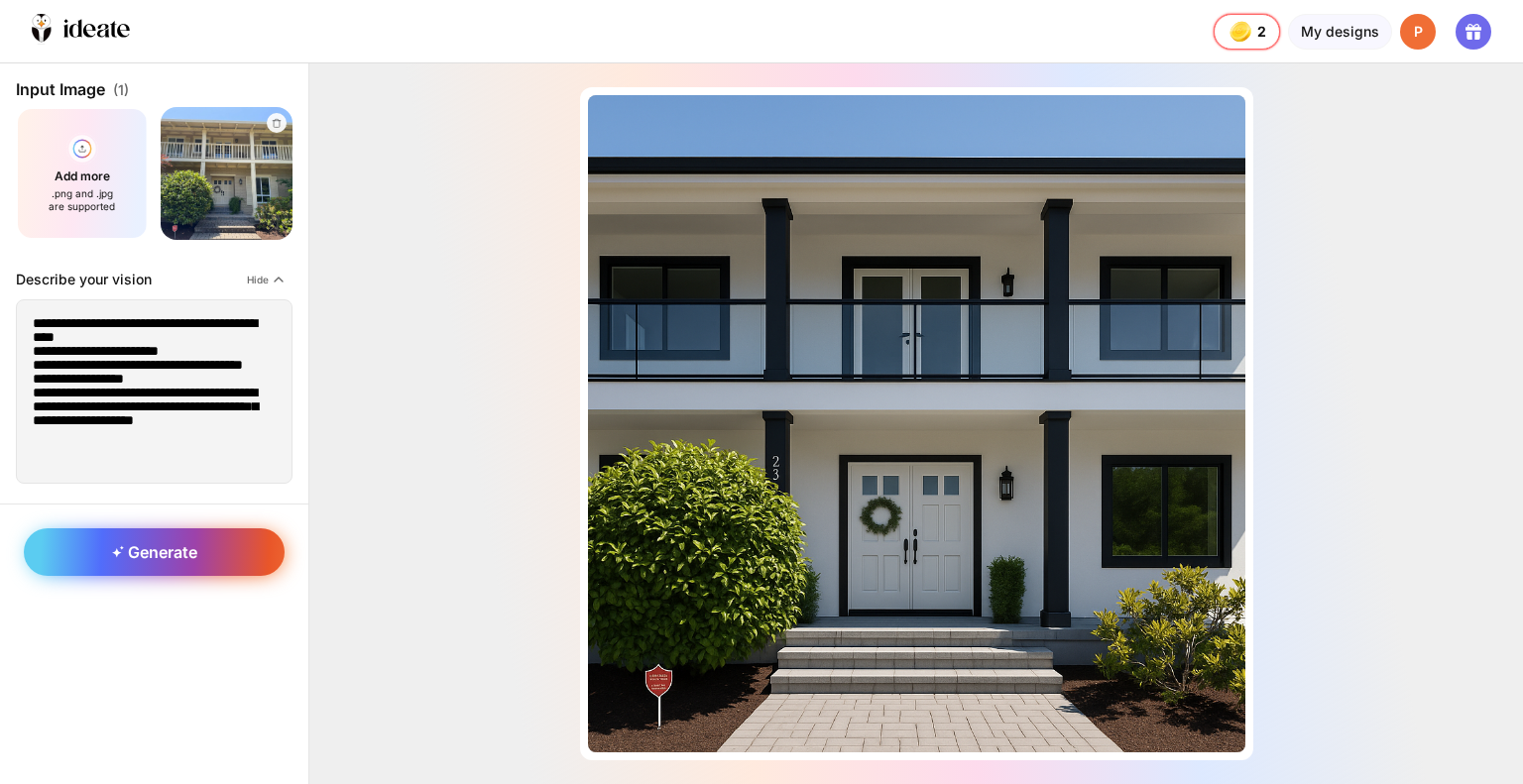click on "Generate" at bounding box center [155, 552] 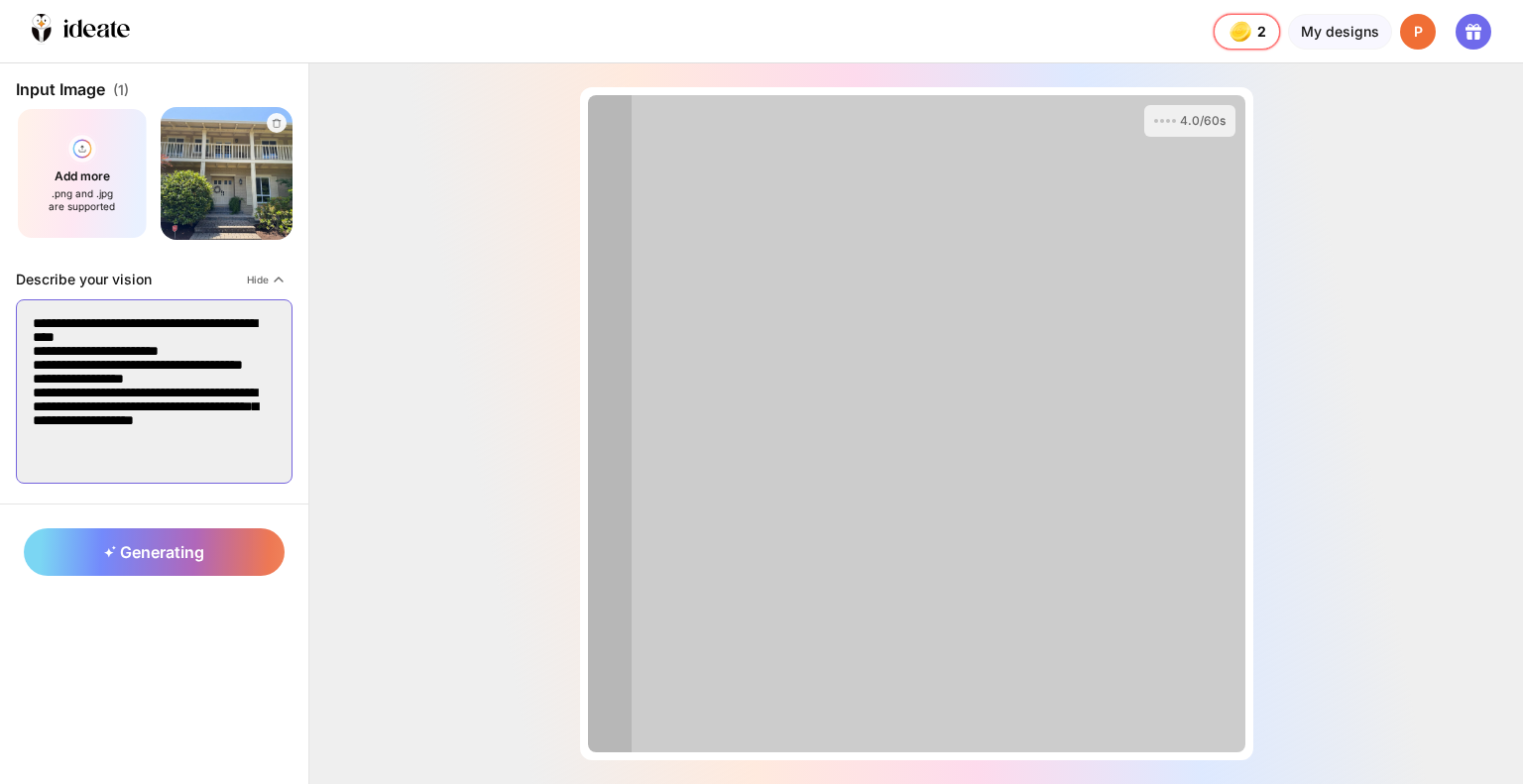 drag, startPoint x: 126, startPoint y: 455, endPoint x: 33, endPoint y: 303, distance: 178.19371 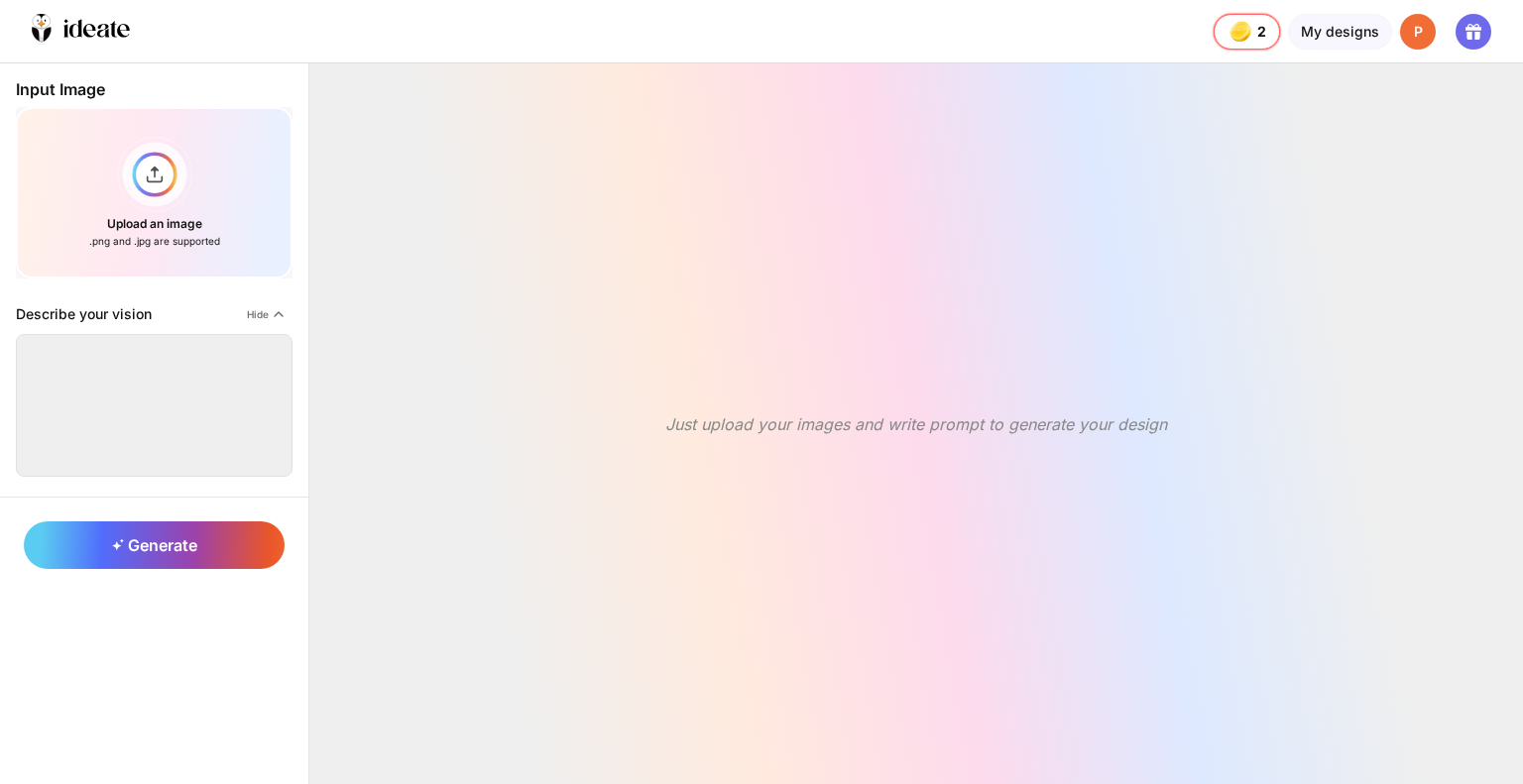 click at bounding box center (154, 405) 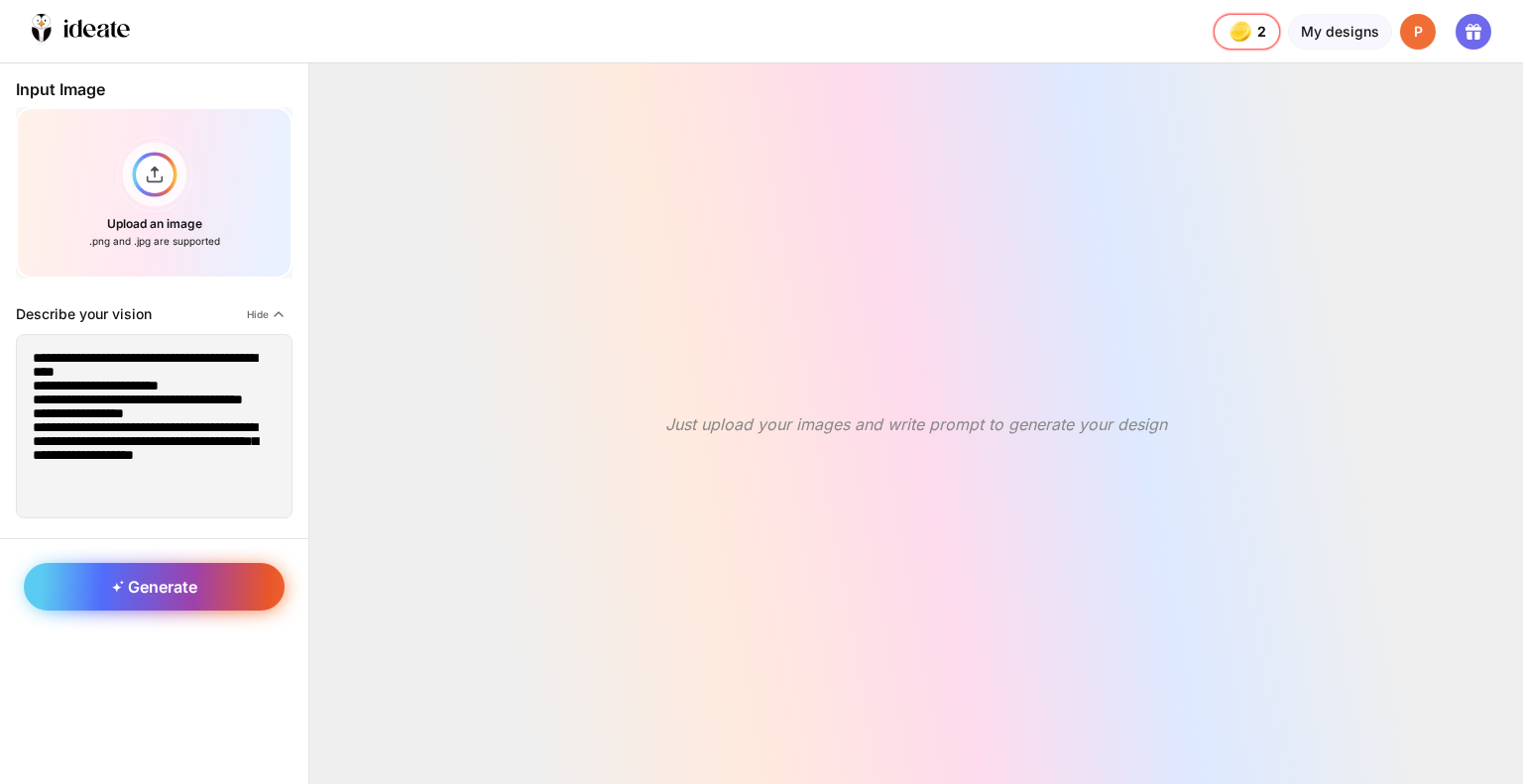 type on "**********" 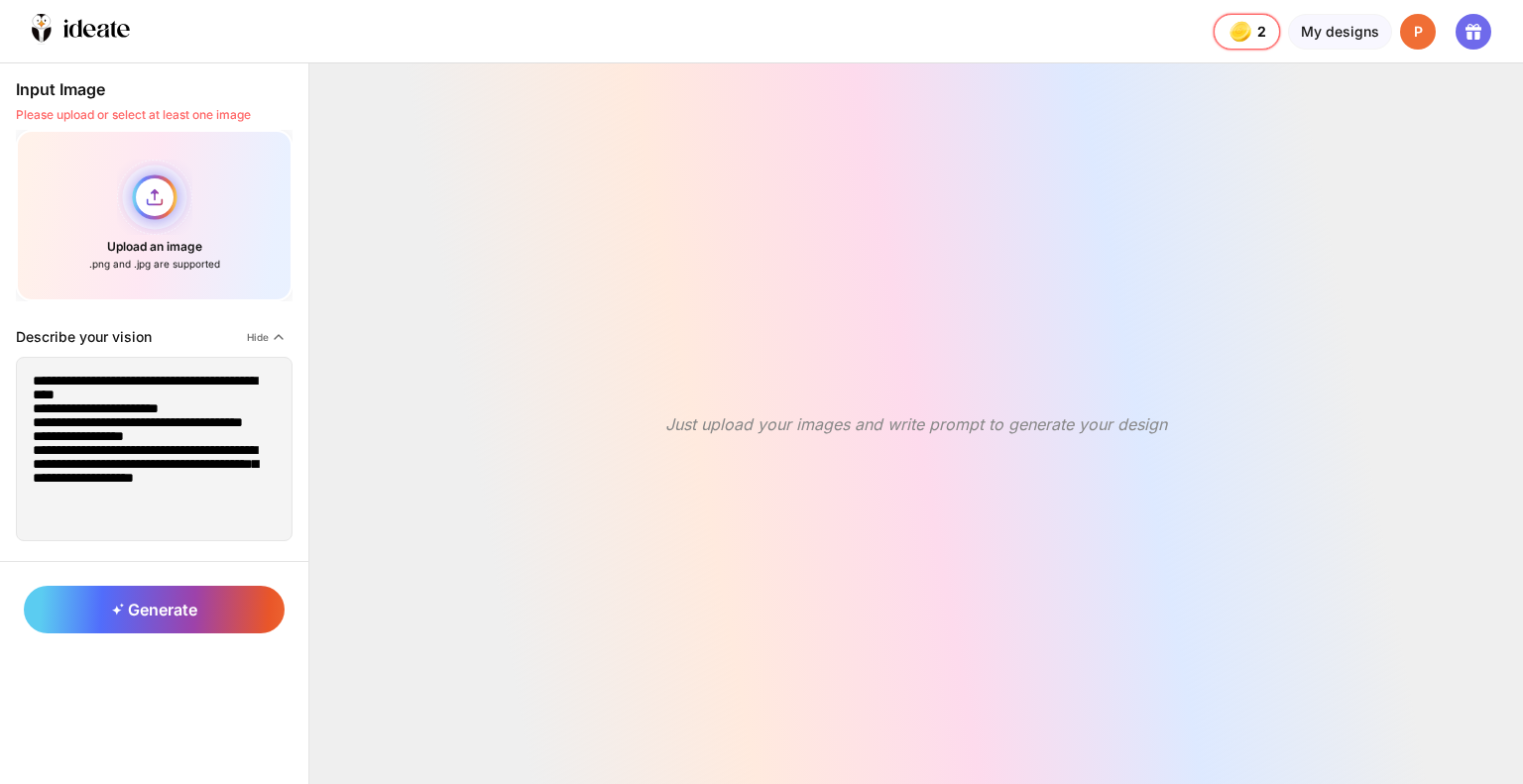 click on "Upload an image .png and .jpg are supported" at bounding box center [154, 215] 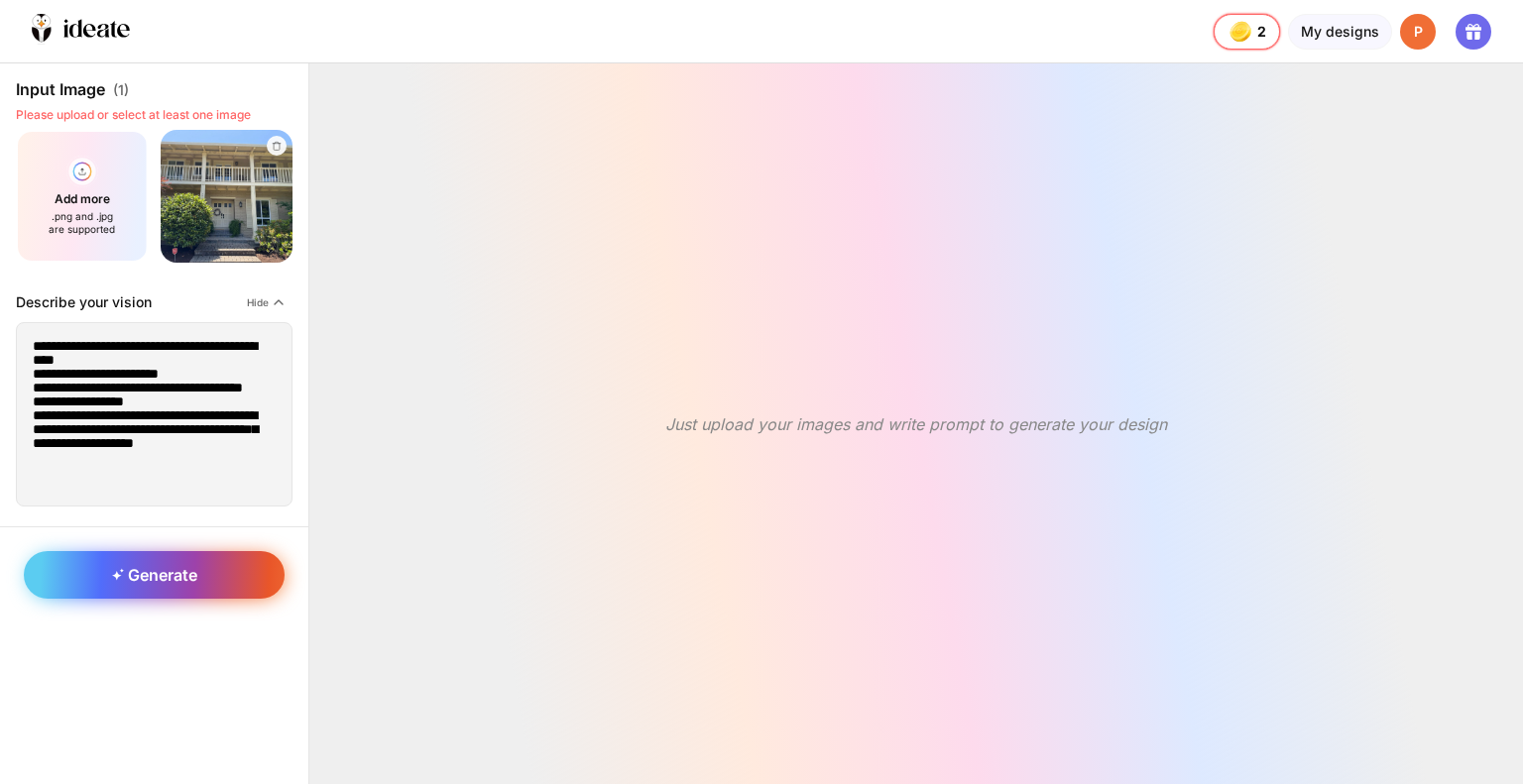click on "Generate" at bounding box center (154, 575) 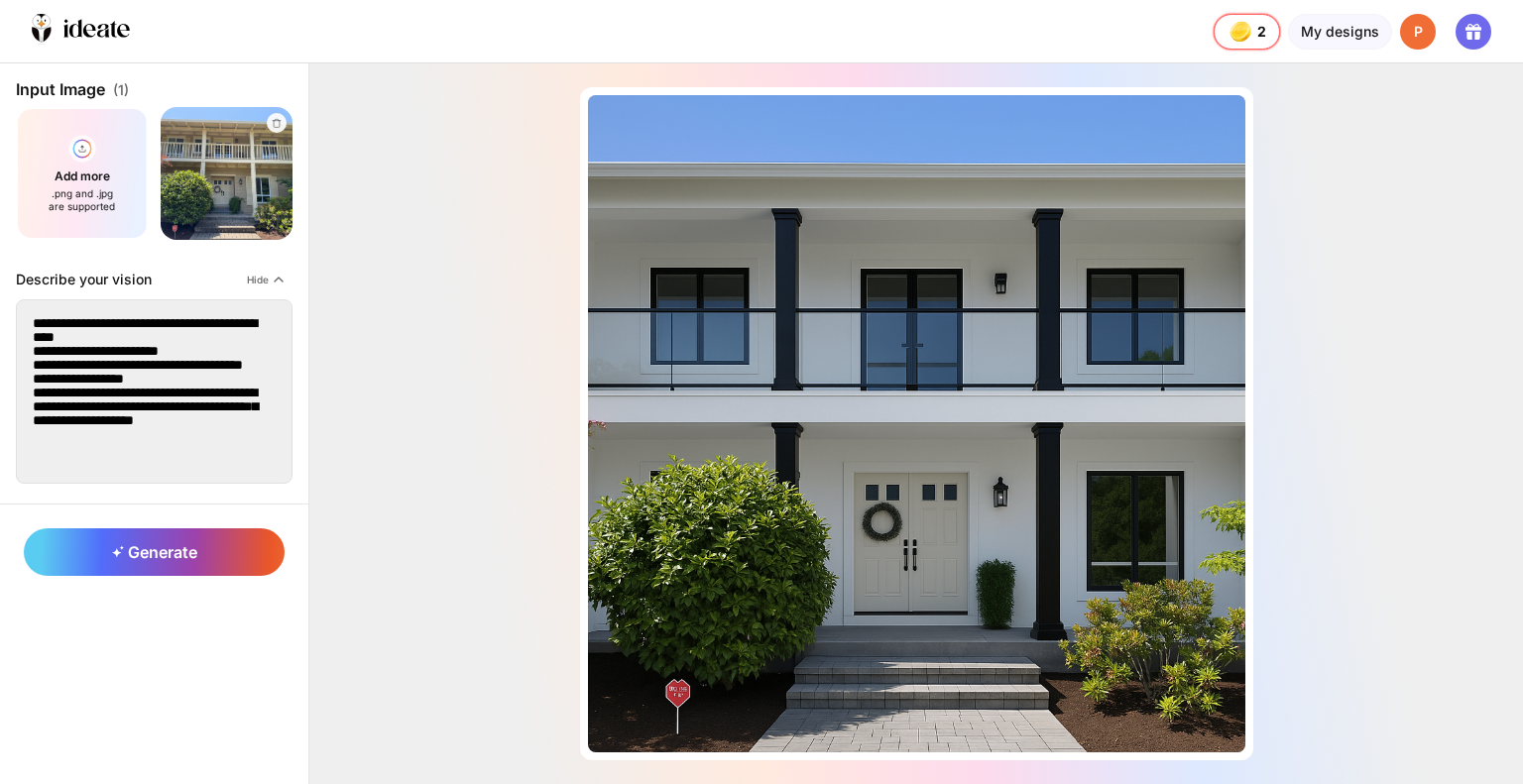 scroll, scrollTop: 1, scrollLeft: 0, axis: vertical 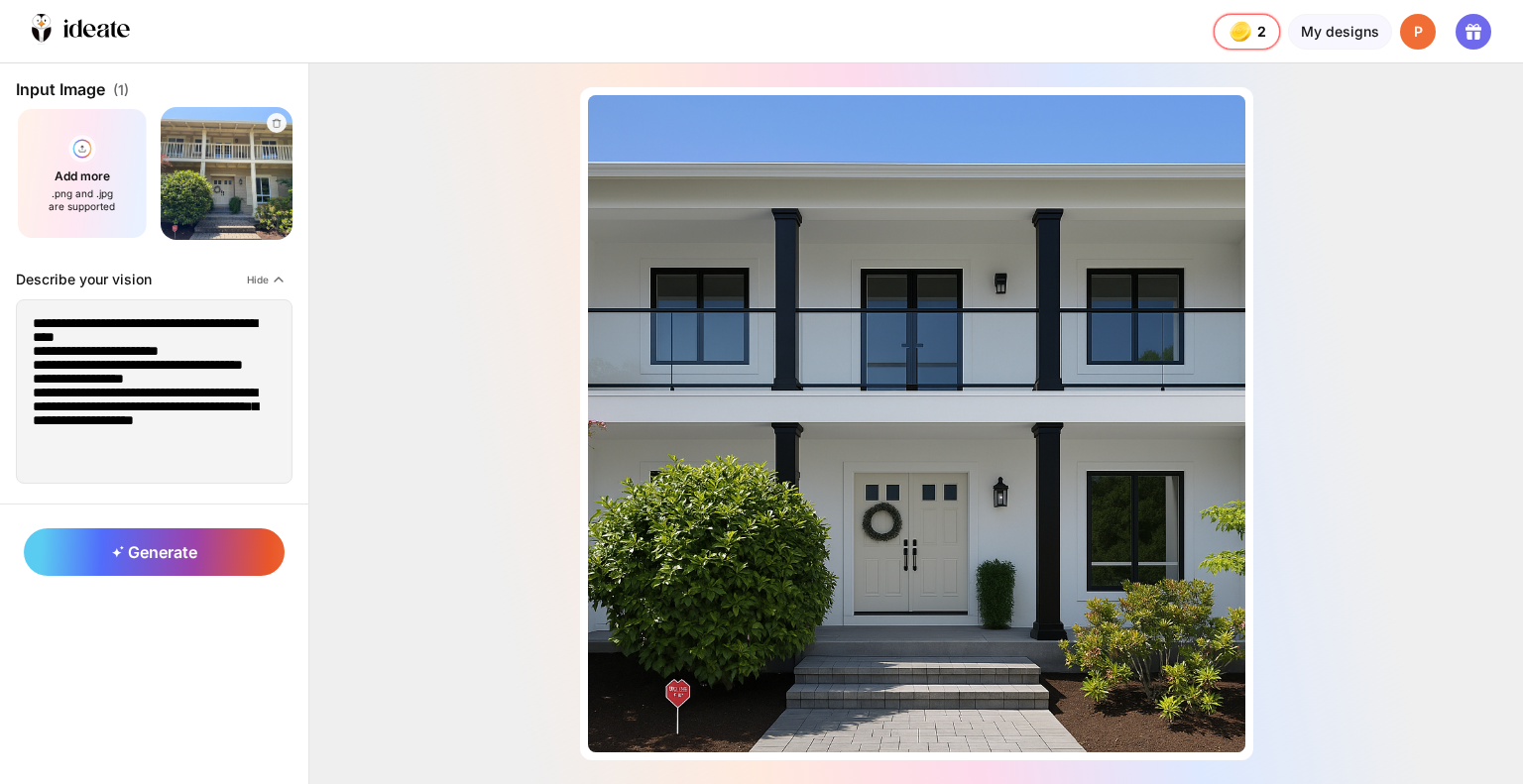 drag, startPoint x: 562, startPoint y: 600, endPoint x: 569, endPoint y: 614, distance: 15.652476 